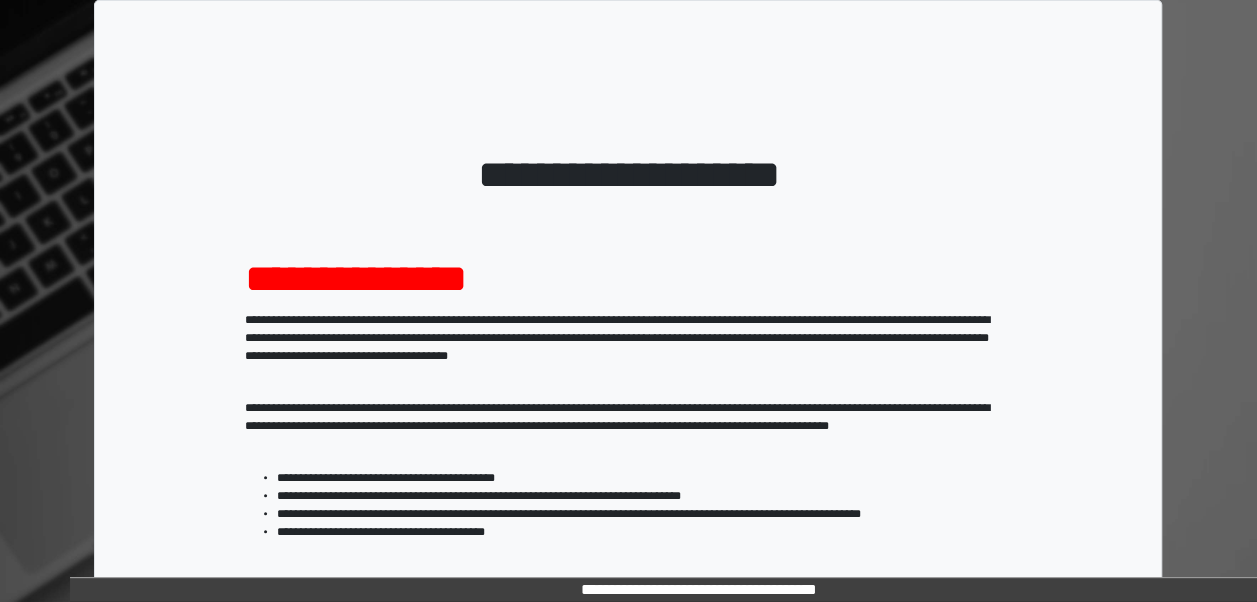 scroll, scrollTop: 324, scrollLeft: 0, axis: vertical 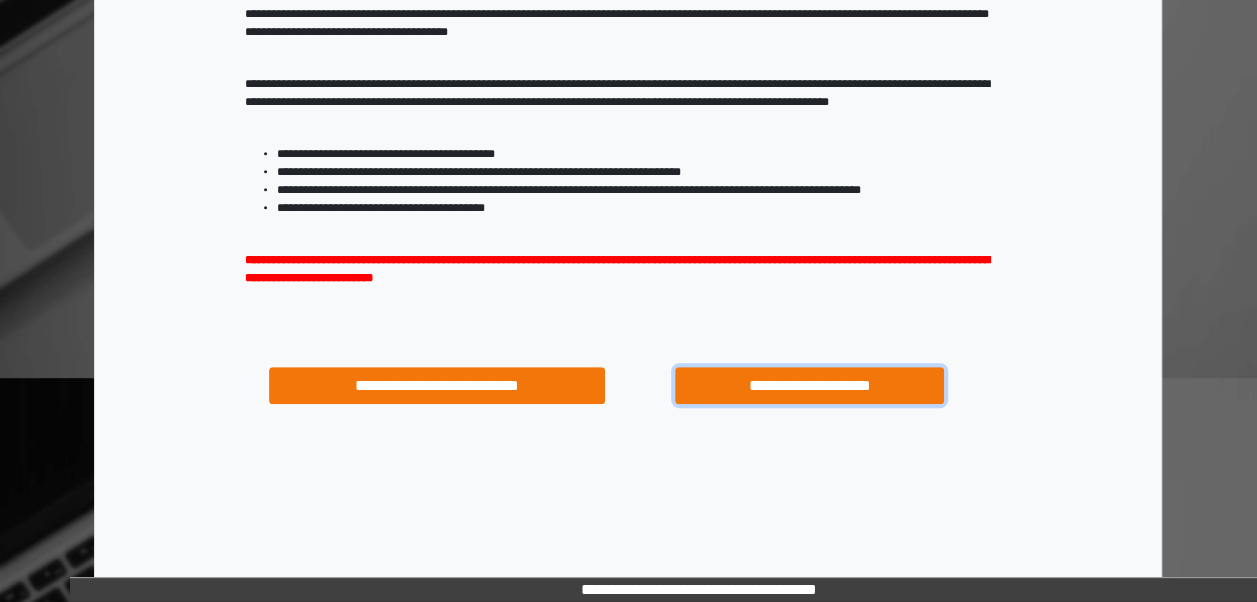 click on "**********" at bounding box center (809, 385) 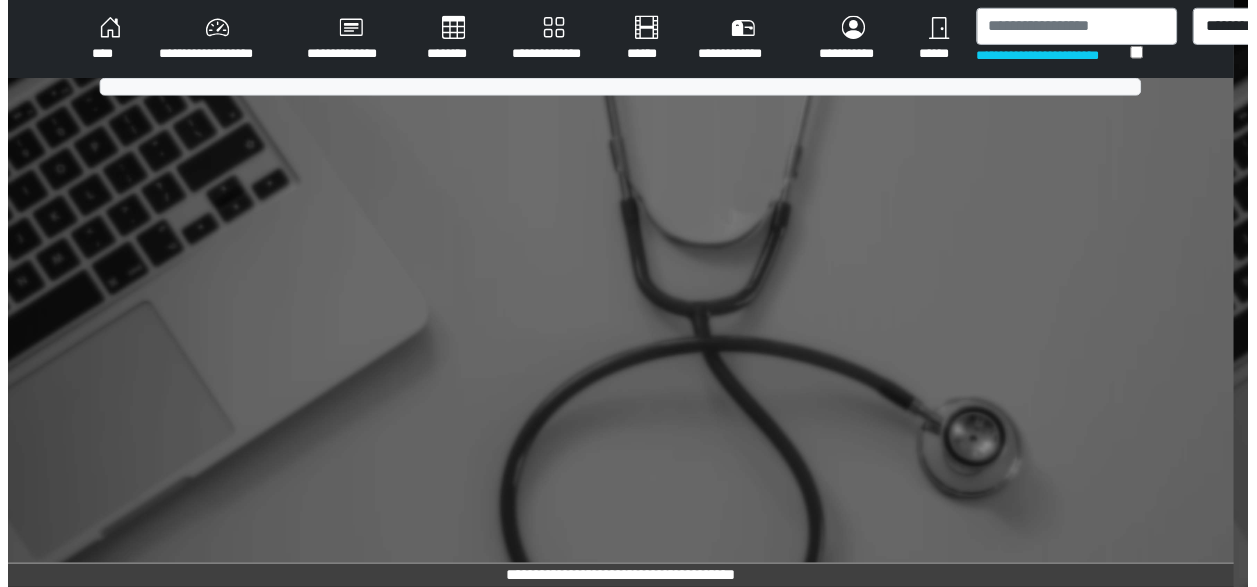 scroll, scrollTop: 0, scrollLeft: 0, axis: both 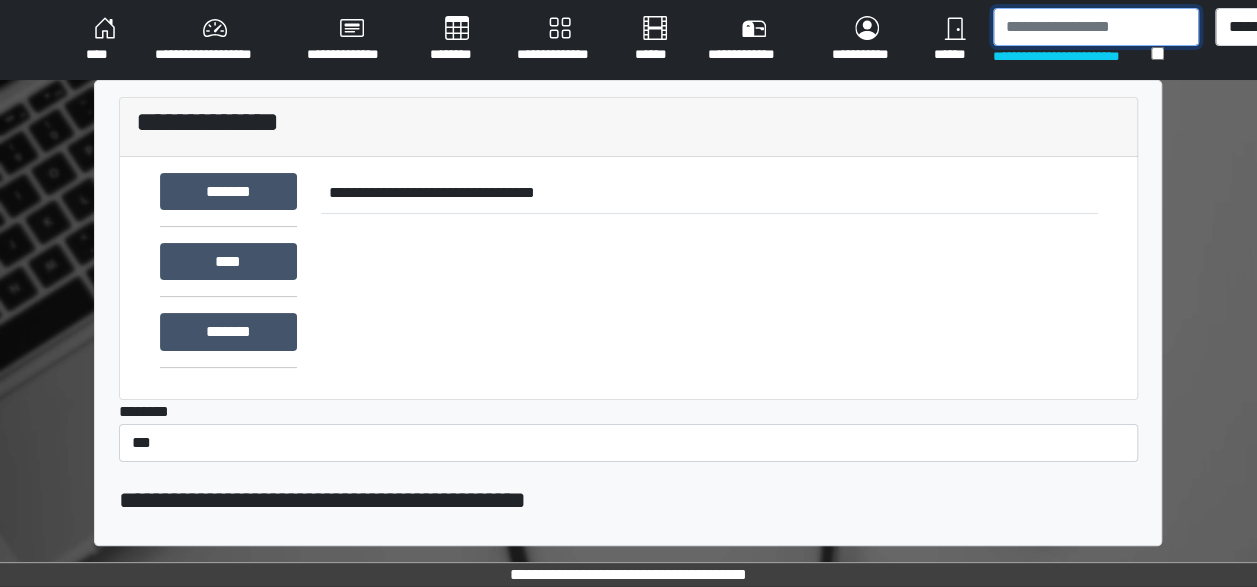 click at bounding box center (1096, 27) 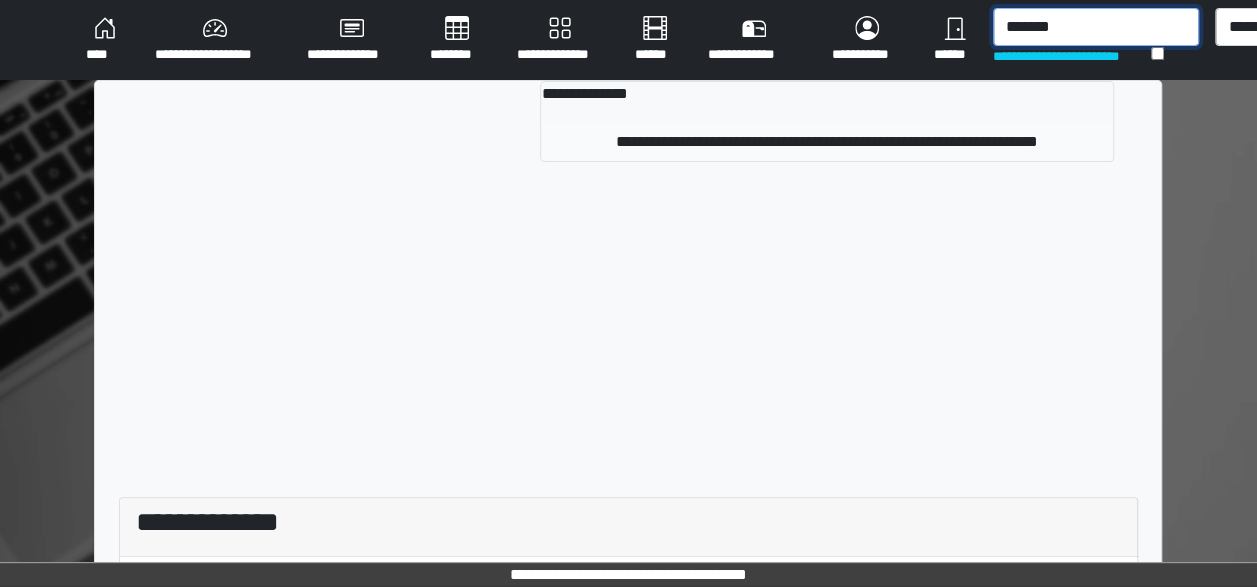 type on "*******" 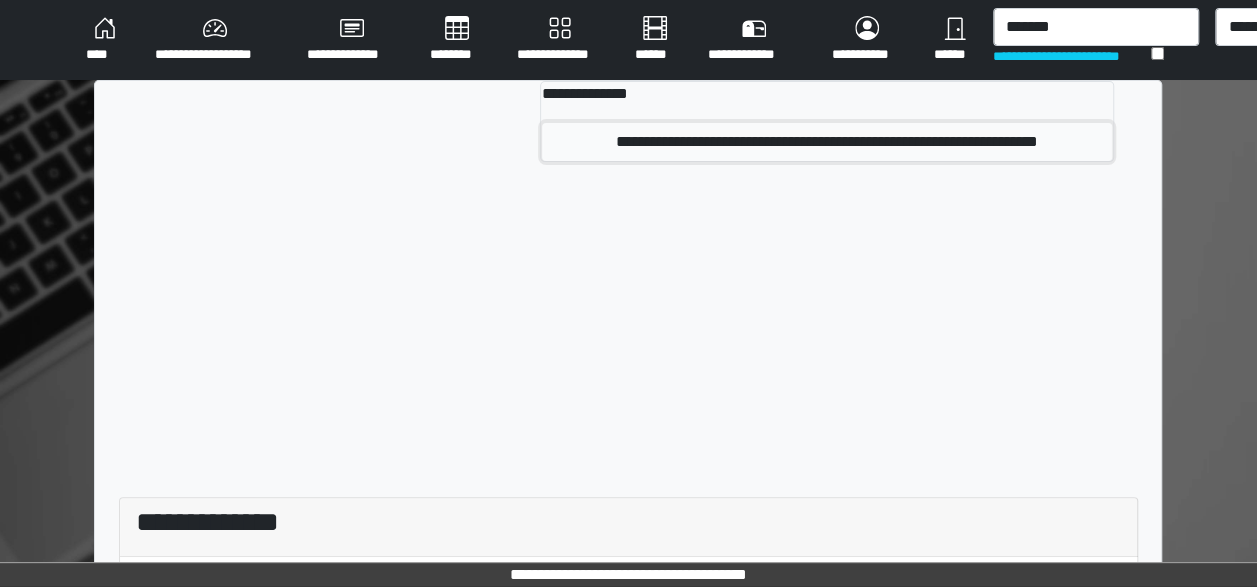 click on "**********" at bounding box center (827, 142) 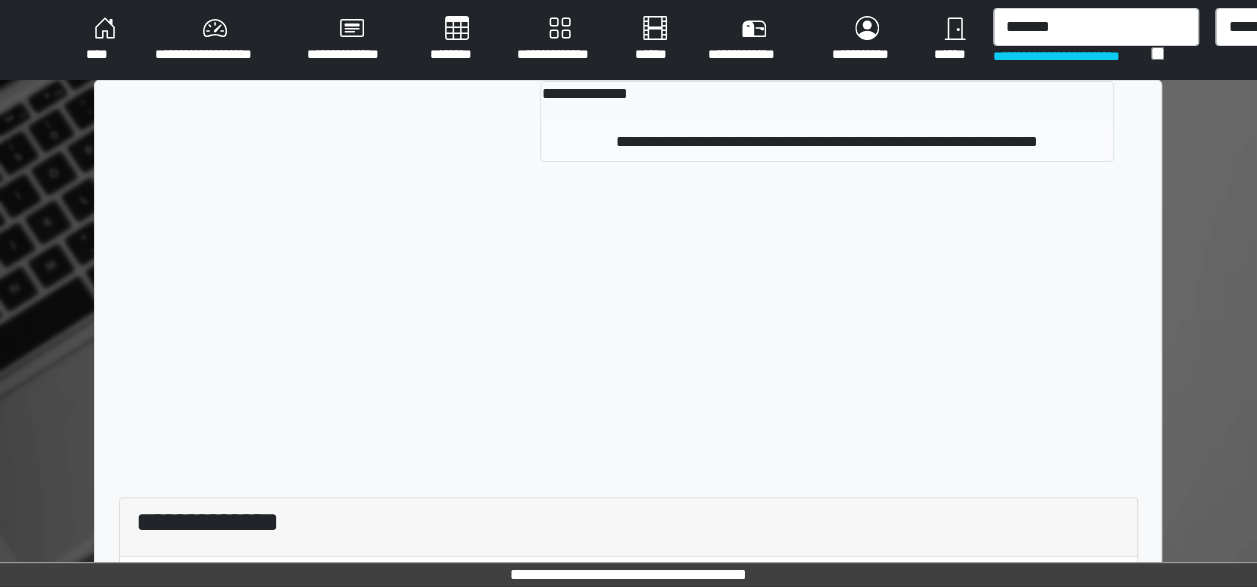 type 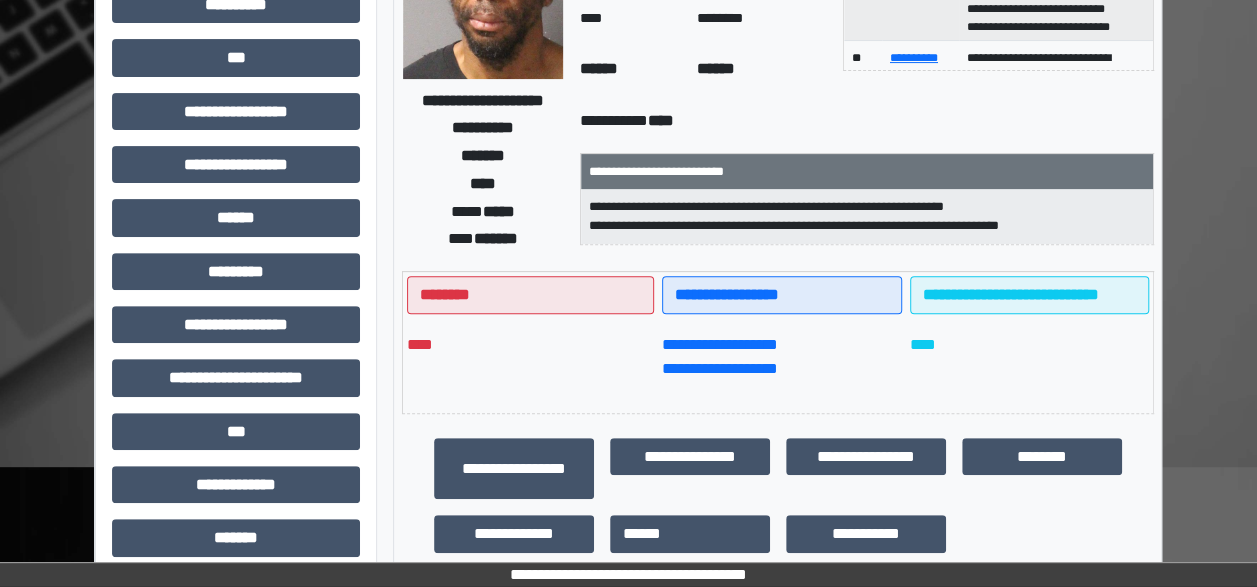 scroll, scrollTop: 233, scrollLeft: 0, axis: vertical 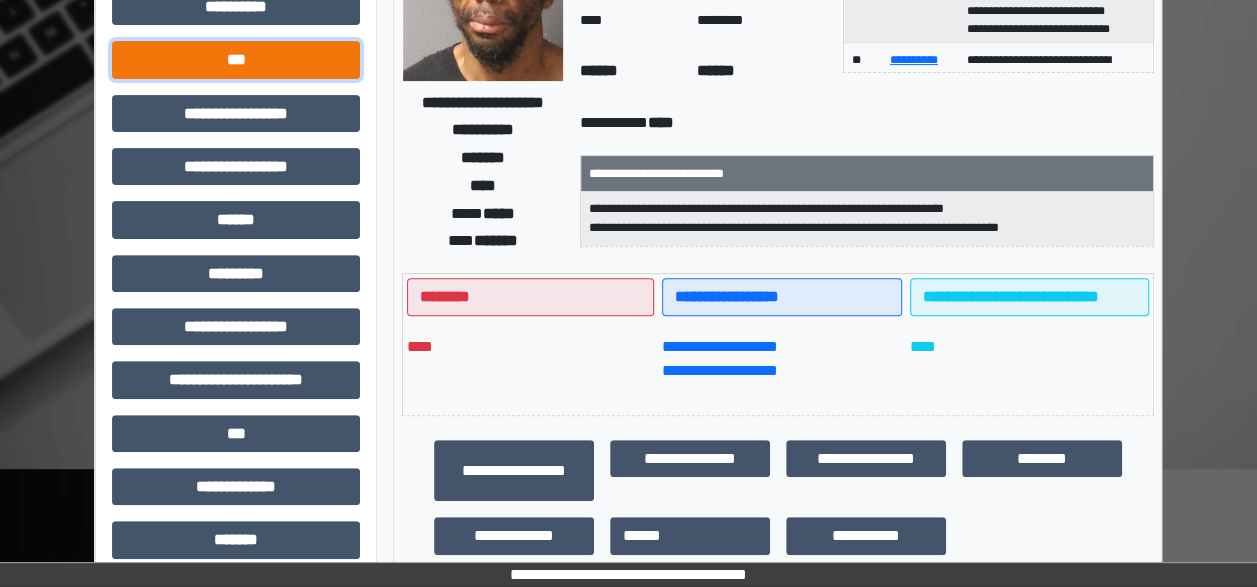 click on "***" at bounding box center (236, 59) 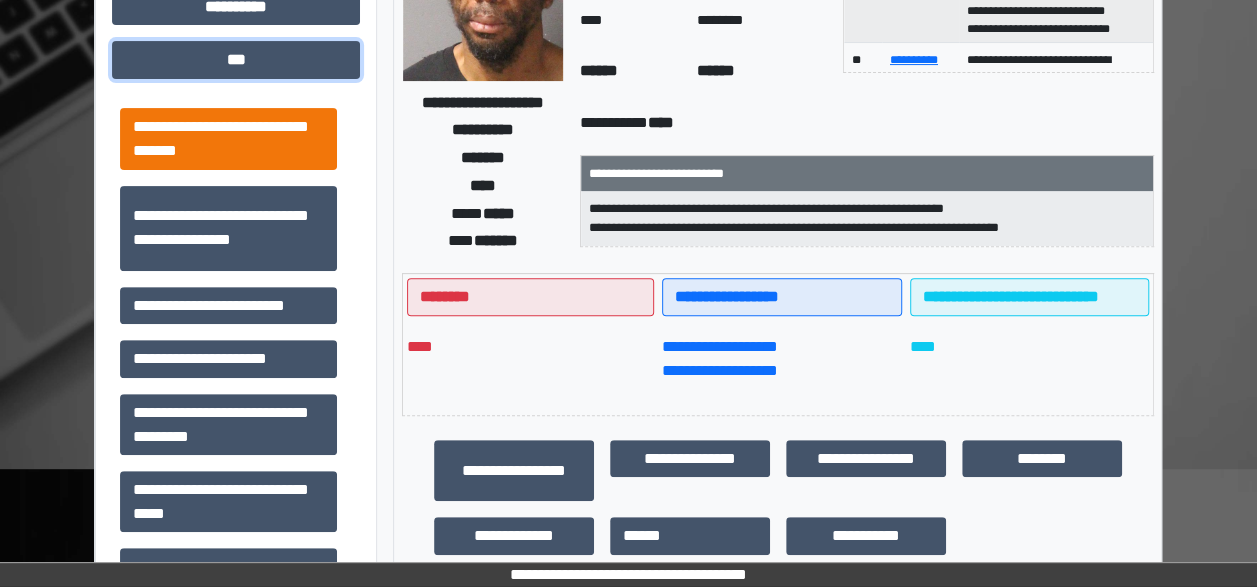 scroll, scrollTop: 137, scrollLeft: 0, axis: vertical 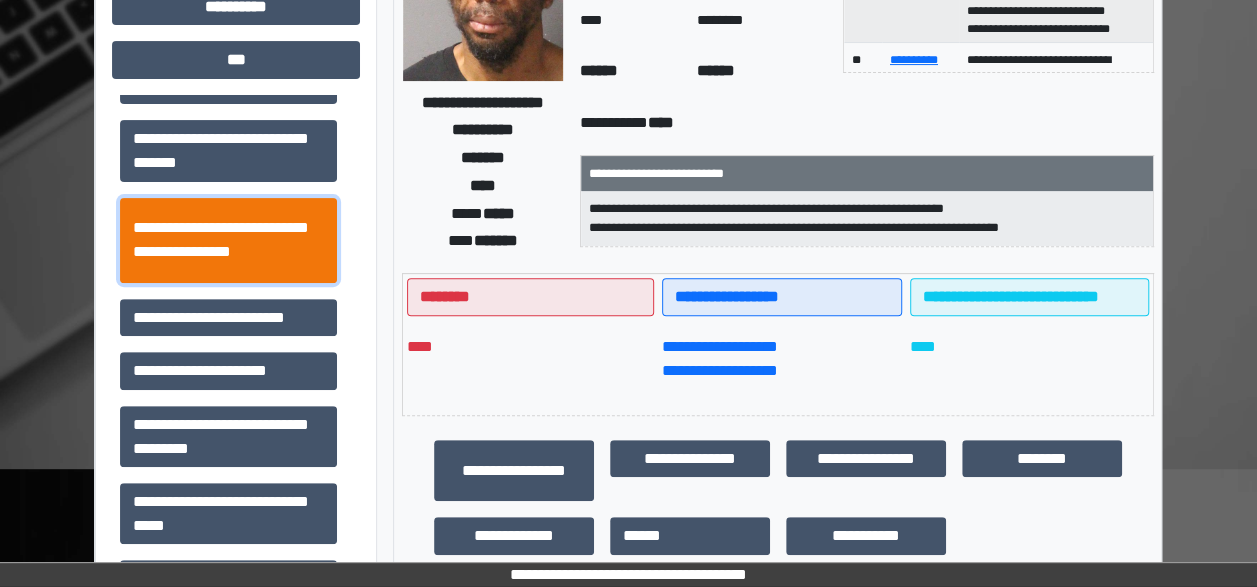 click on "**********" at bounding box center (228, 240) 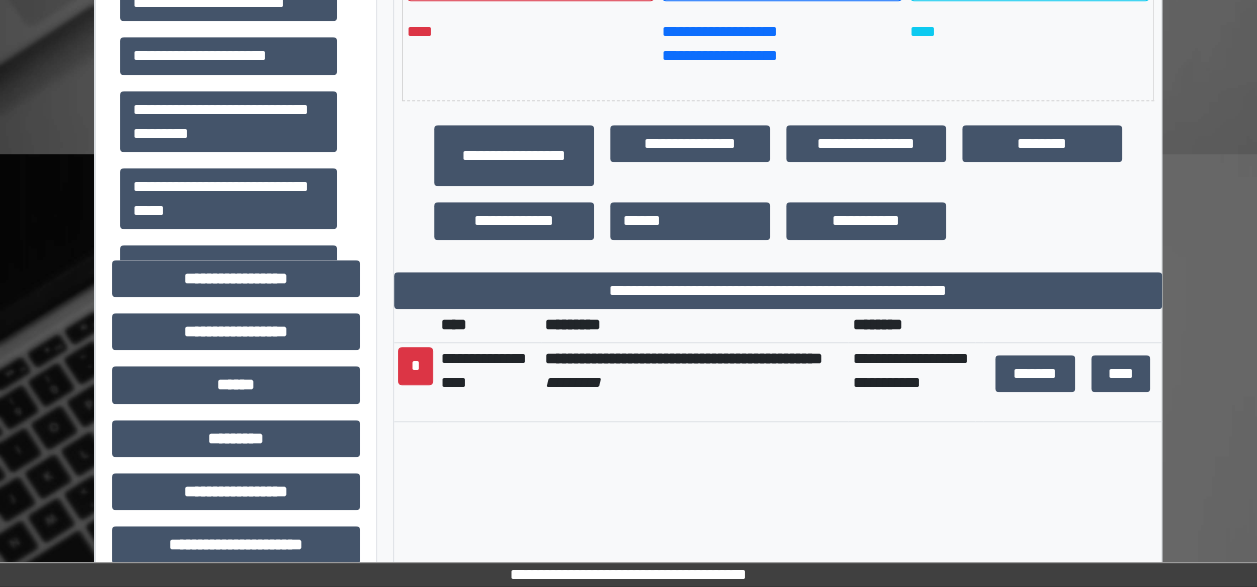 scroll, scrollTop: 549, scrollLeft: 0, axis: vertical 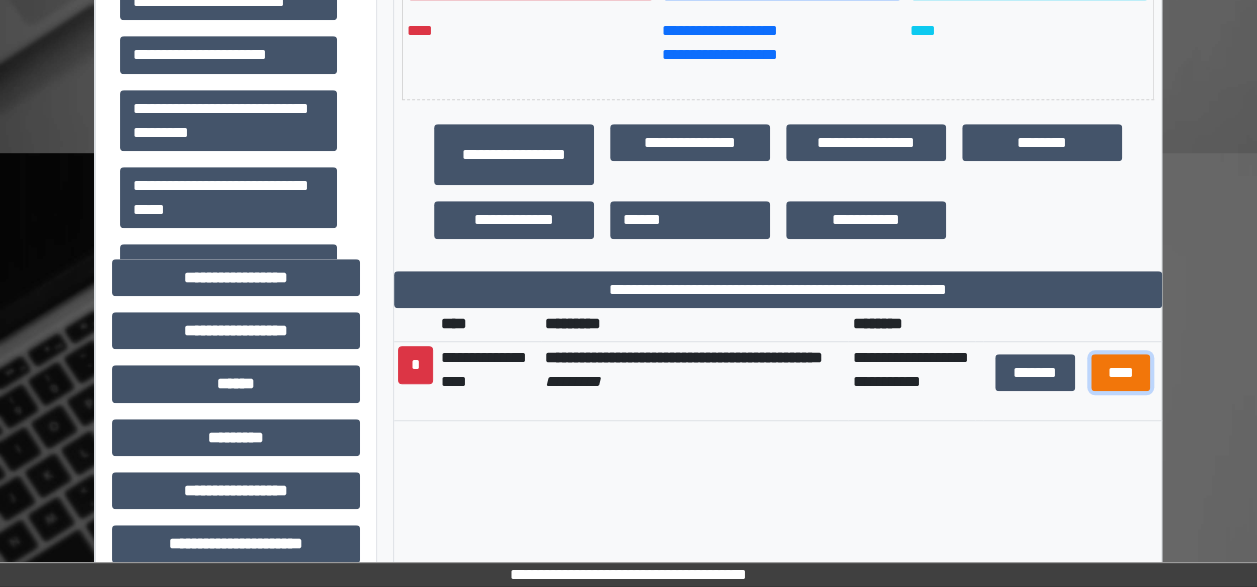 click on "****" at bounding box center (1120, 372) 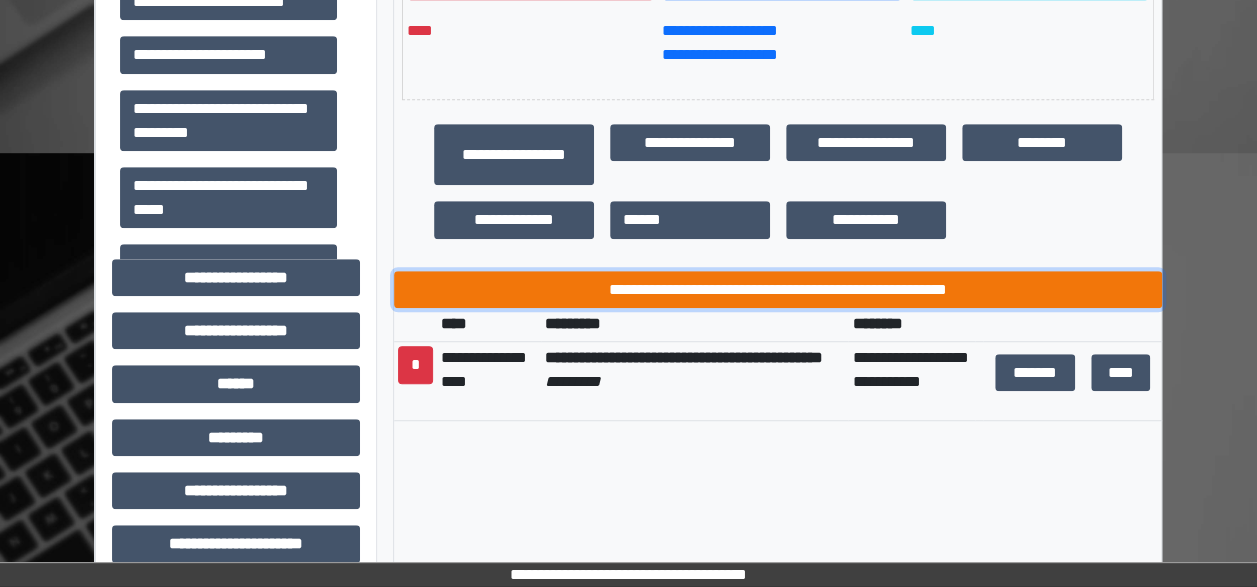 click on "**********" at bounding box center (778, 289) 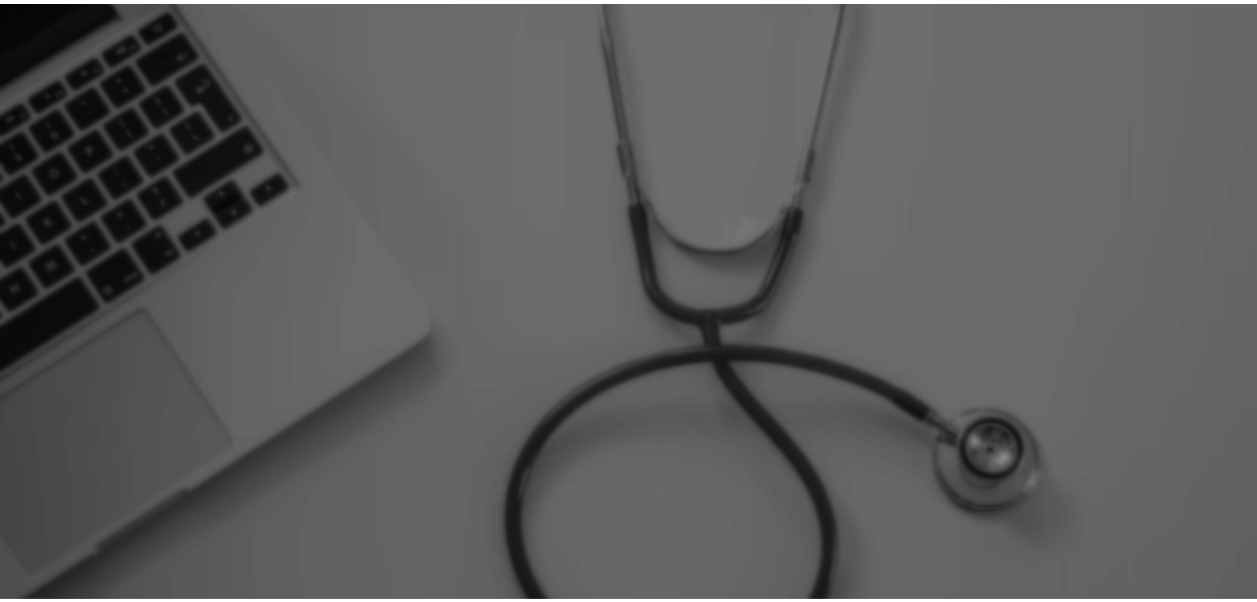 scroll, scrollTop: 0, scrollLeft: 0, axis: both 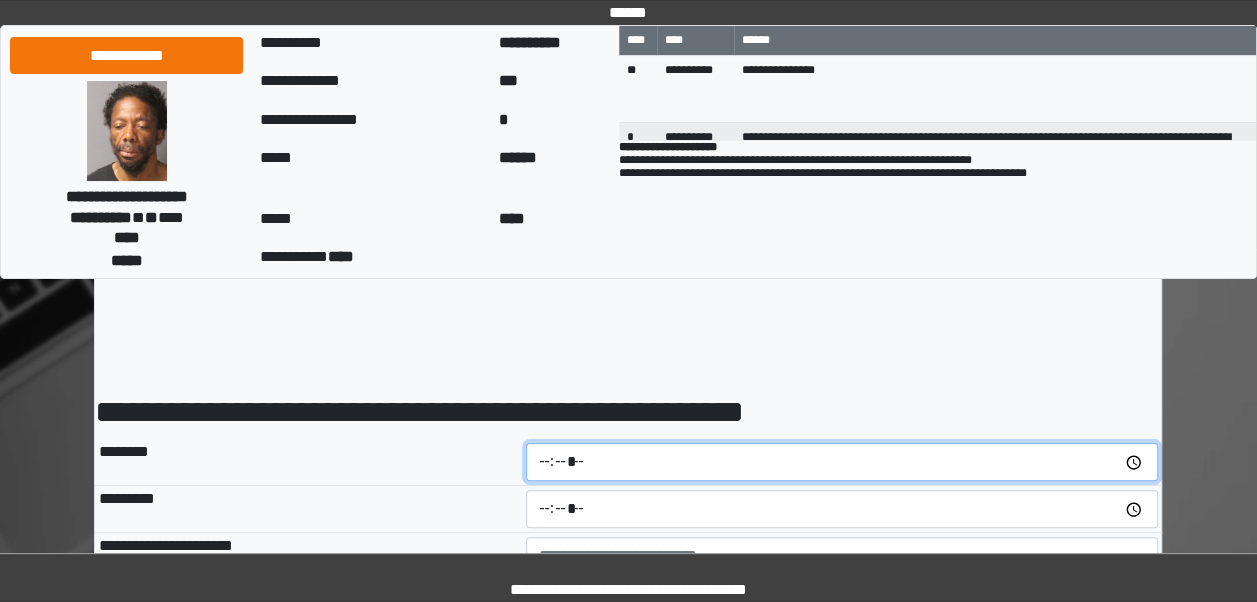 click at bounding box center (842, 462) 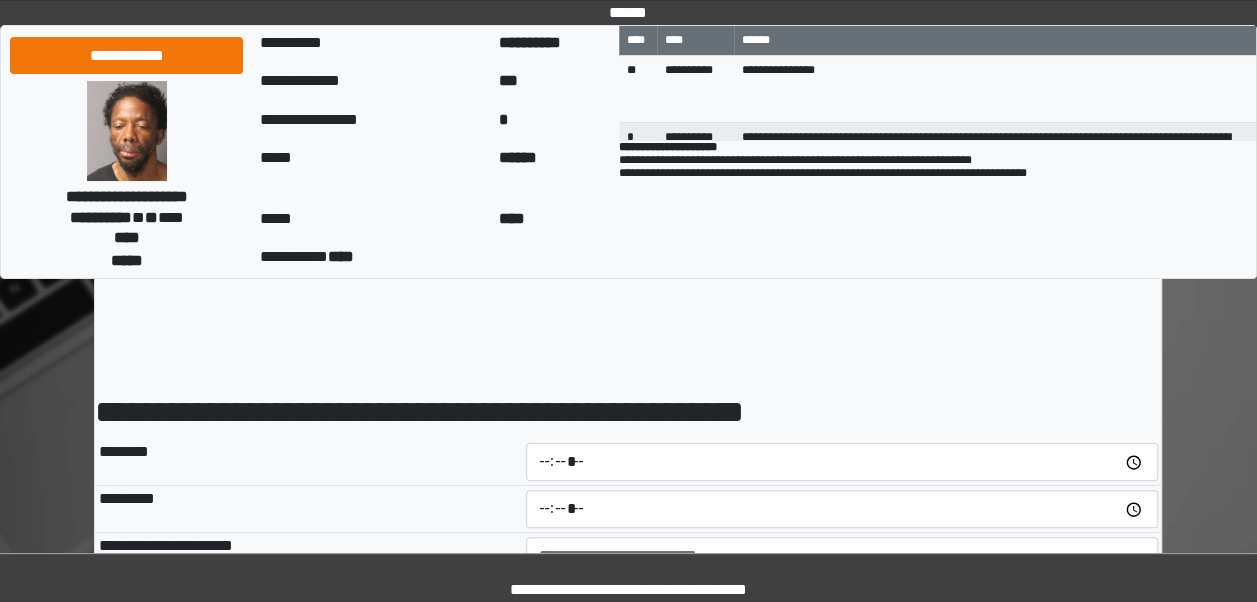 click on "**********" at bounding box center [628, 627] 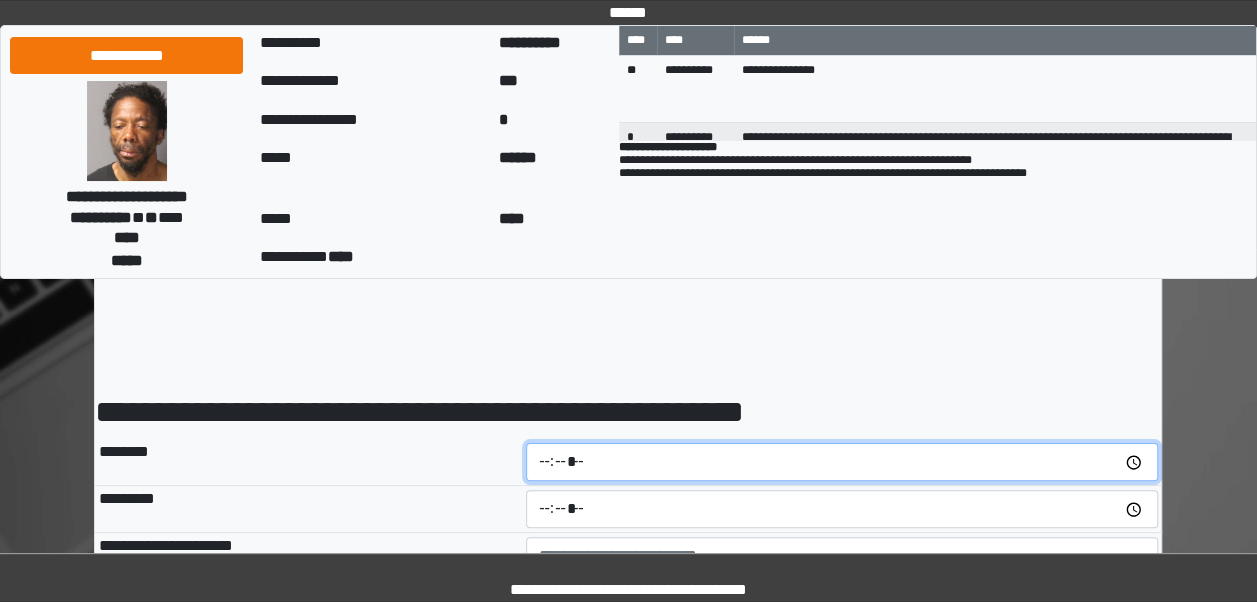 click at bounding box center (842, 462) 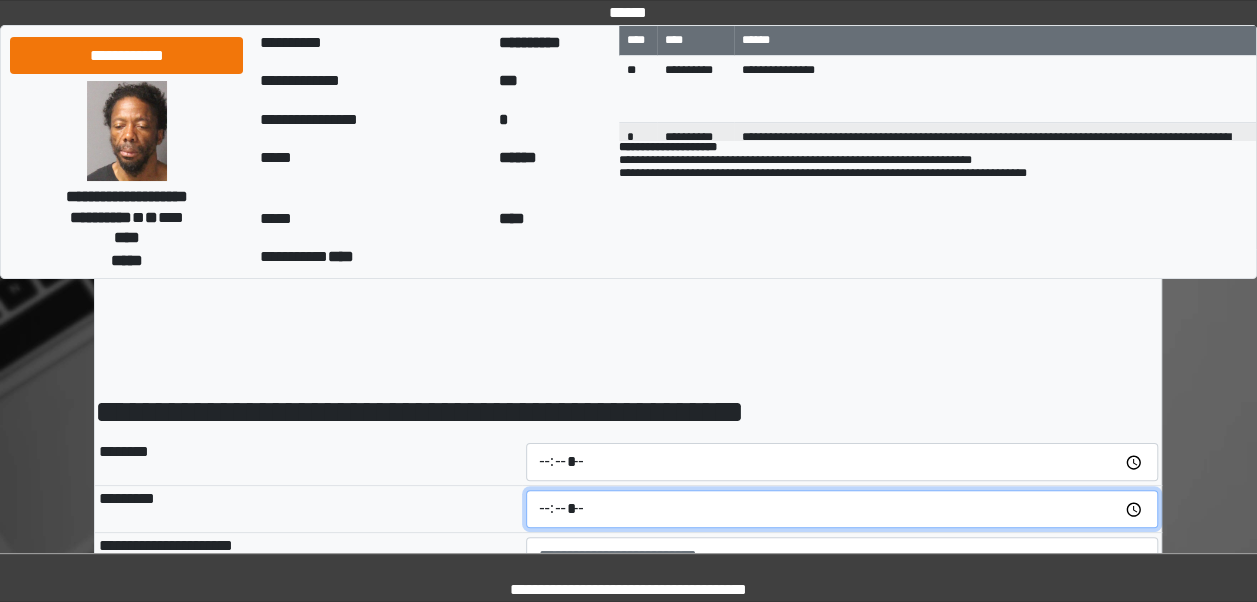 click at bounding box center (842, 509) 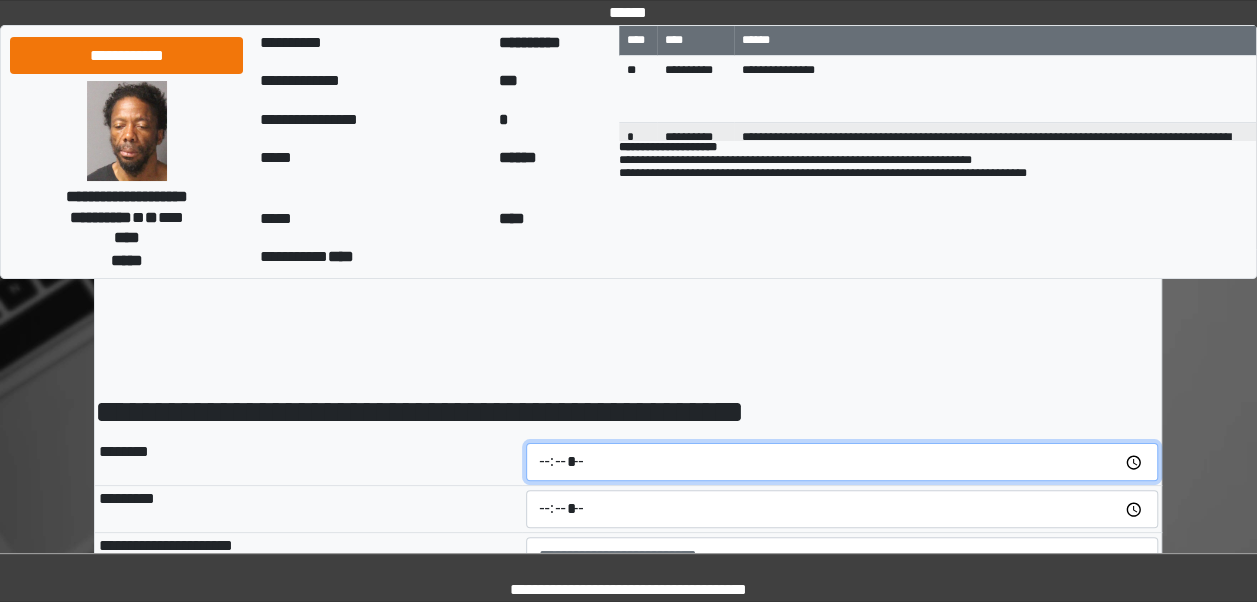 click on "*****" at bounding box center (842, 462) 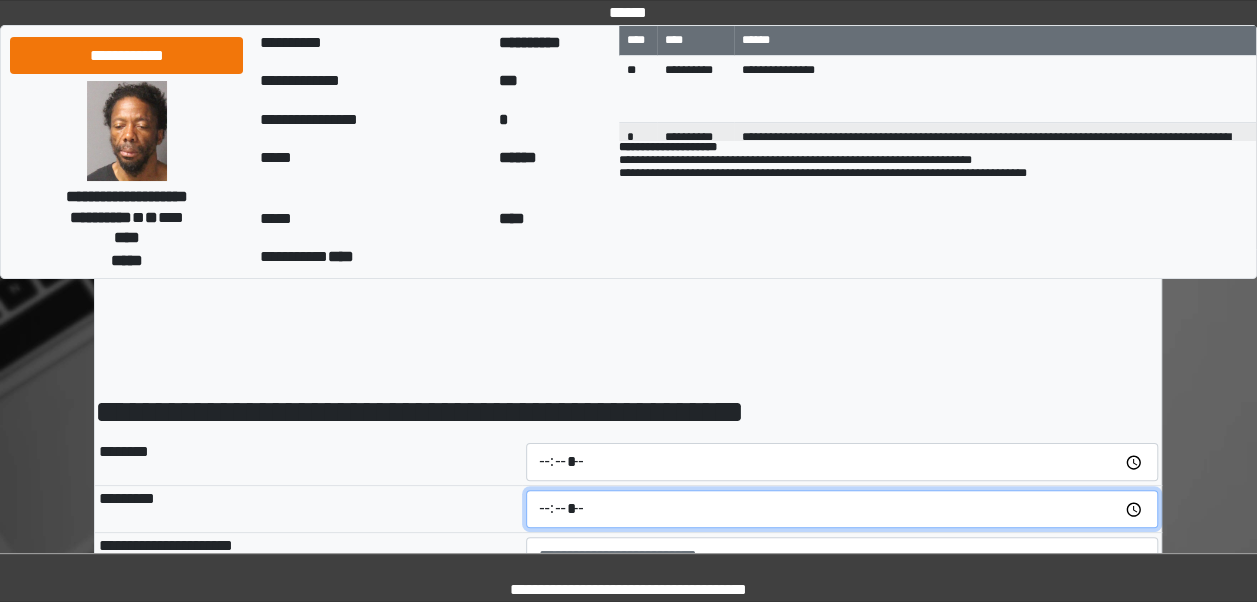 click at bounding box center (842, 509) 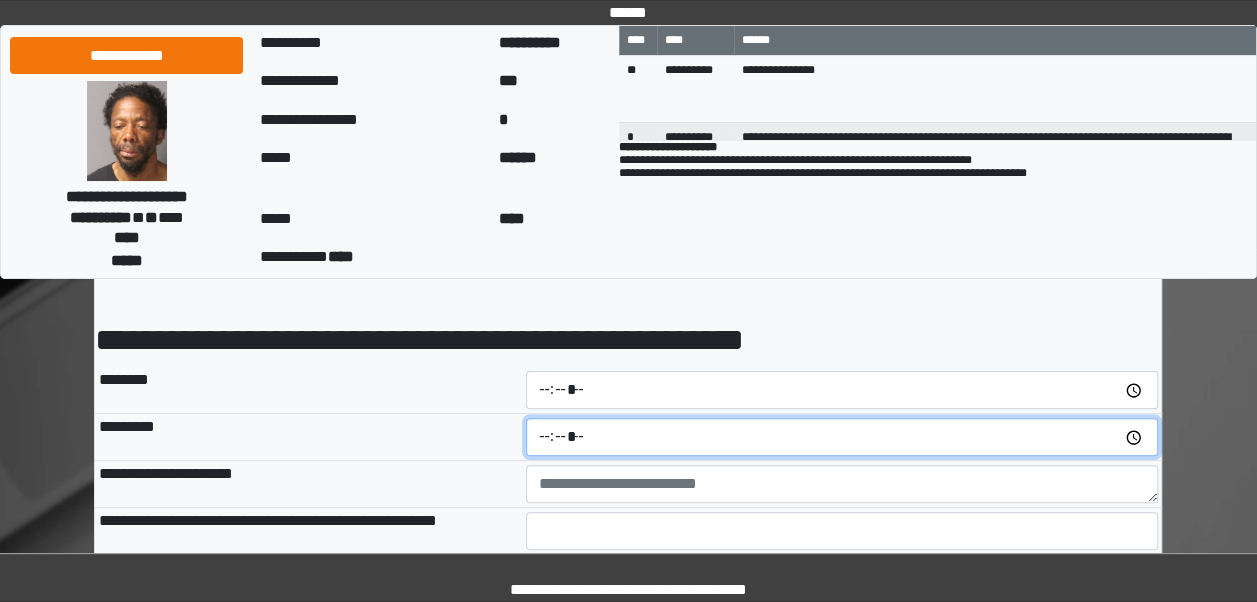 scroll, scrollTop: 75, scrollLeft: 0, axis: vertical 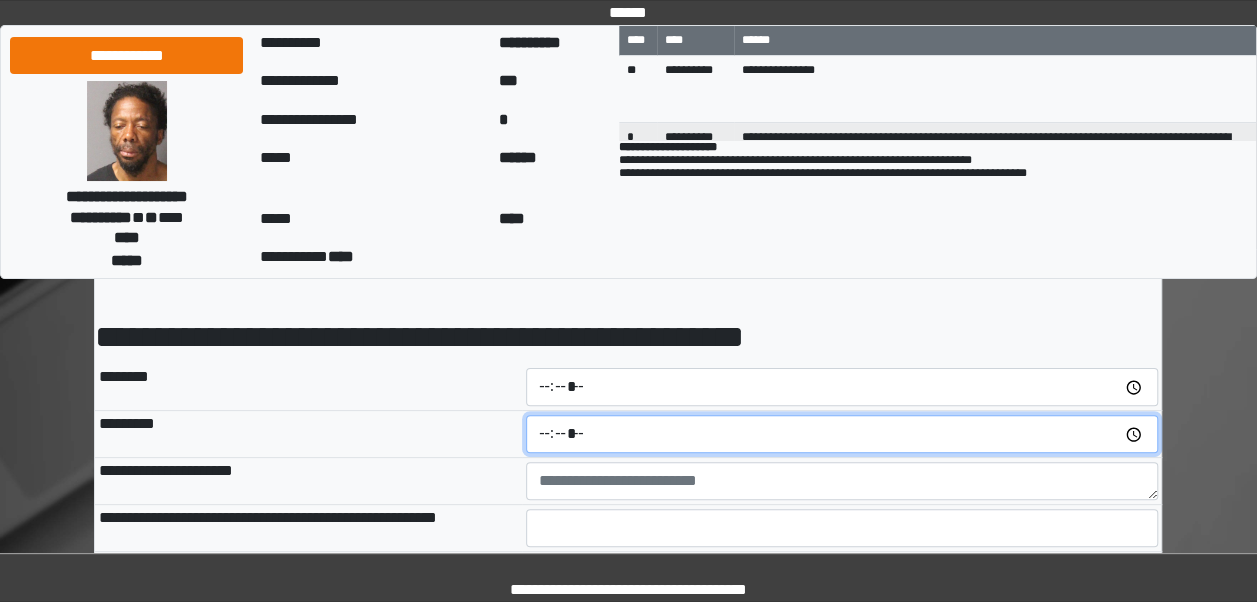 click on "*****" at bounding box center [842, 434] 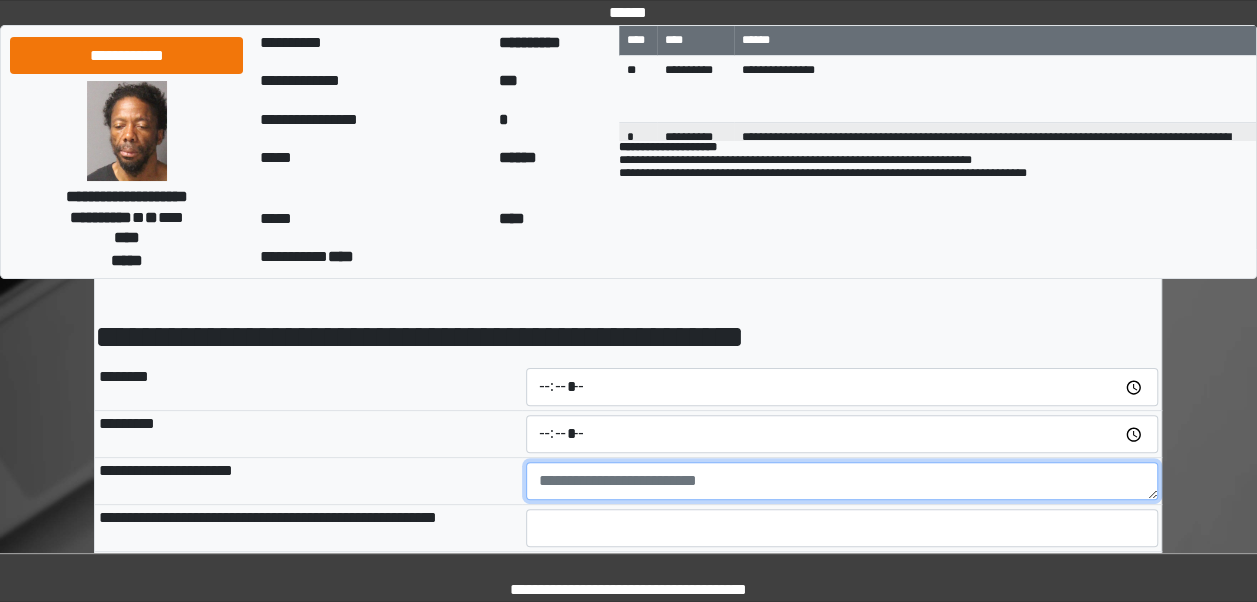 click at bounding box center (842, 481) 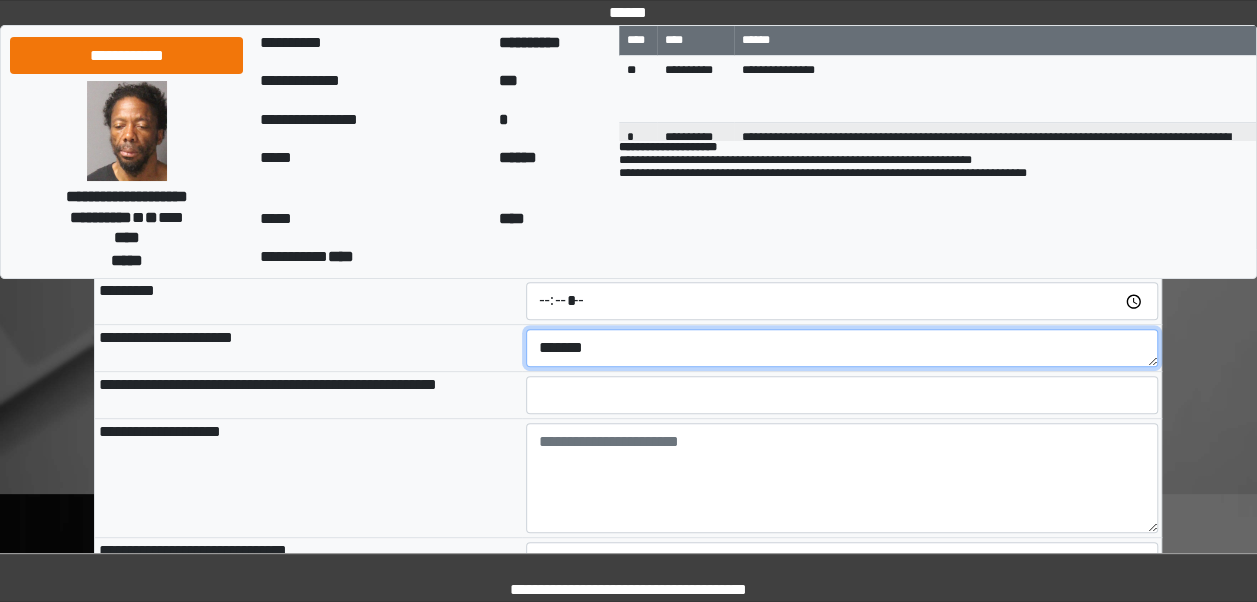 scroll, scrollTop: 209, scrollLeft: 0, axis: vertical 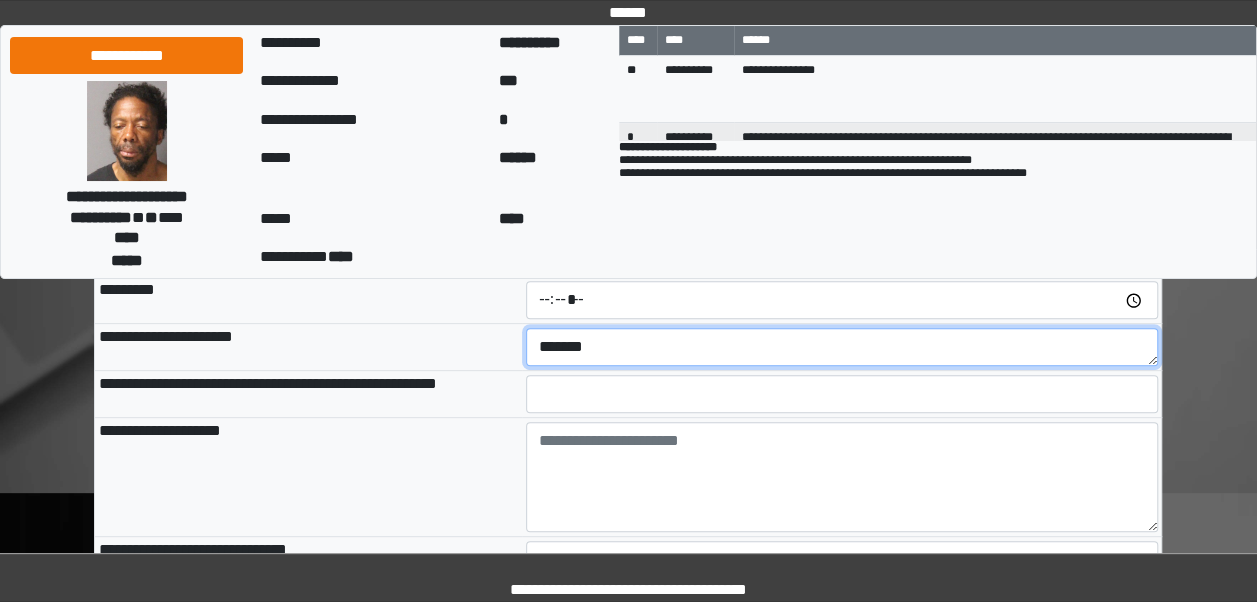 type on "*******" 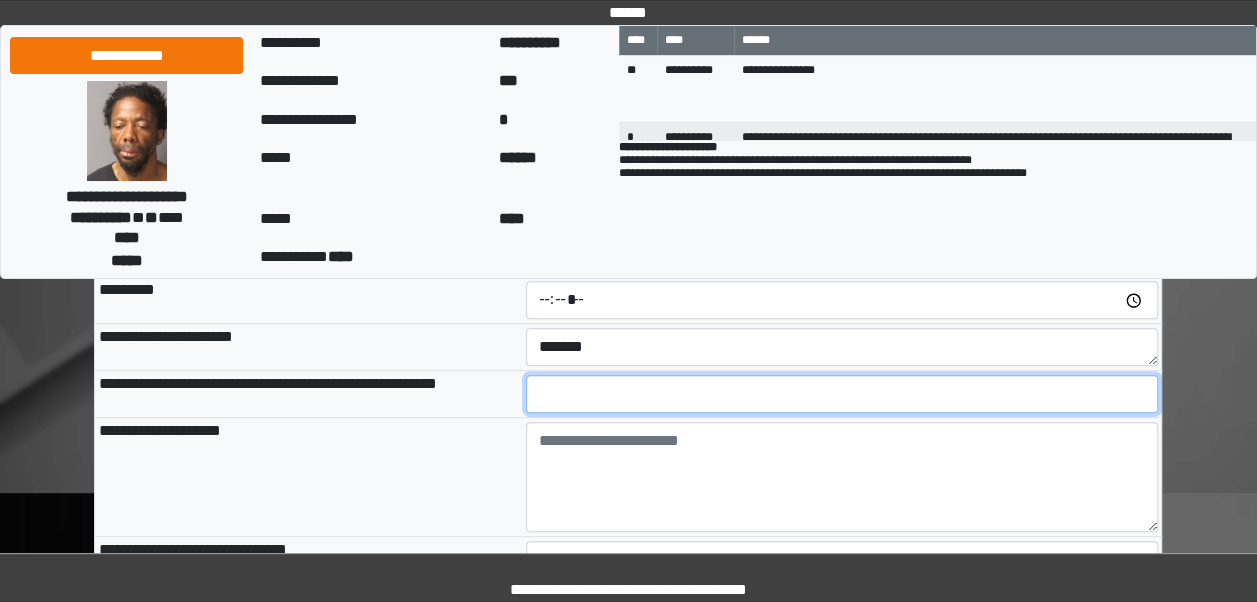 click at bounding box center [842, 394] 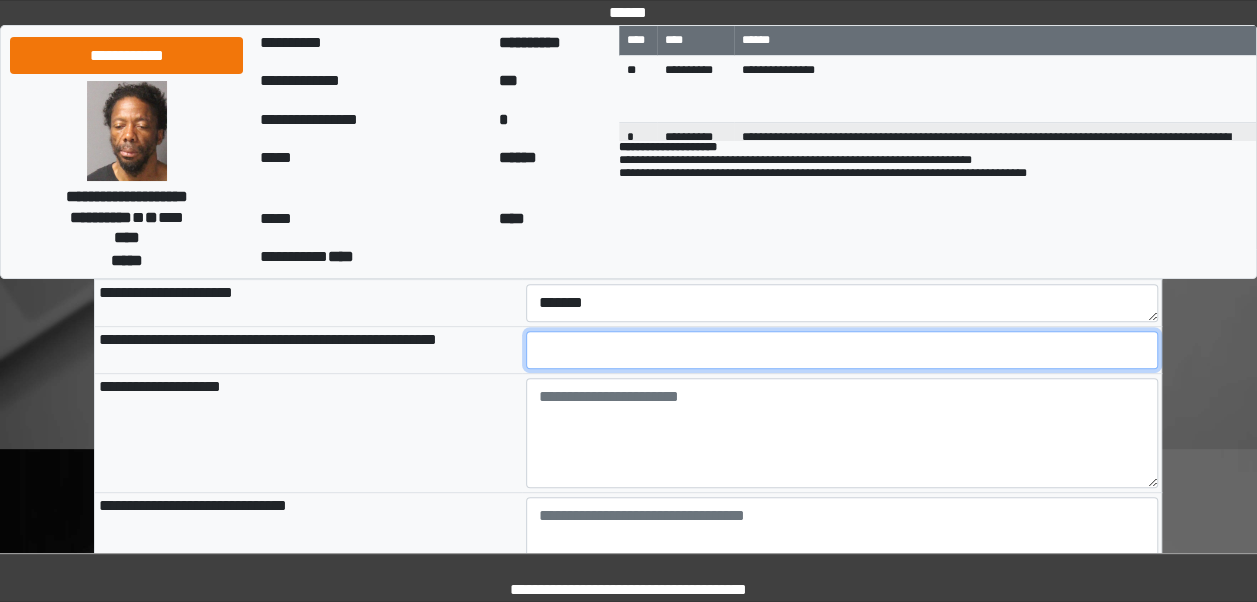 scroll, scrollTop: 254, scrollLeft: 0, axis: vertical 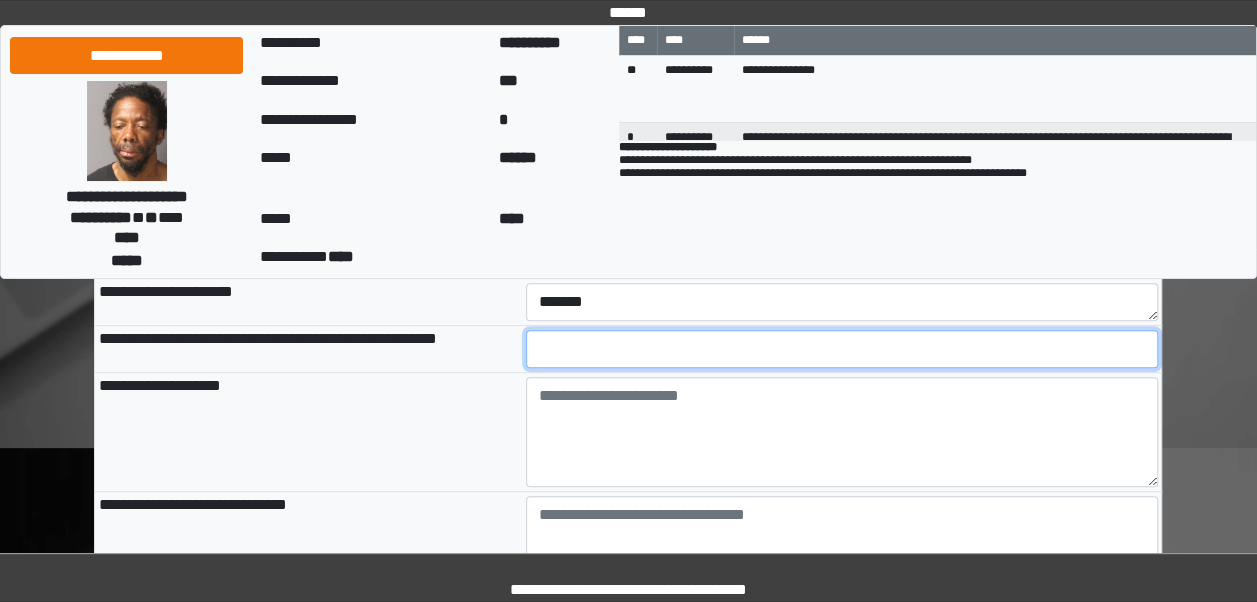 type on "**" 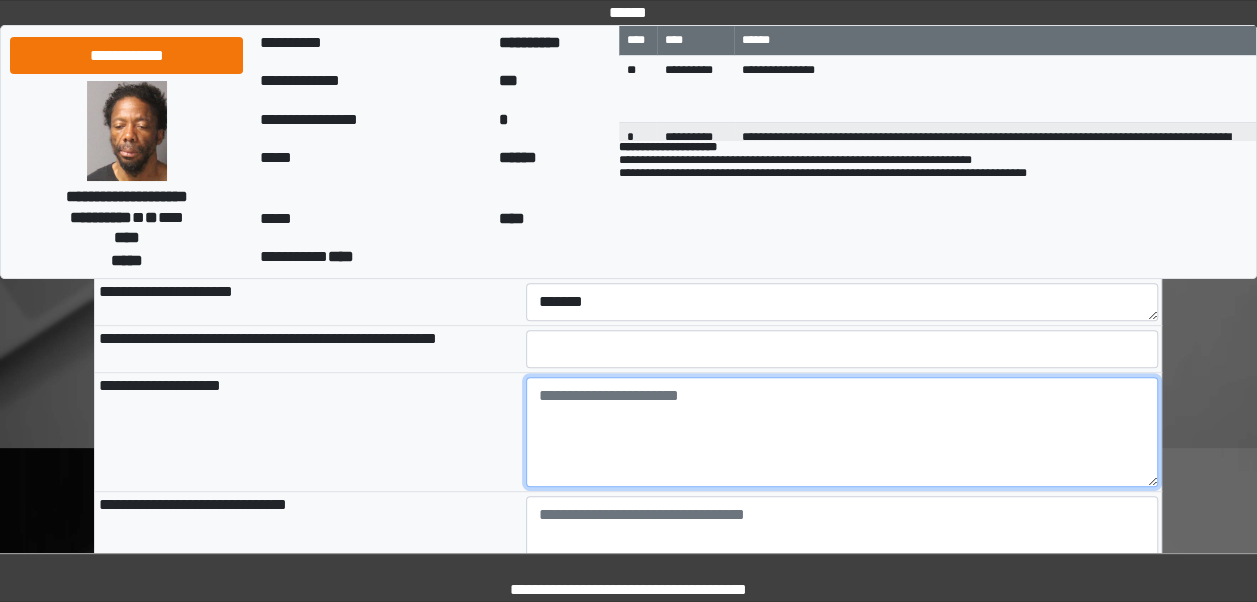click at bounding box center (842, 432) 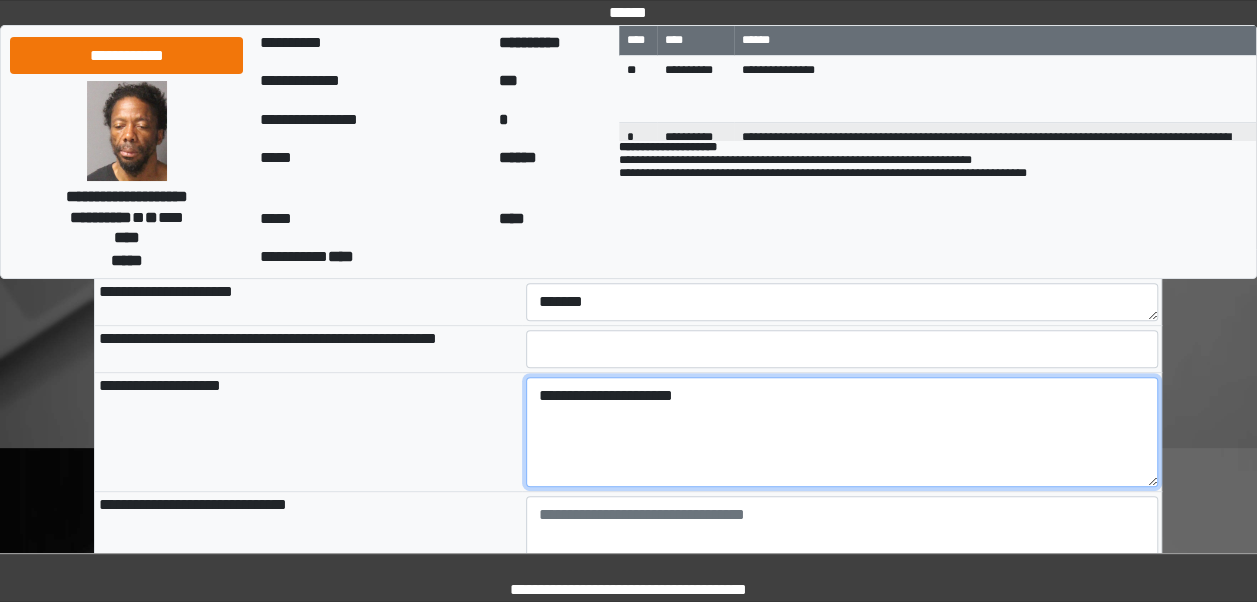 type on "**********" 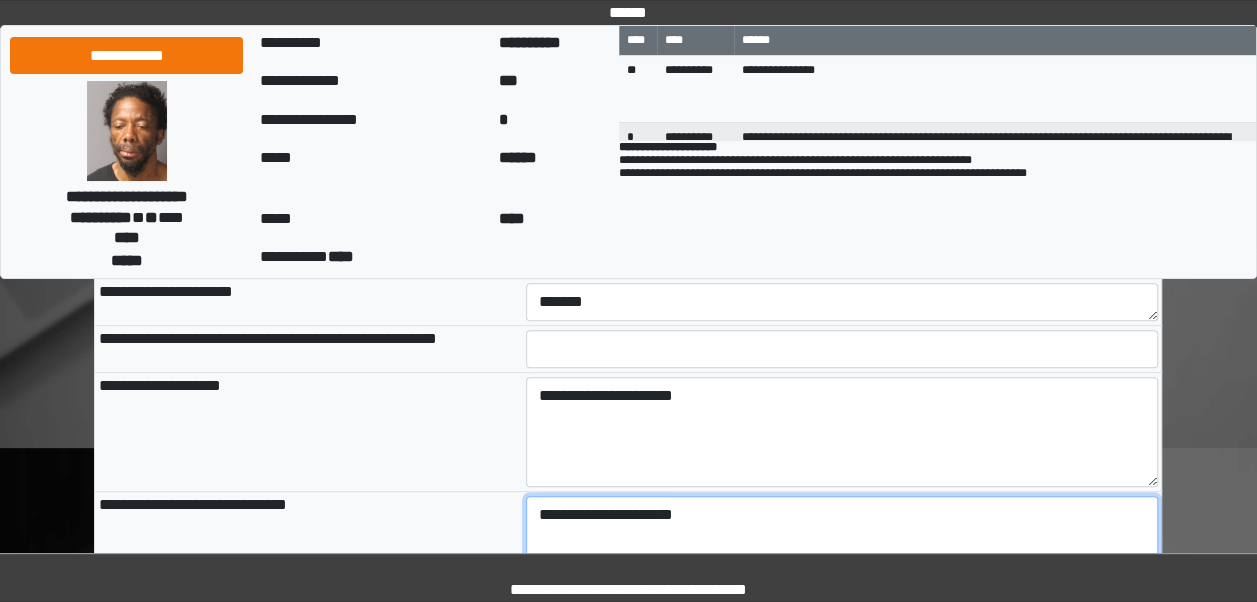 type on "**********" 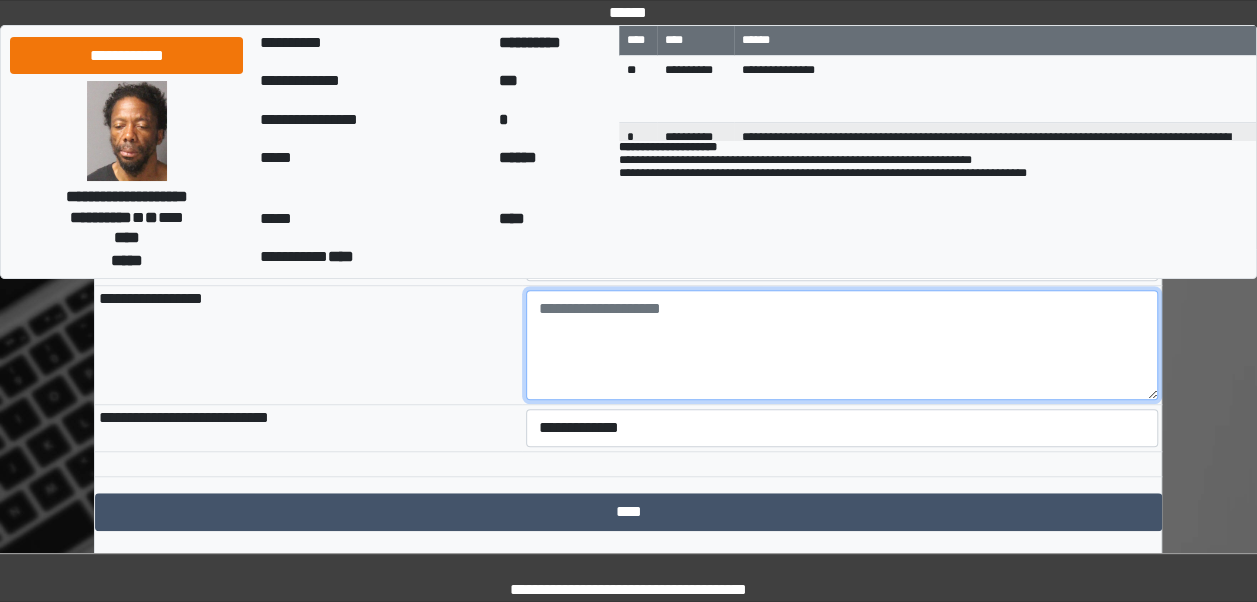 scroll, scrollTop: 581, scrollLeft: 0, axis: vertical 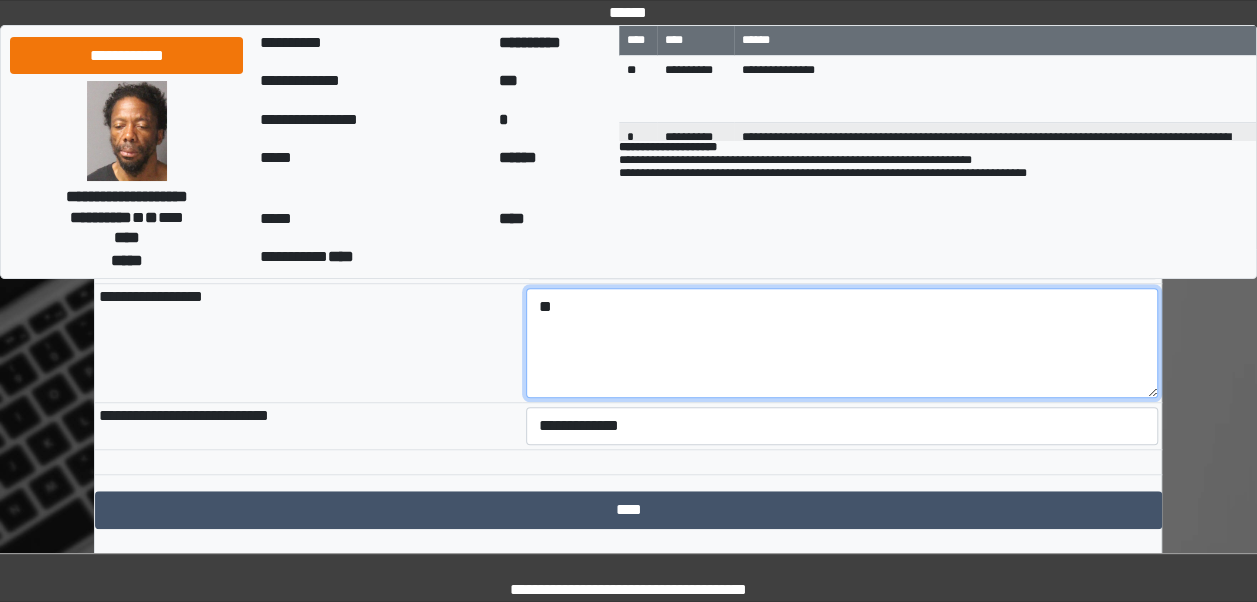 type on "*" 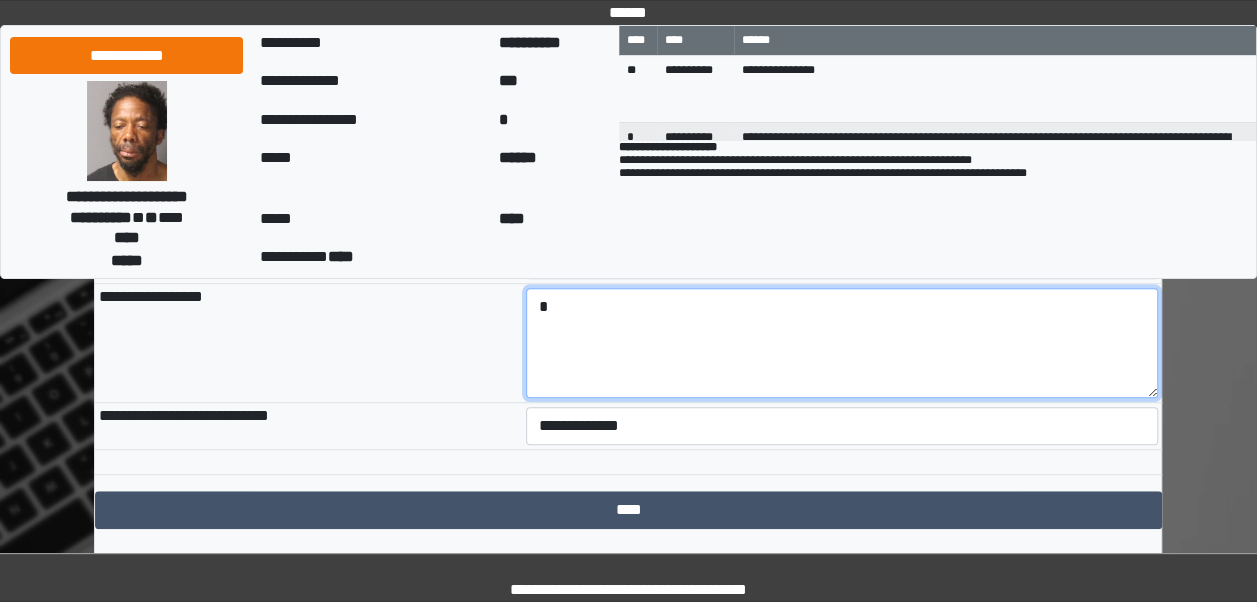 type 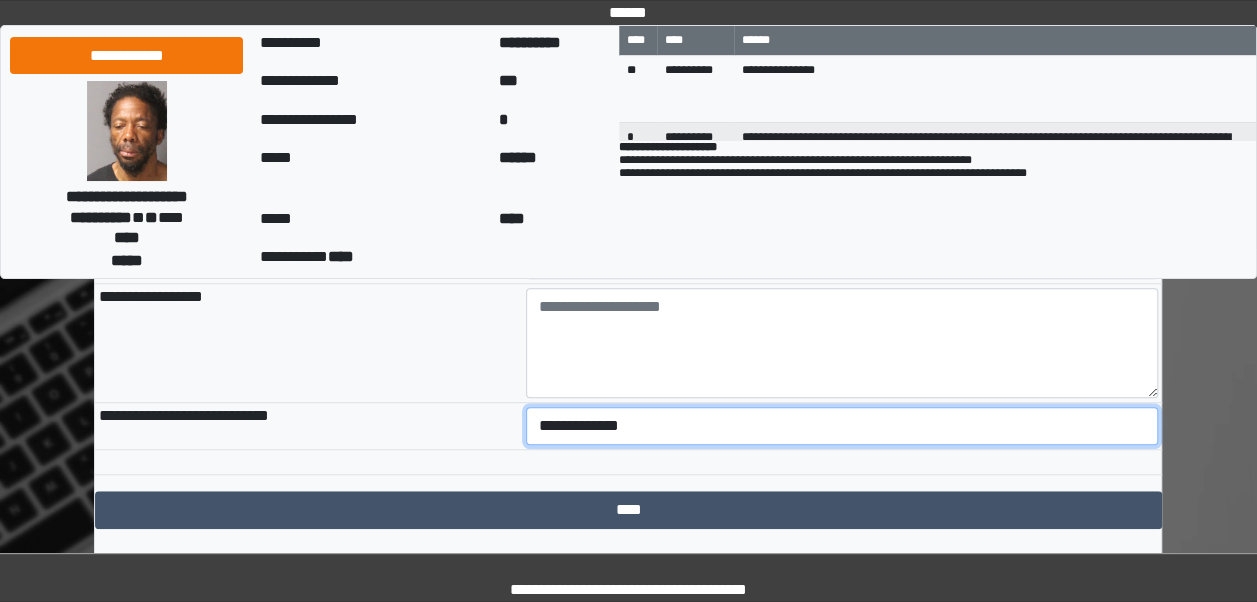 click on "**********" at bounding box center (842, 426) 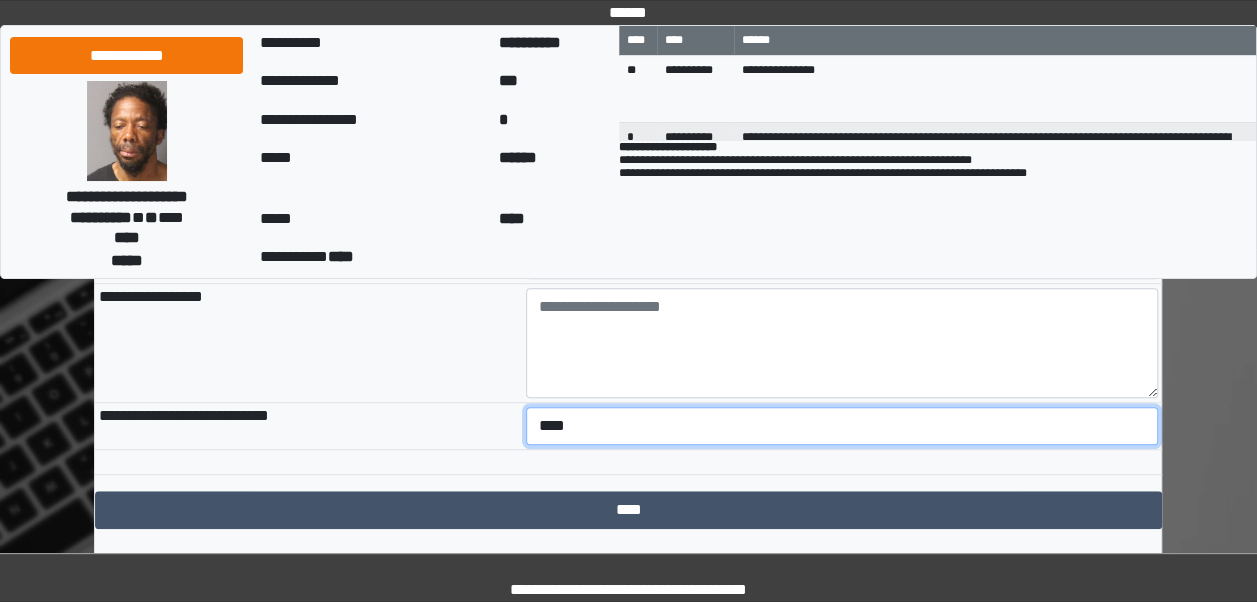 click on "**********" at bounding box center [842, 426] 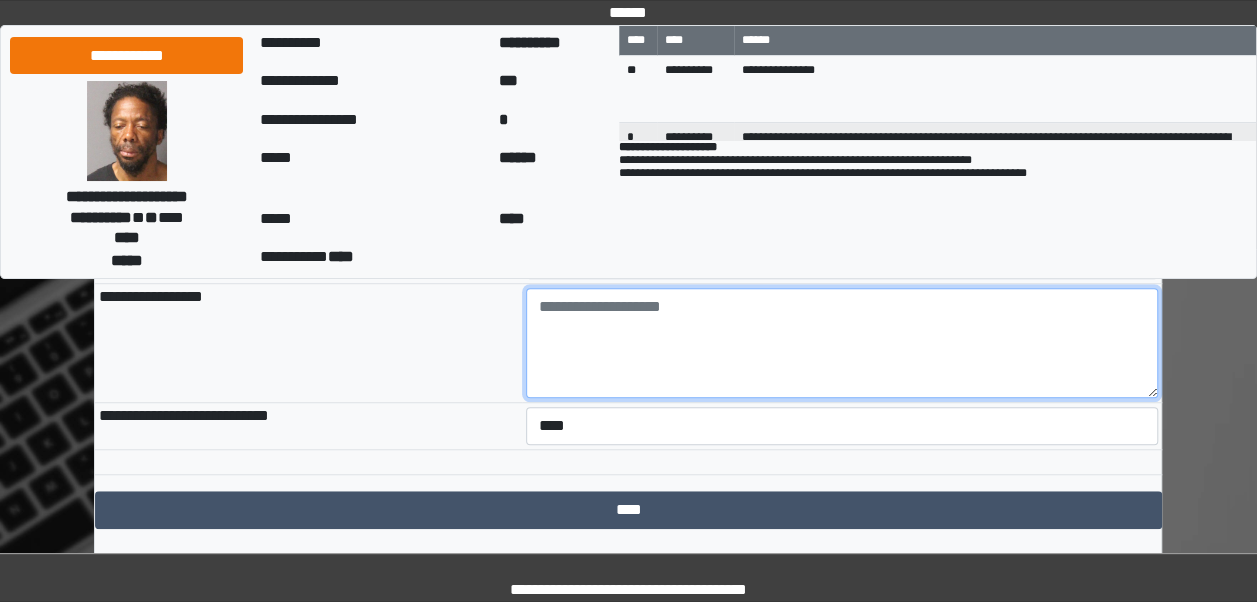 click at bounding box center [842, 343] 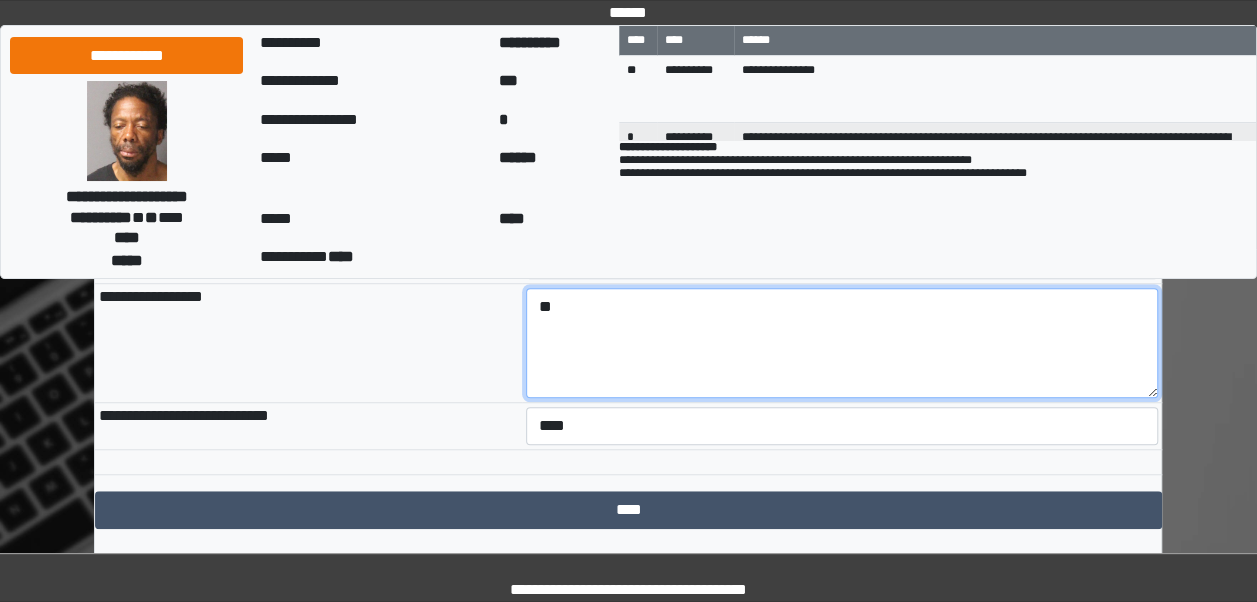 type on "*" 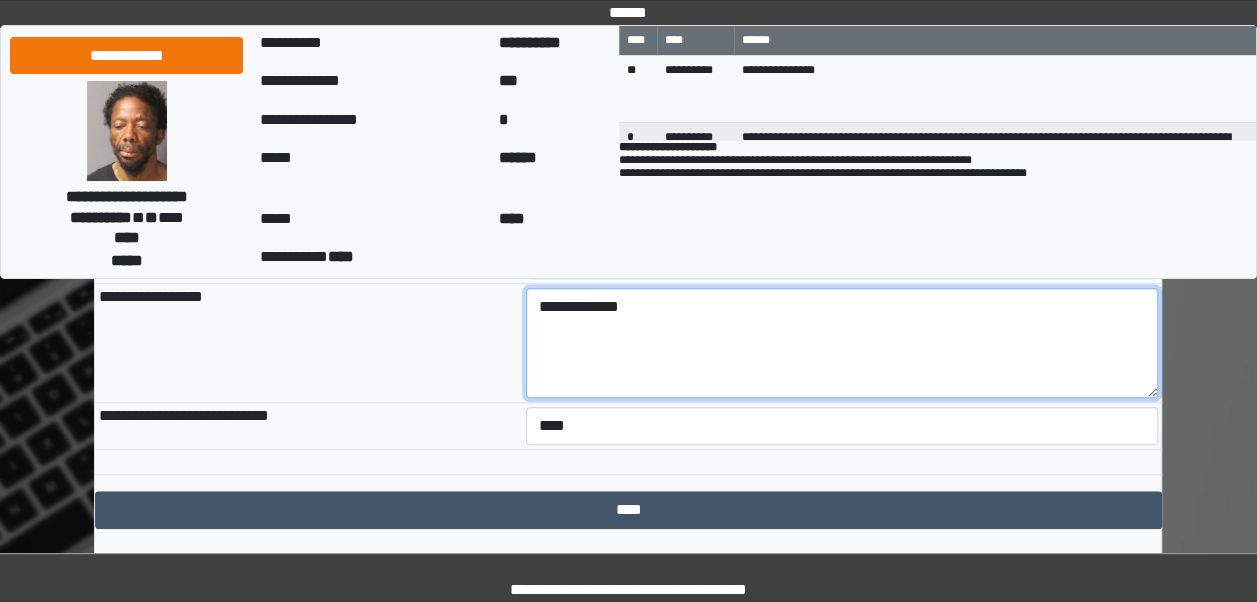 drag, startPoint x: 702, startPoint y: 305, endPoint x: 408, endPoint y: 292, distance: 294.28726 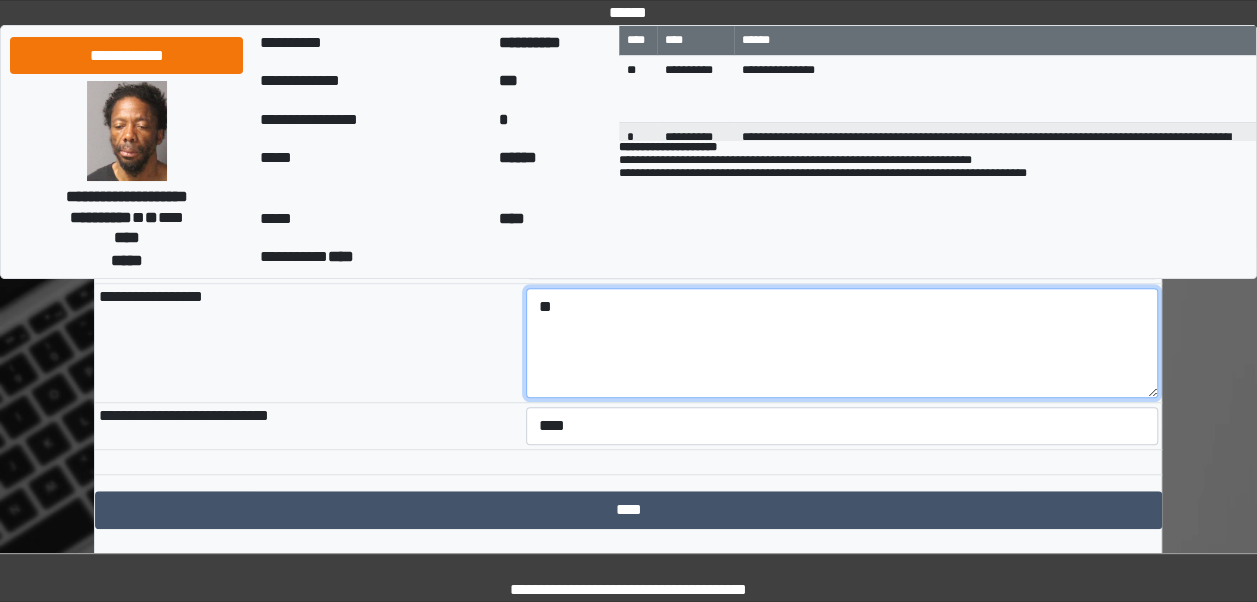 type on "*" 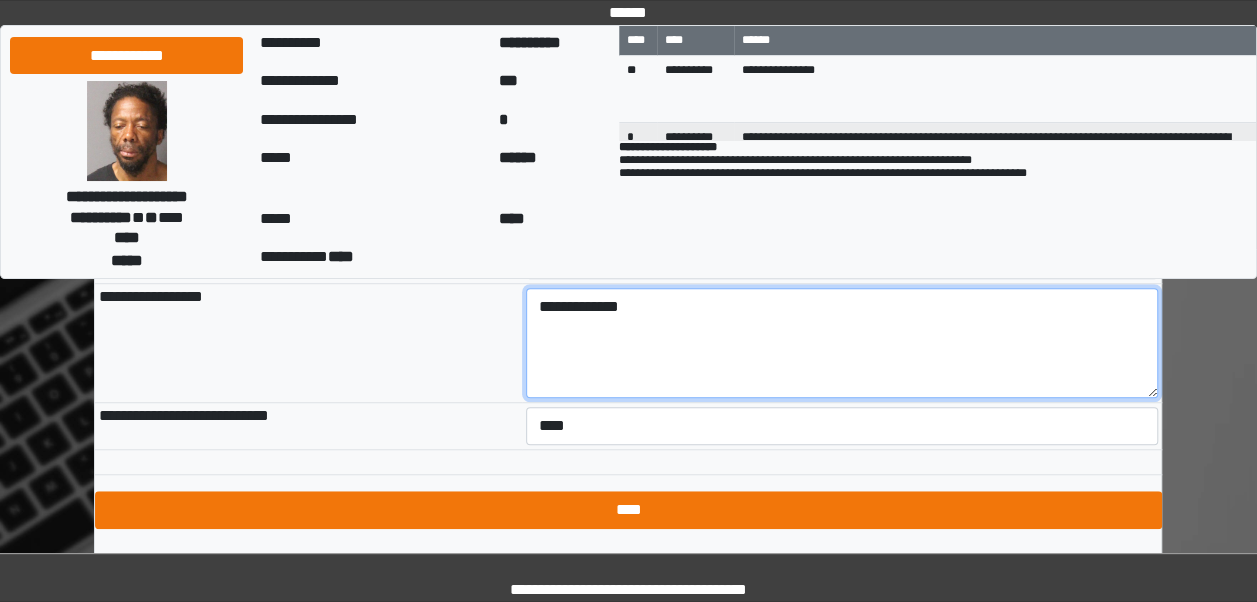 type on "**********" 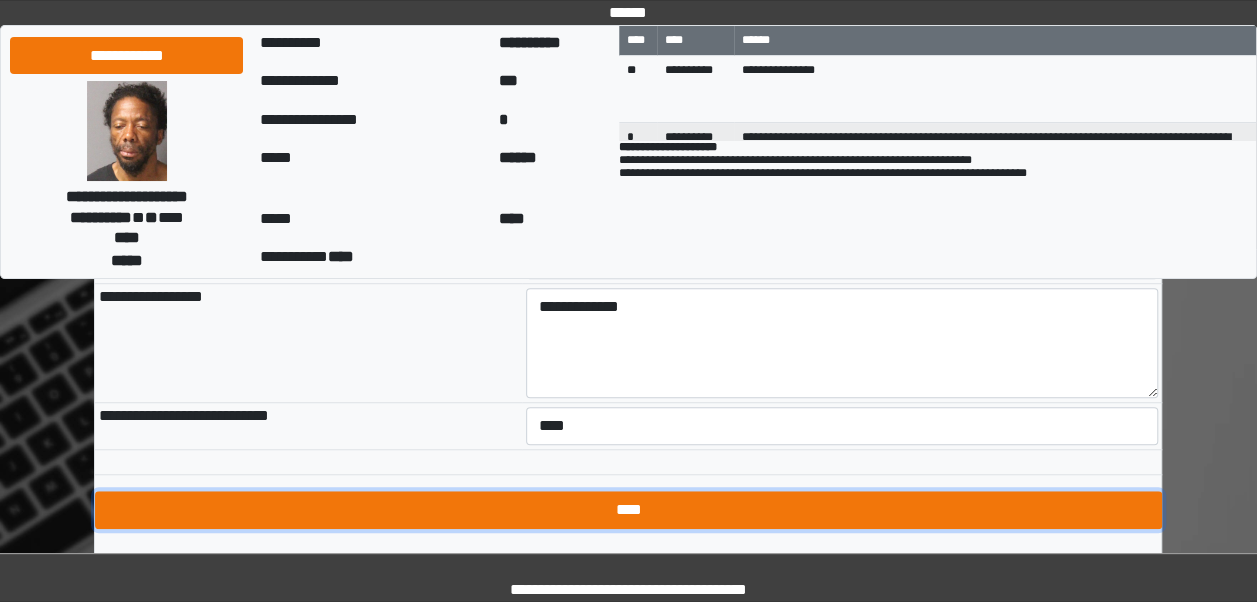 click on "****" at bounding box center [628, 510] 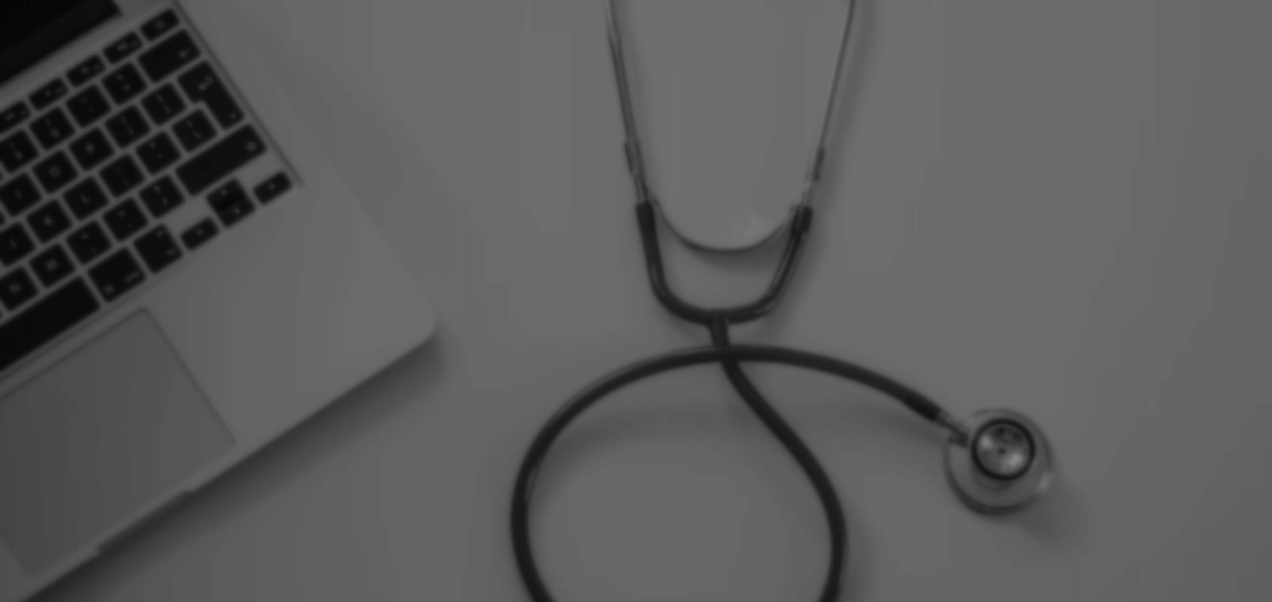 scroll, scrollTop: 0, scrollLeft: 0, axis: both 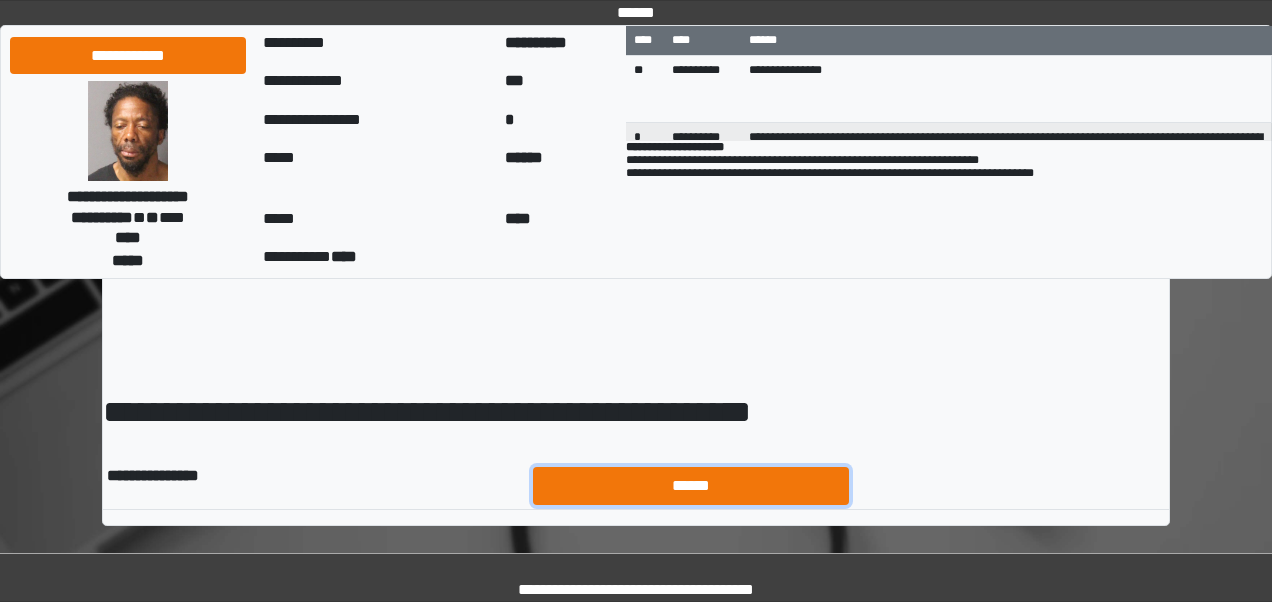 click on "******" at bounding box center (691, 485) 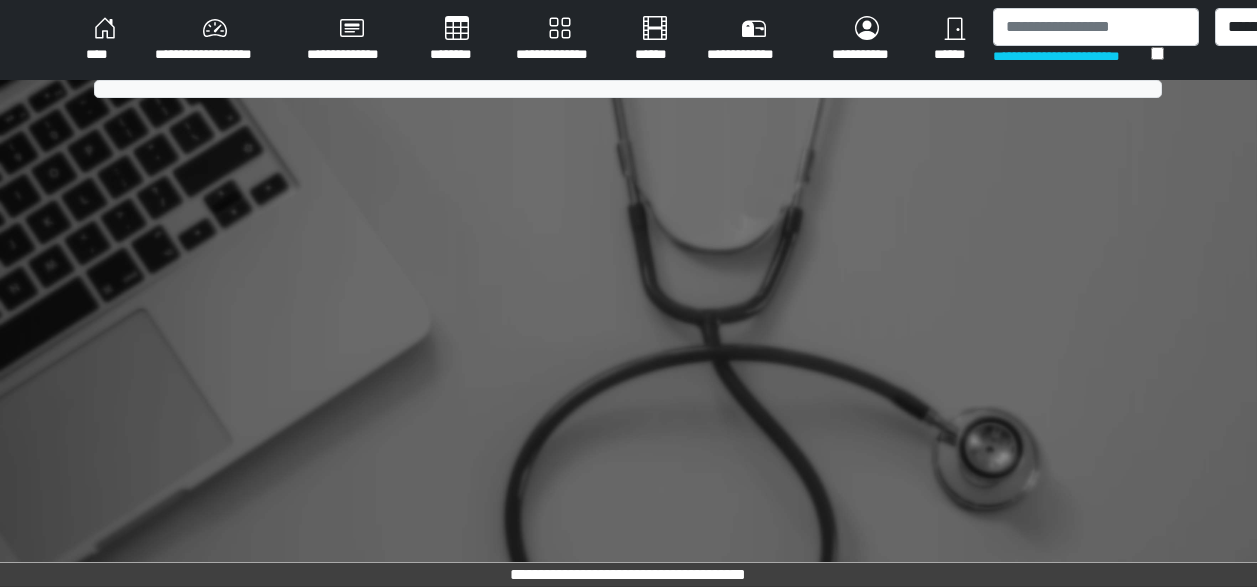 scroll, scrollTop: 0, scrollLeft: 0, axis: both 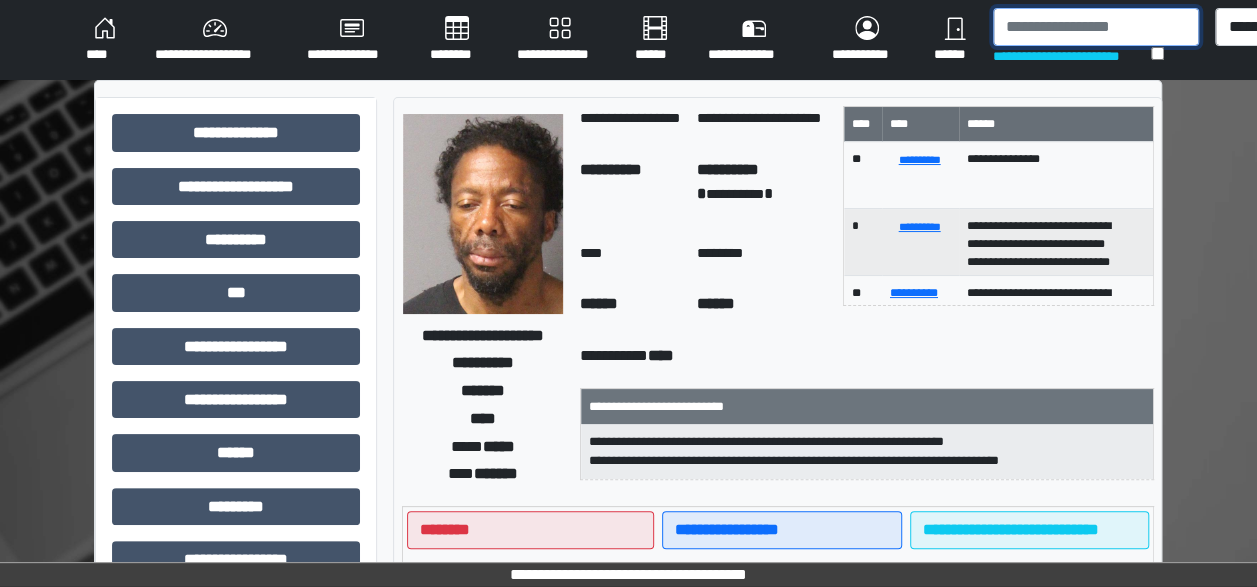 click at bounding box center [1096, 27] 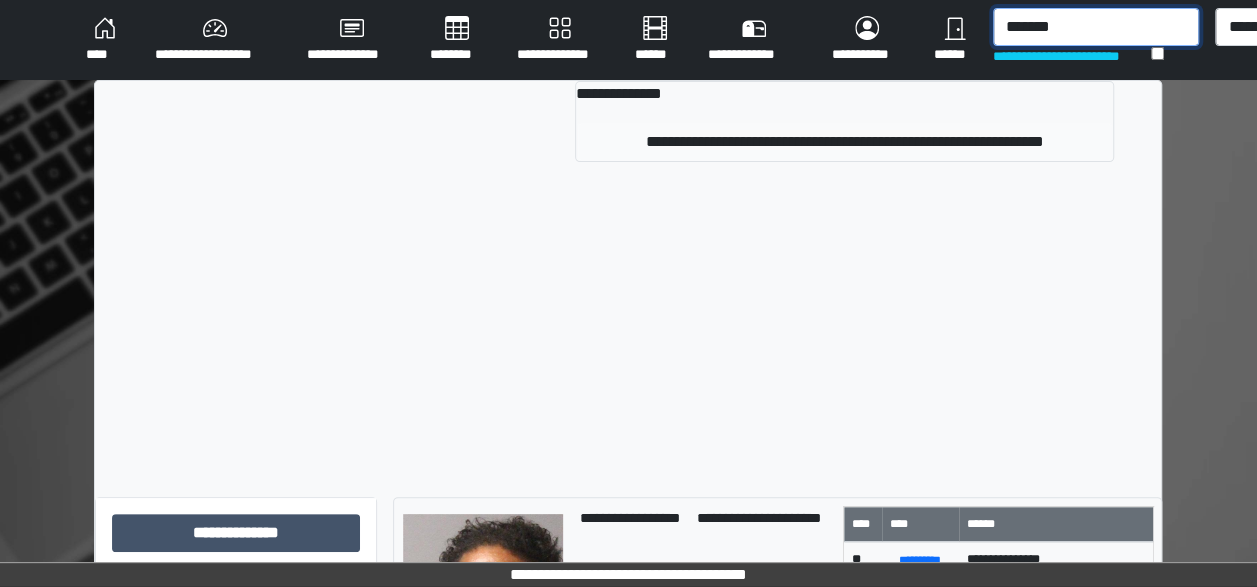 type on "*******" 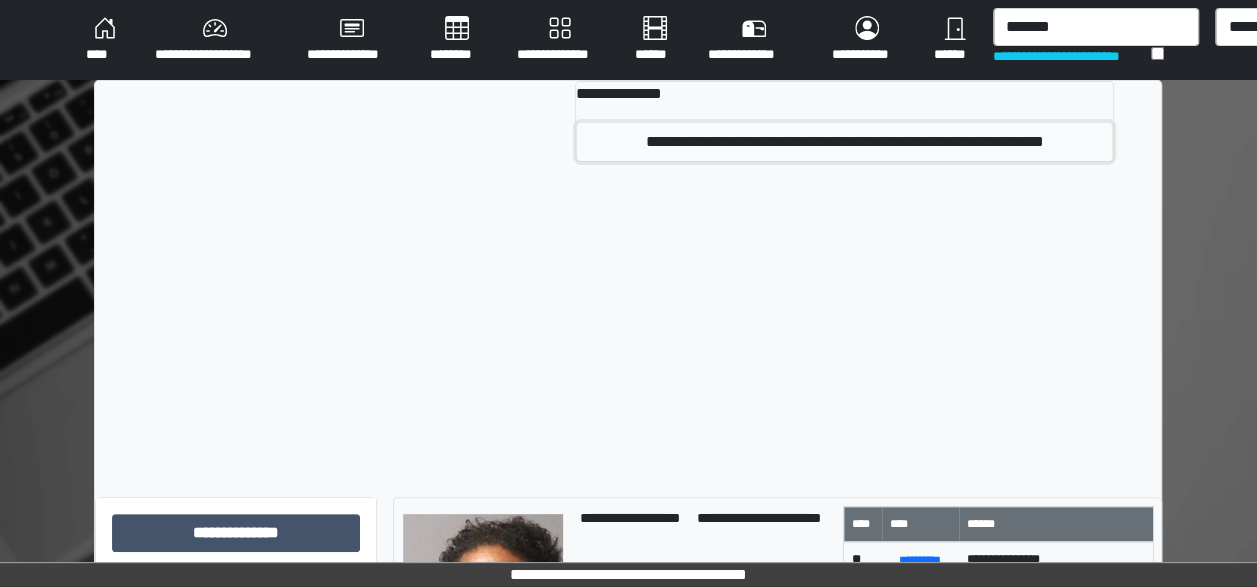 click on "**********" at bounding box center [844, 142] 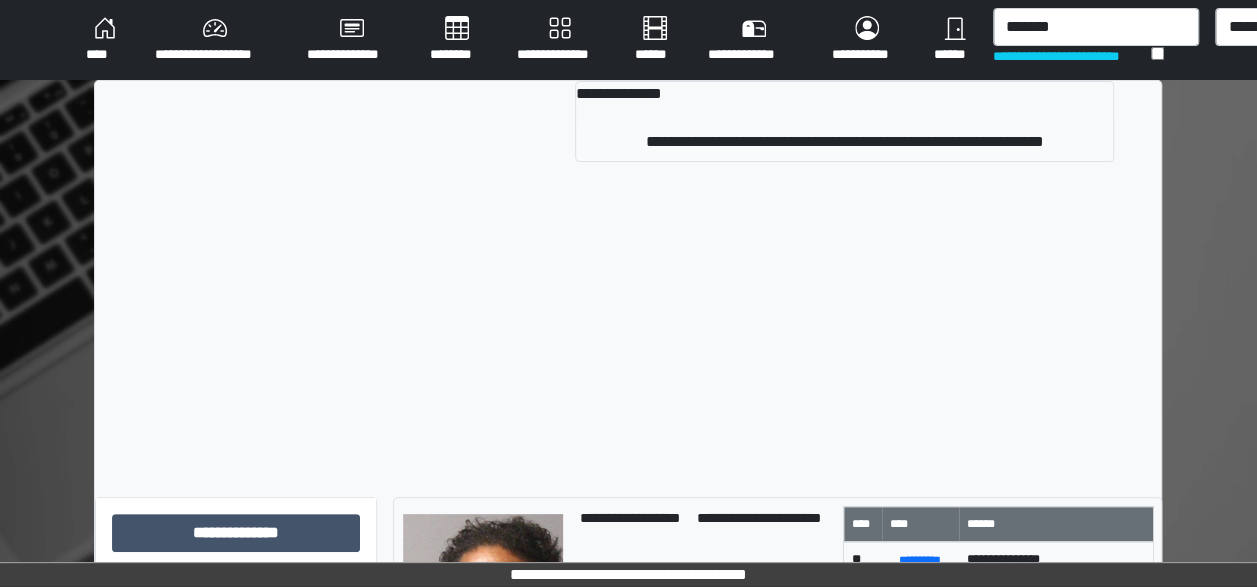 type 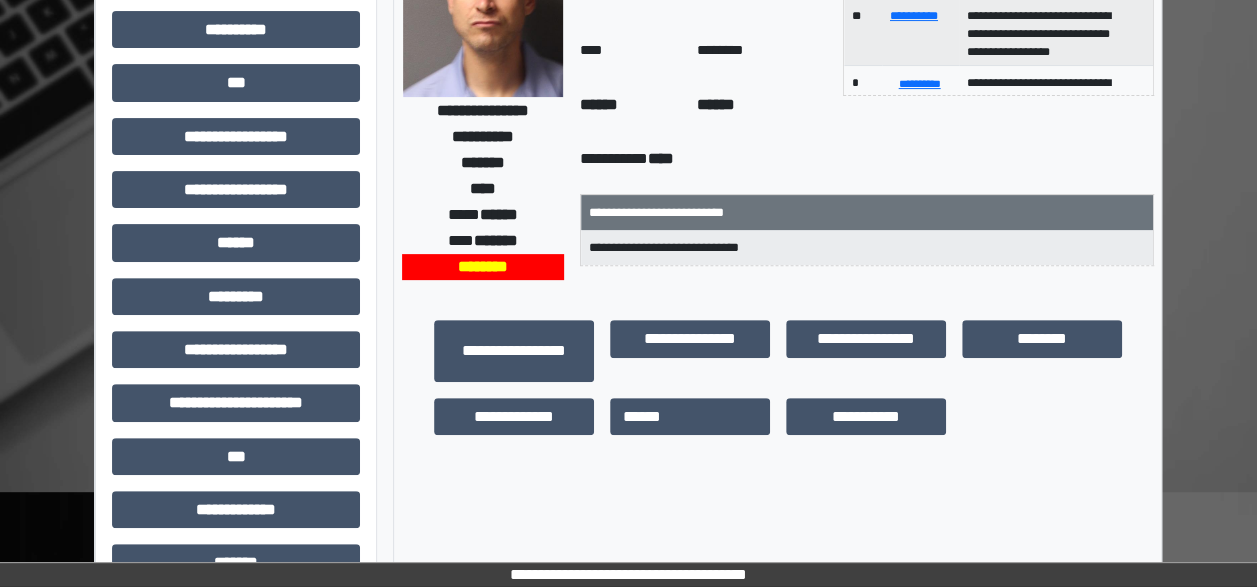 scroll, scrollTop: 226, scrollLeft: 0, axis: vertical 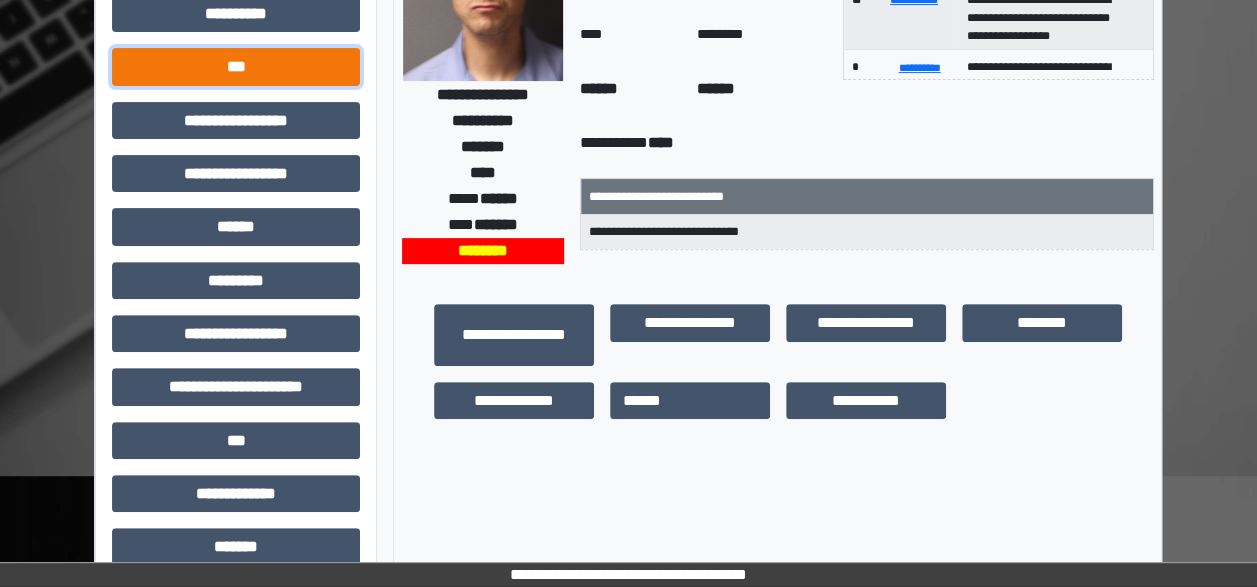 click on "***" at bounding box center (236, 66) 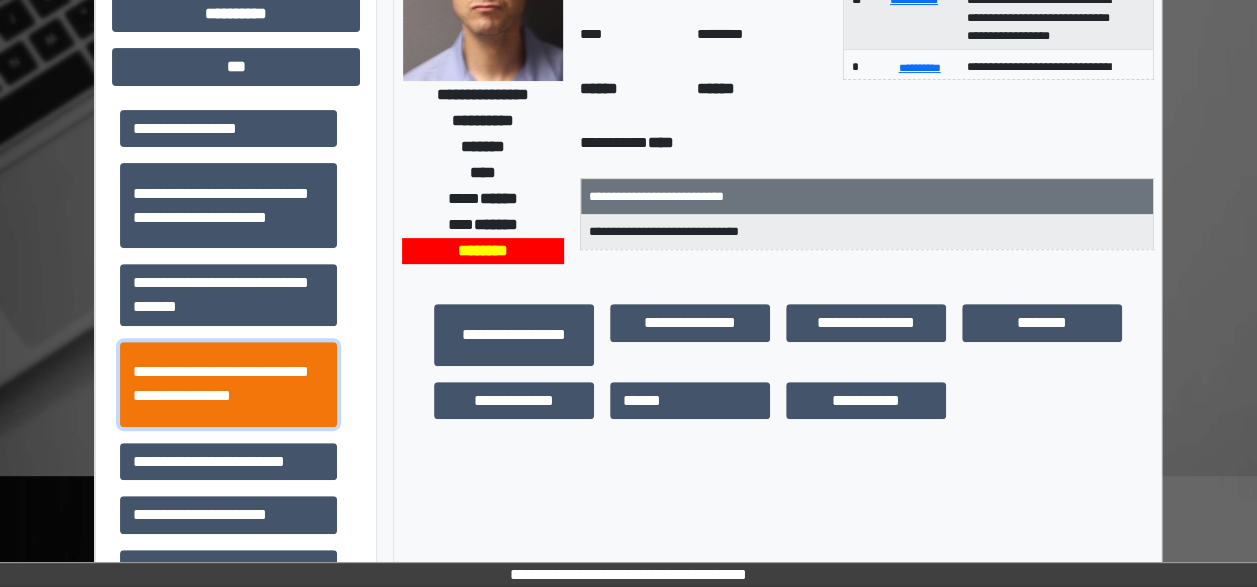 click on "**********" at bounding box center [228, 384] 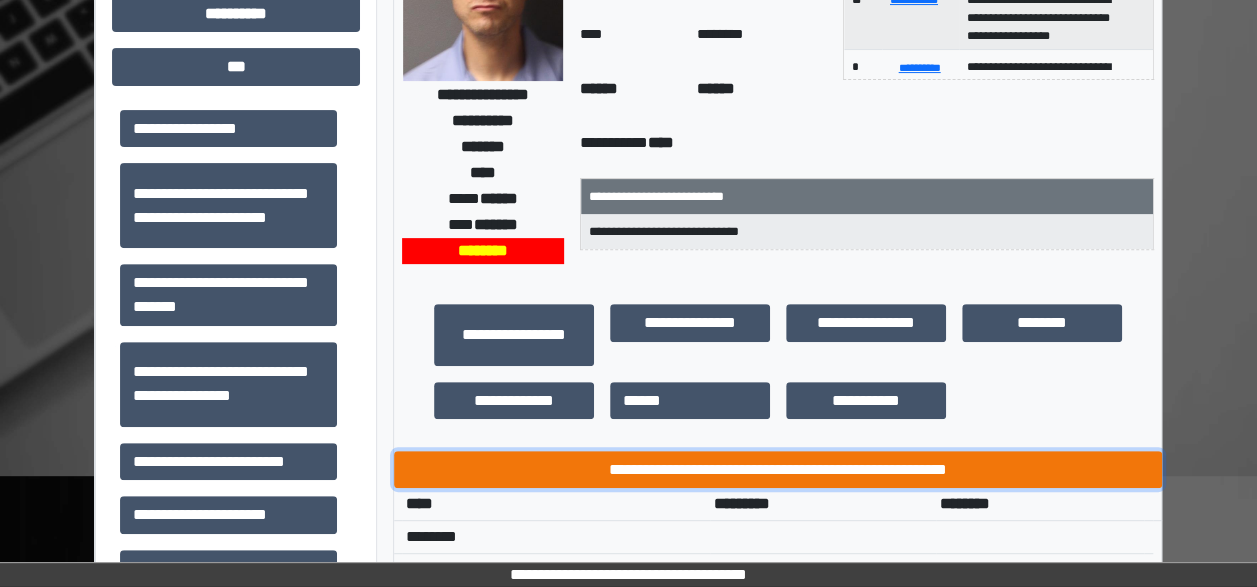 click on "**********" at bounding box center [778, 469] 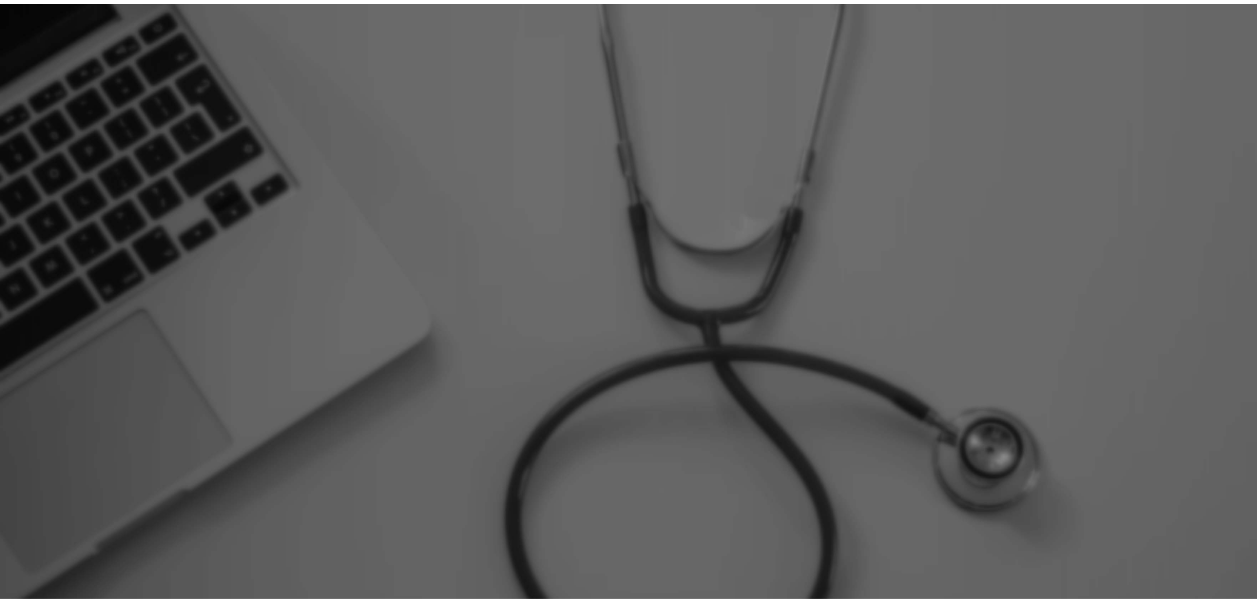 scroll, scrollTop: 0, scrollLeft: 0, axis: both 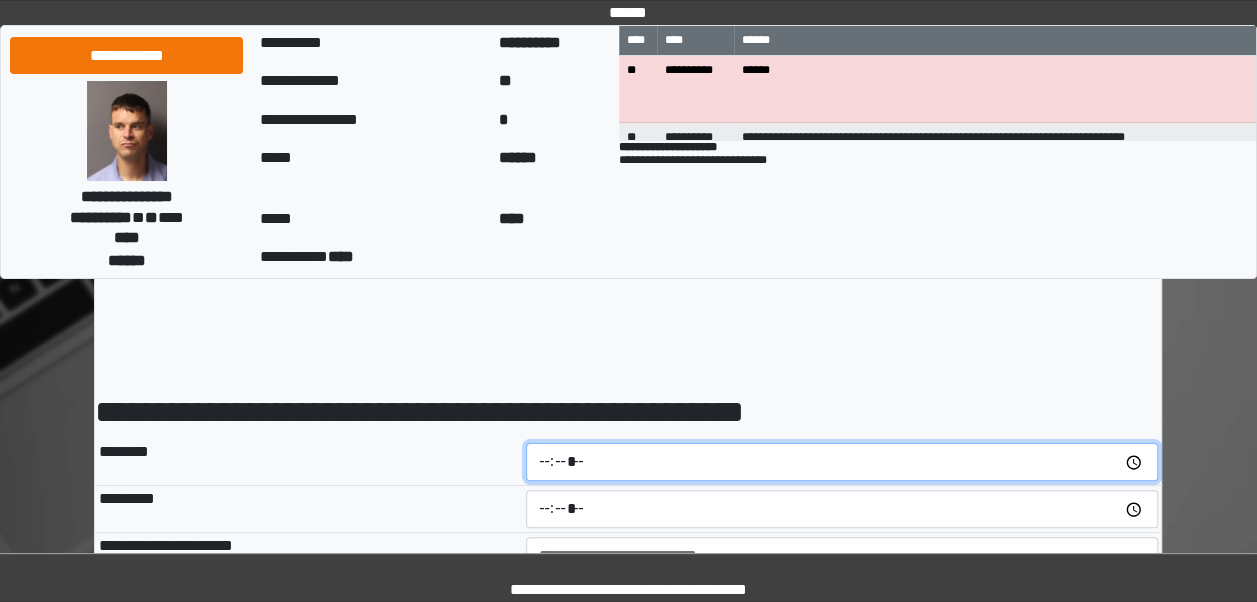 click at bounding box center (842, 462) 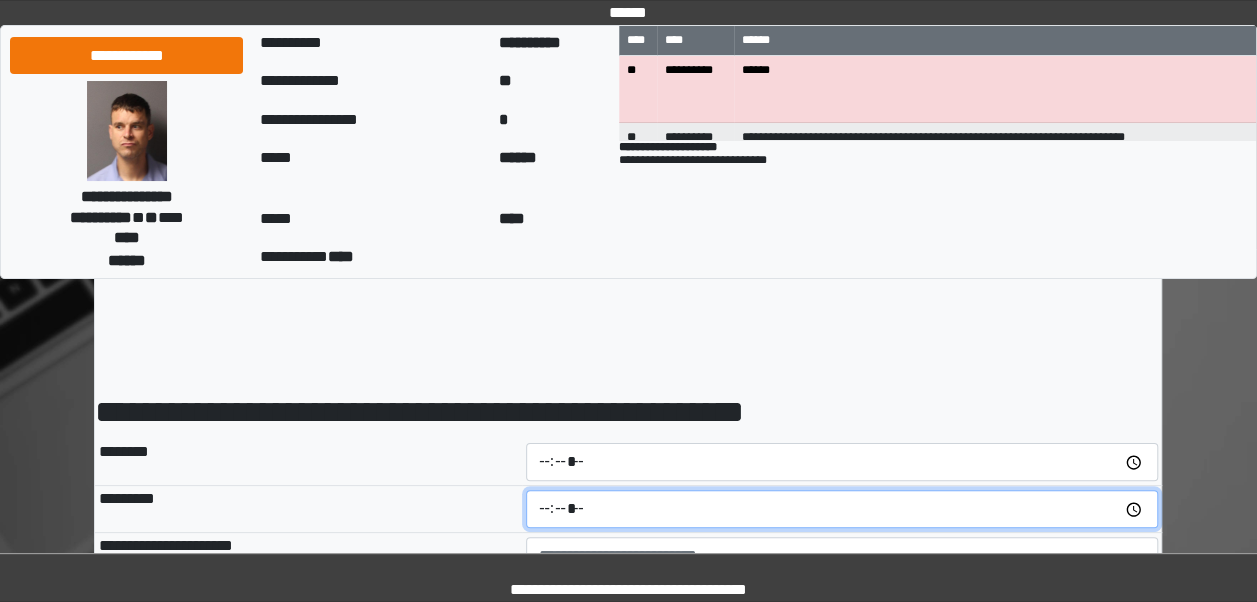 click at bounding box center [842, 509] 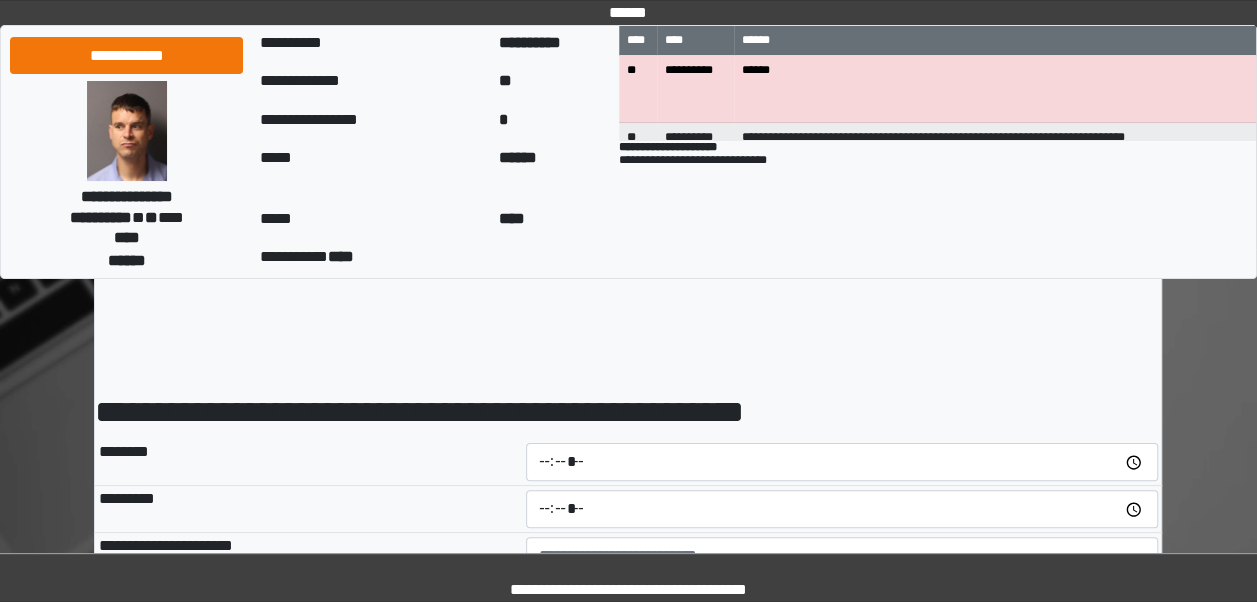 click on "*********" at bounding box center (308, 509) 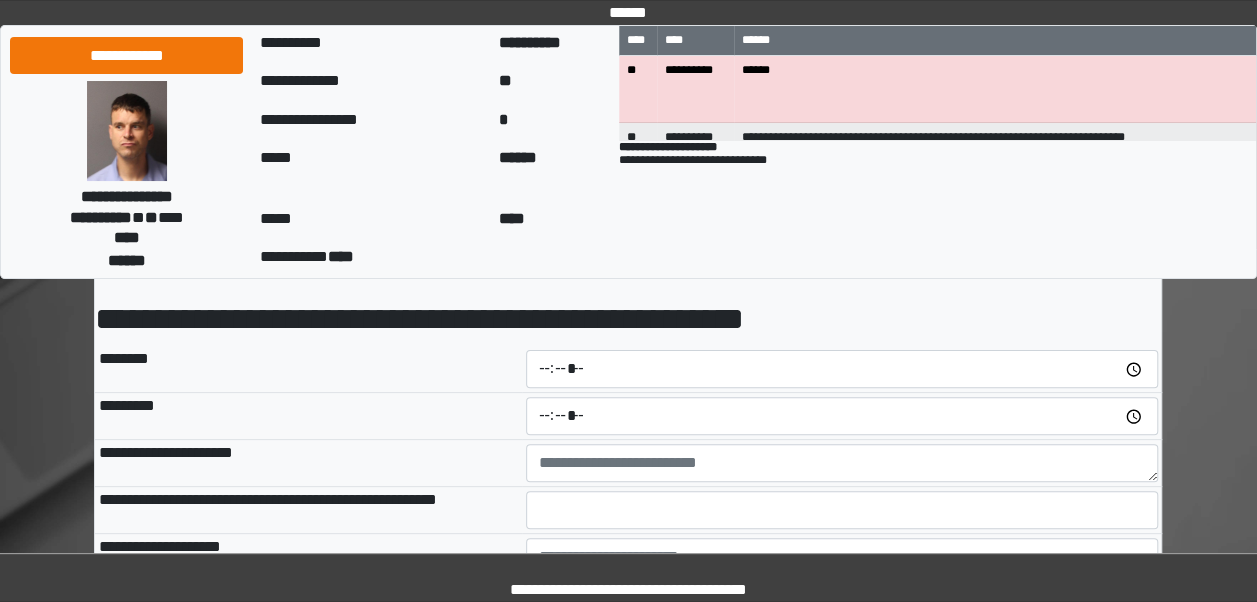scroll, scrollTop: 94, scrollLeft: 0, axis: vertical 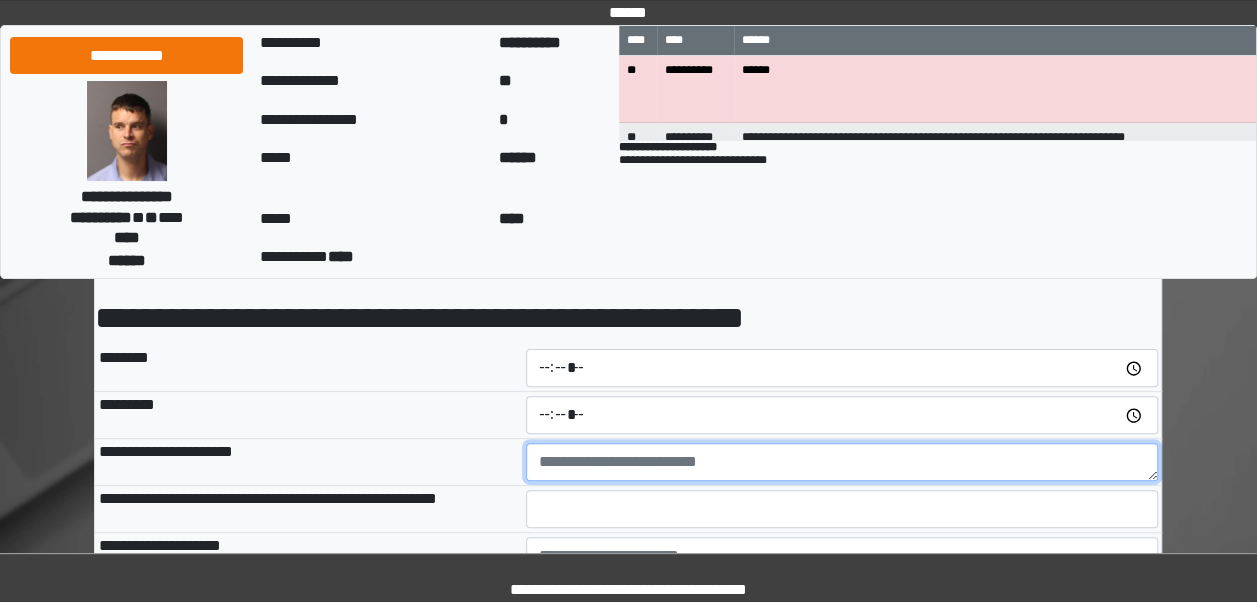 click at bounding box center [842, 462] 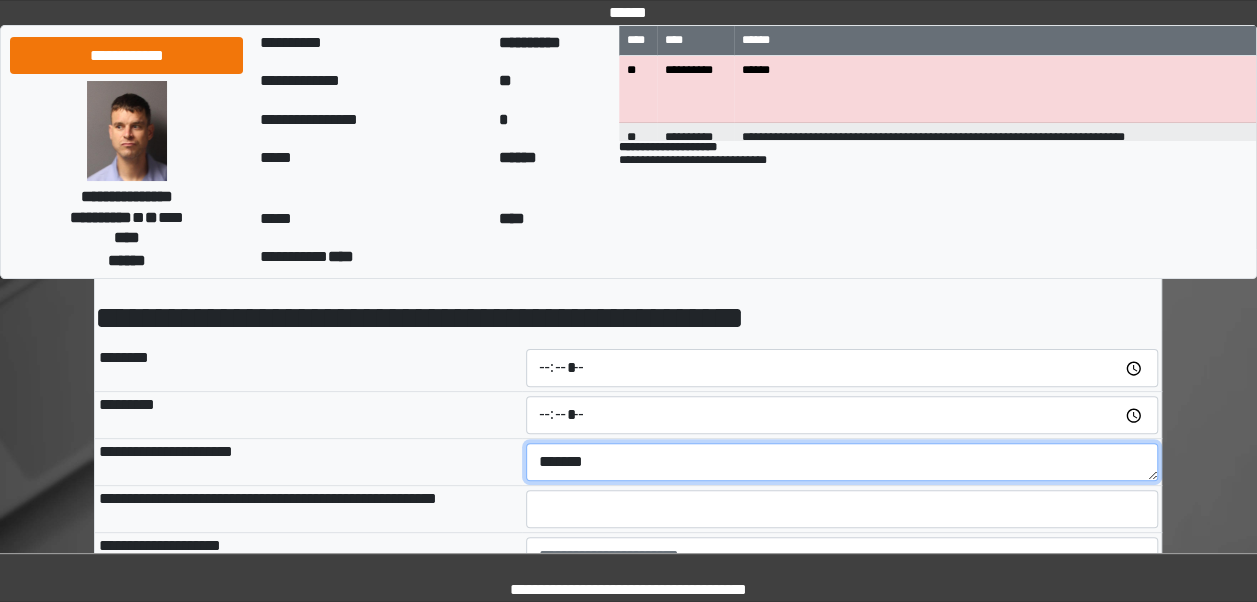 type on "*******" 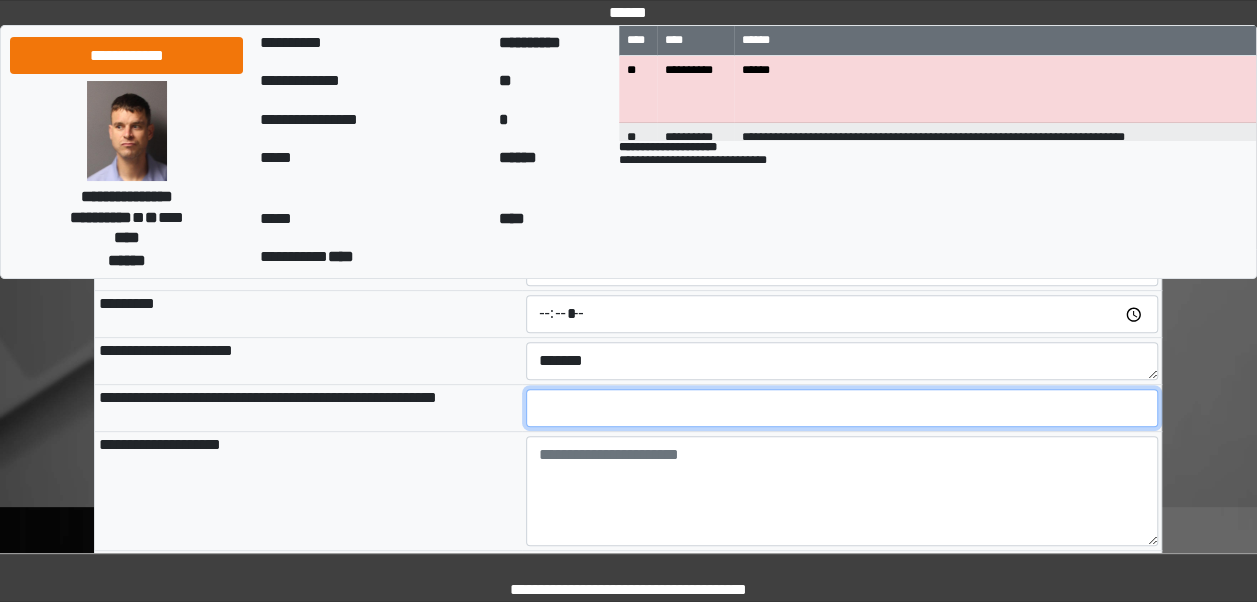 scroll, scrollTop: 196, scrollLeft: 0, axis: vertical 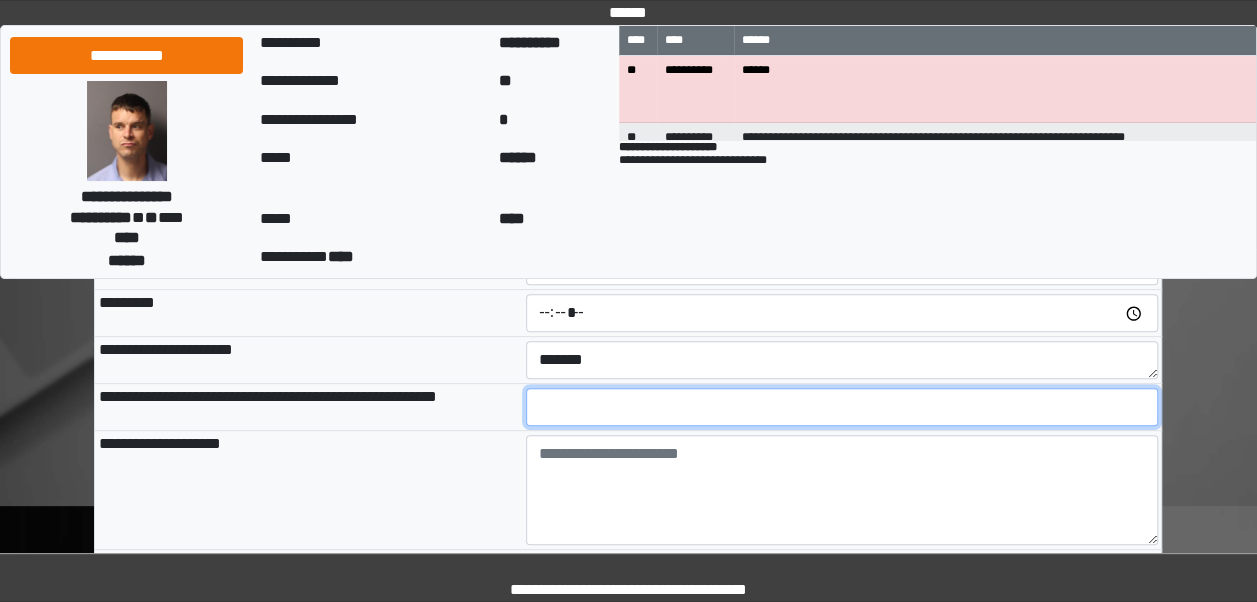 type on "**" 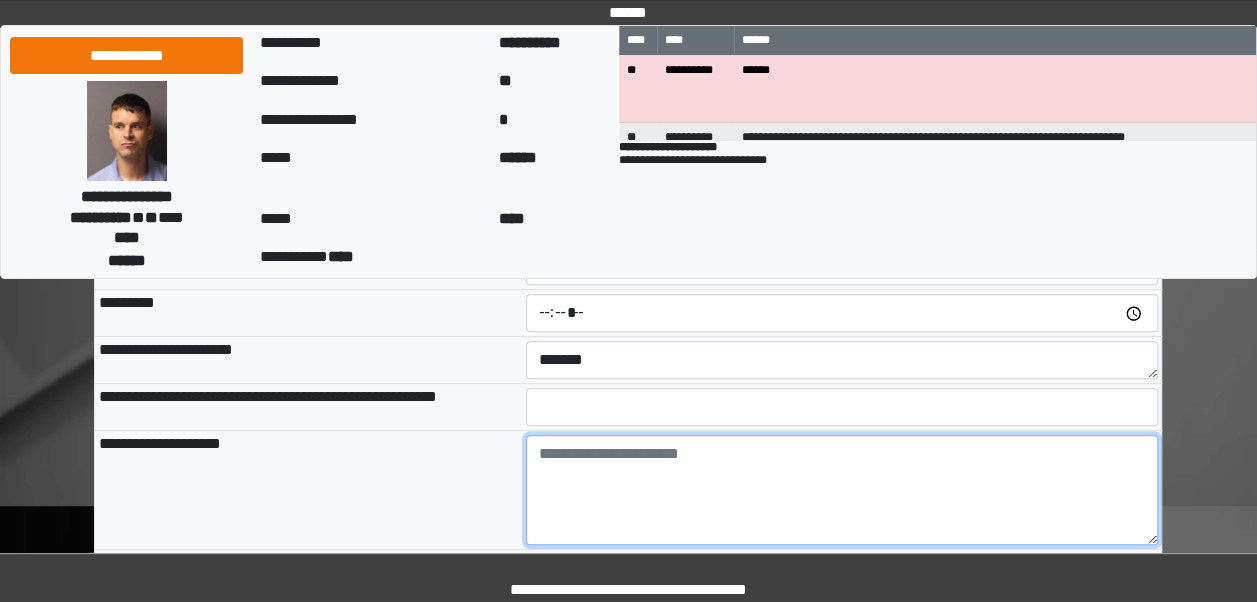 click at bounding box center (842, 490) 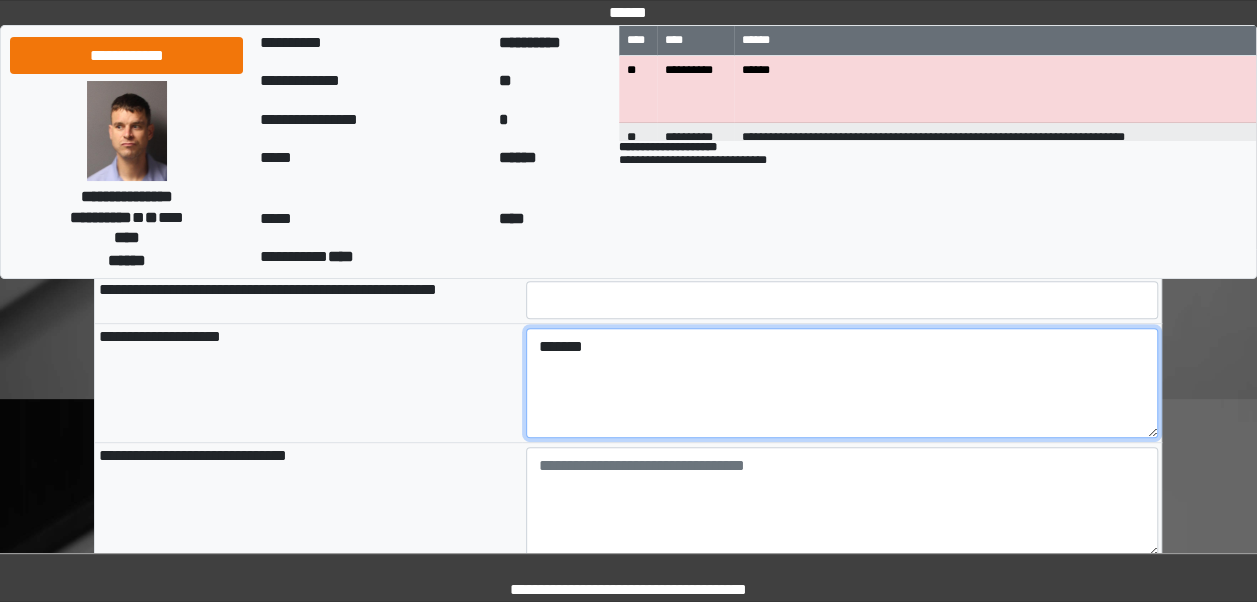 scroll, scrollTop: 347, scrollLeft: 0, axis: vertical 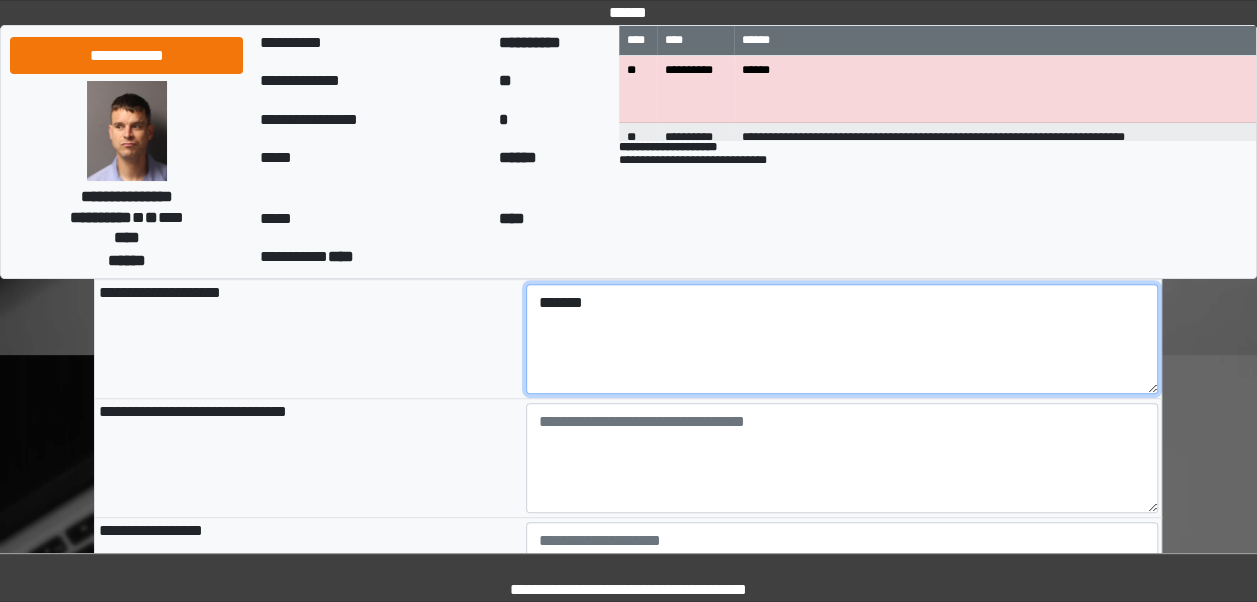 type on "******" 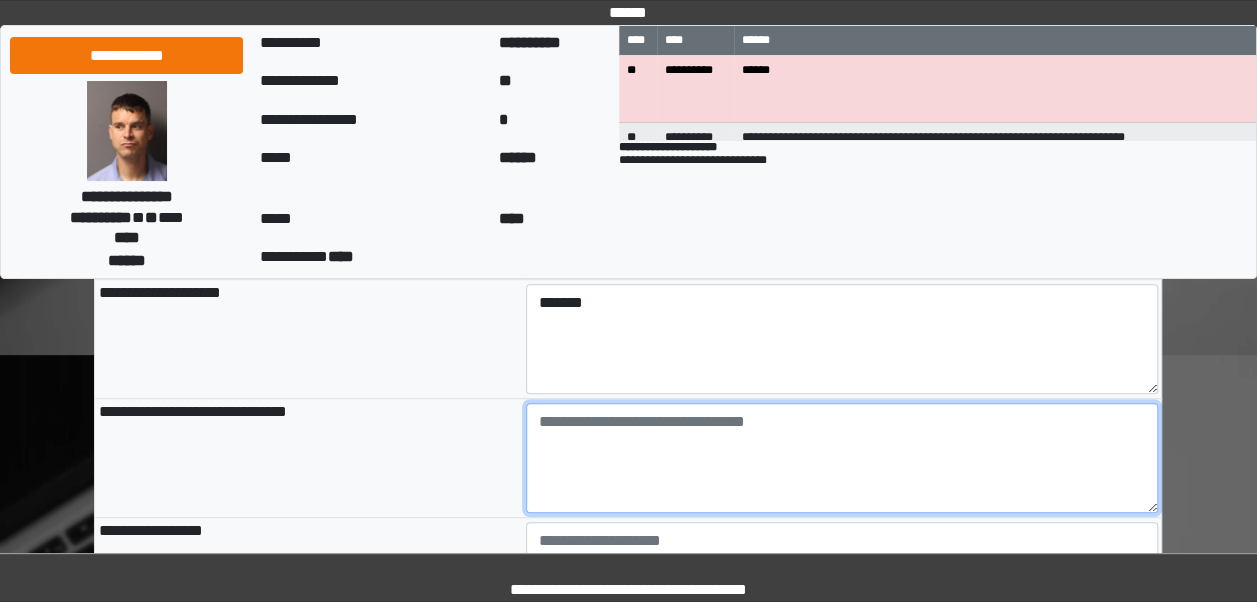 click at bounding box center (842, 458) 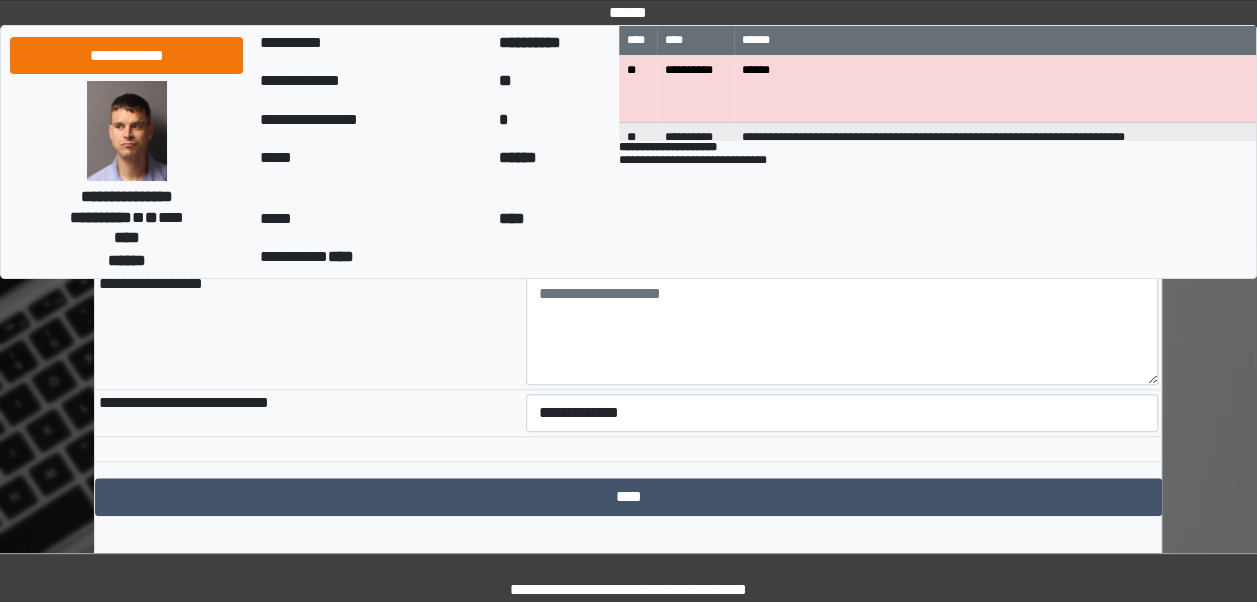 scroll, scrollTop: 595, scrollLeft: 0, axis: vertical 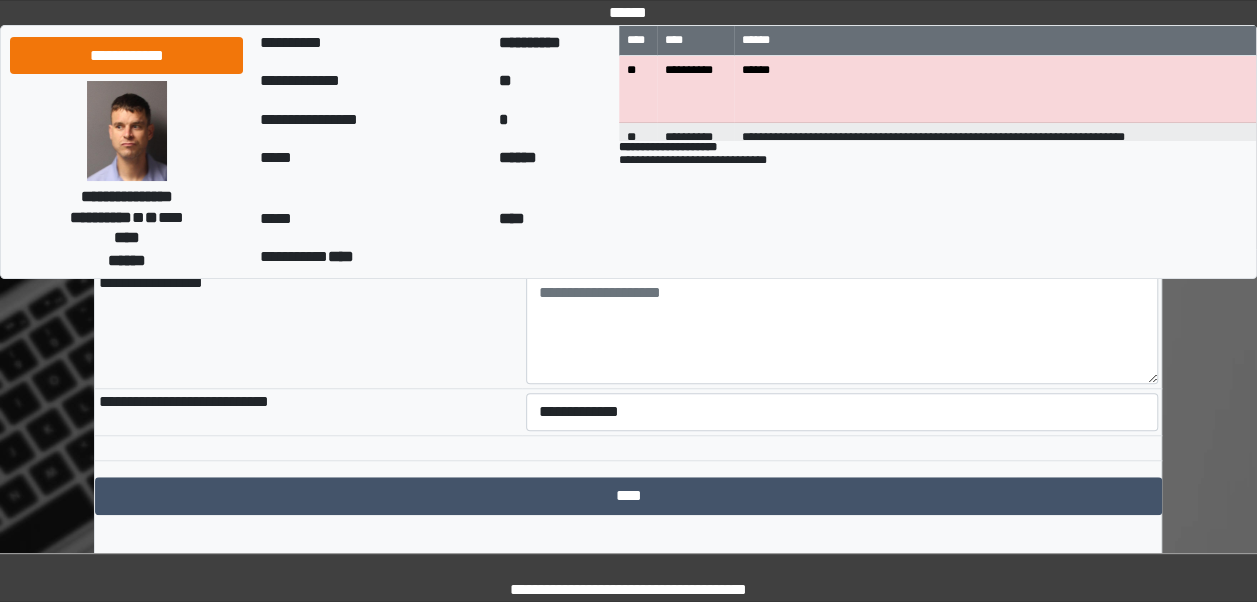 type on "****" 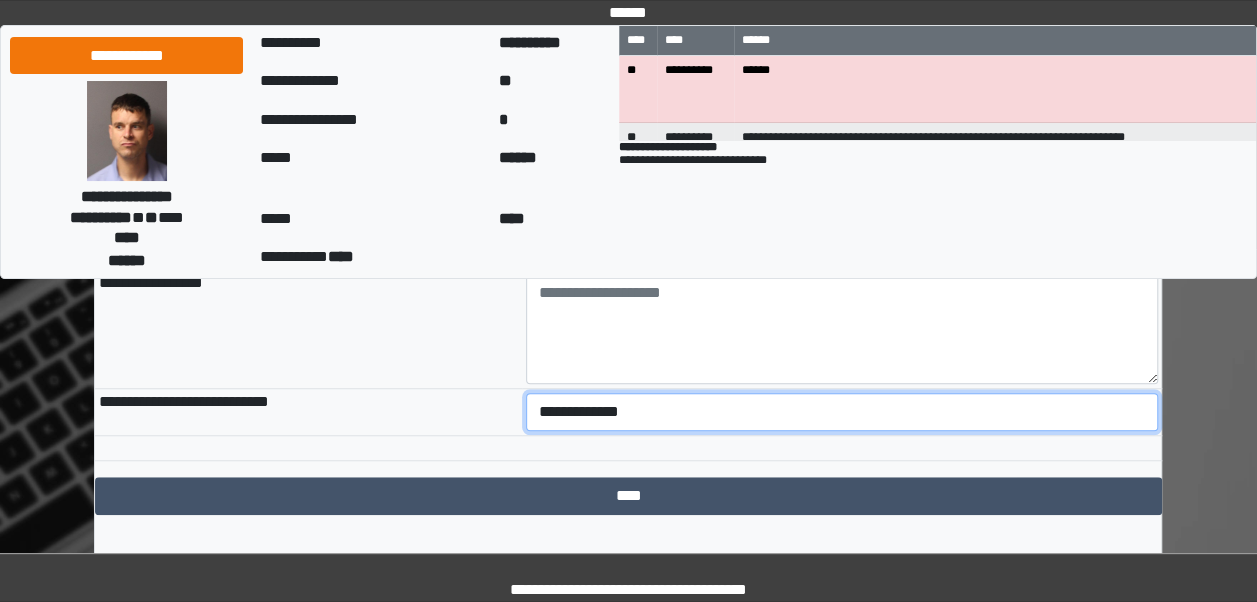 click on "**********" at bounding box center (842, 412) 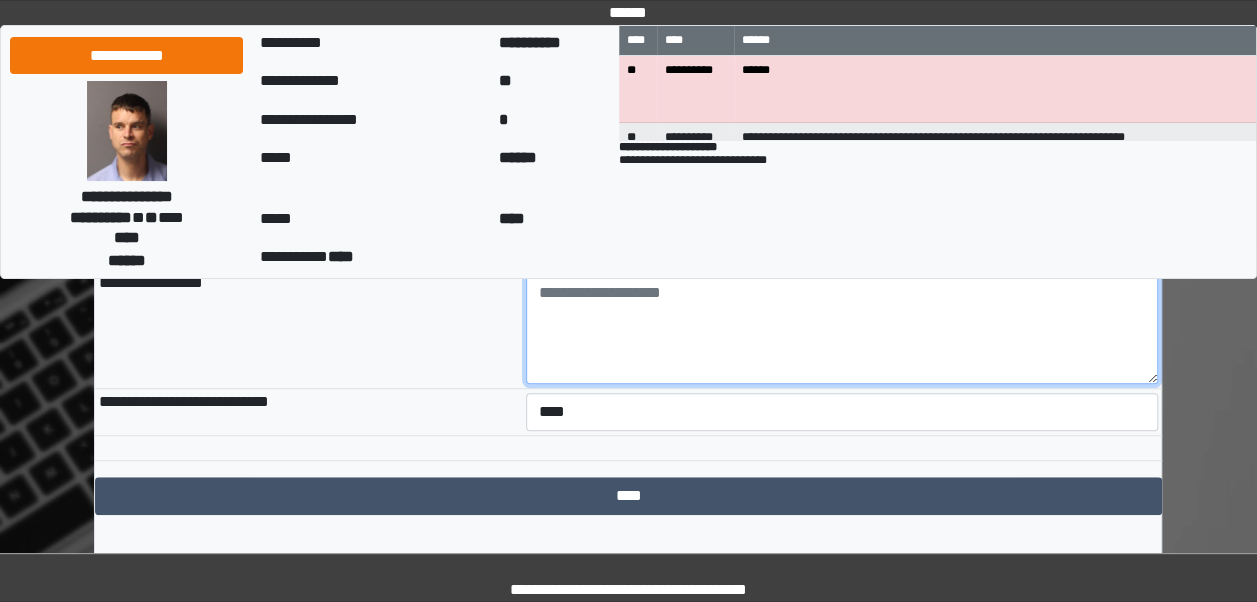 click at bounding box center [842, 329] 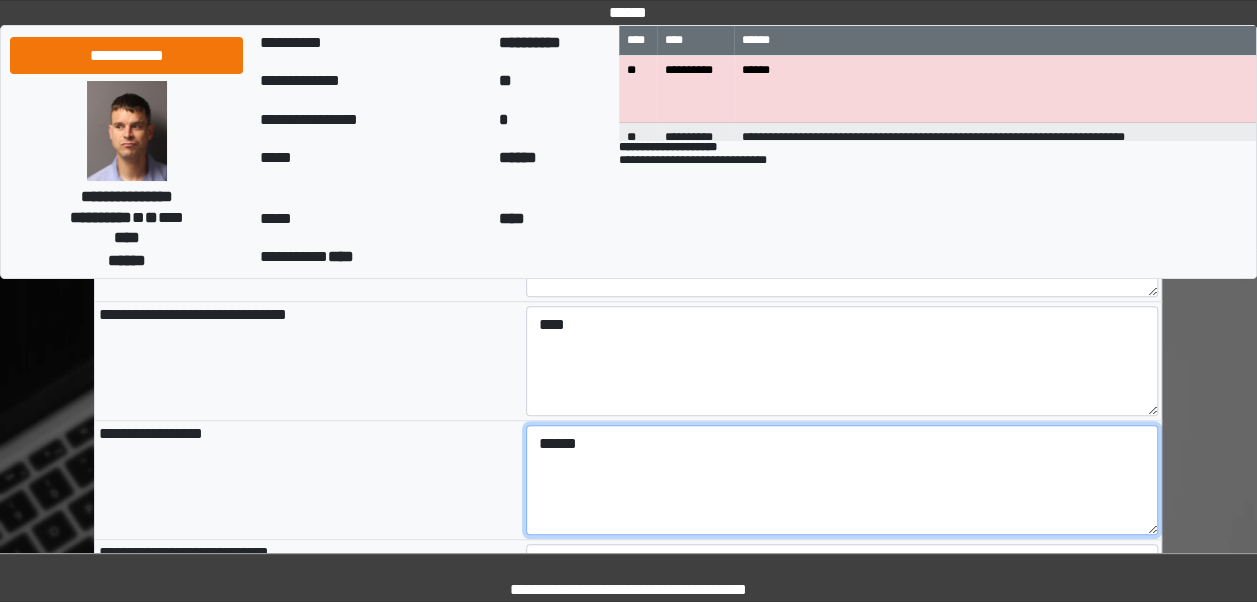 scroll, scrollTop: 445, scrollLeft: 0, axis: vertical 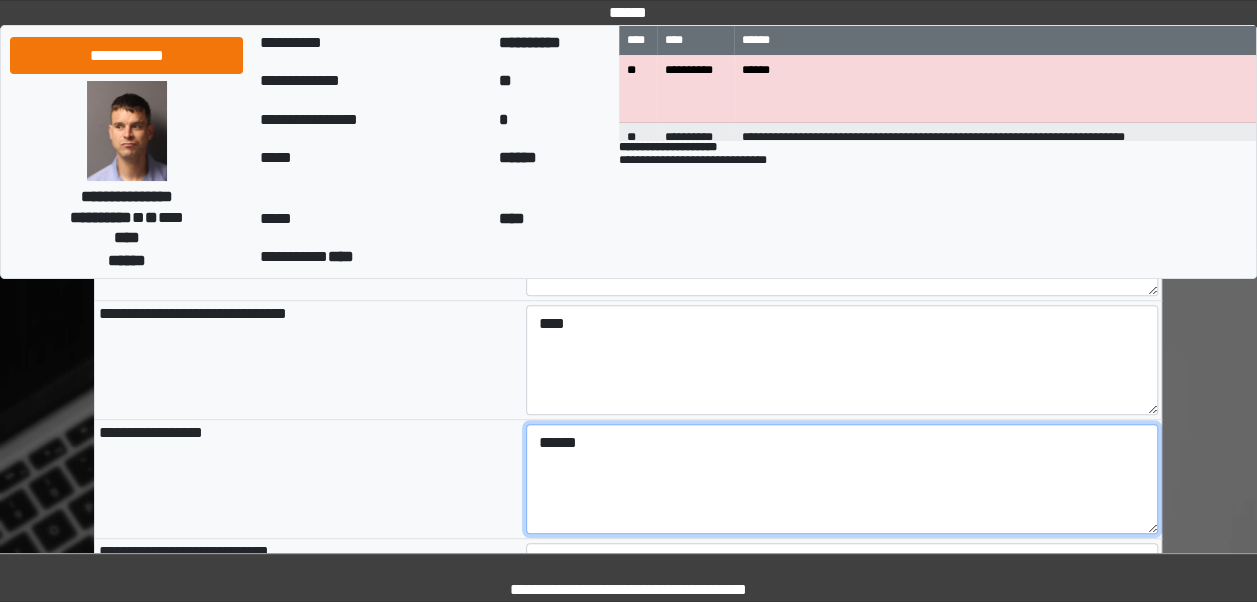 type on "******" 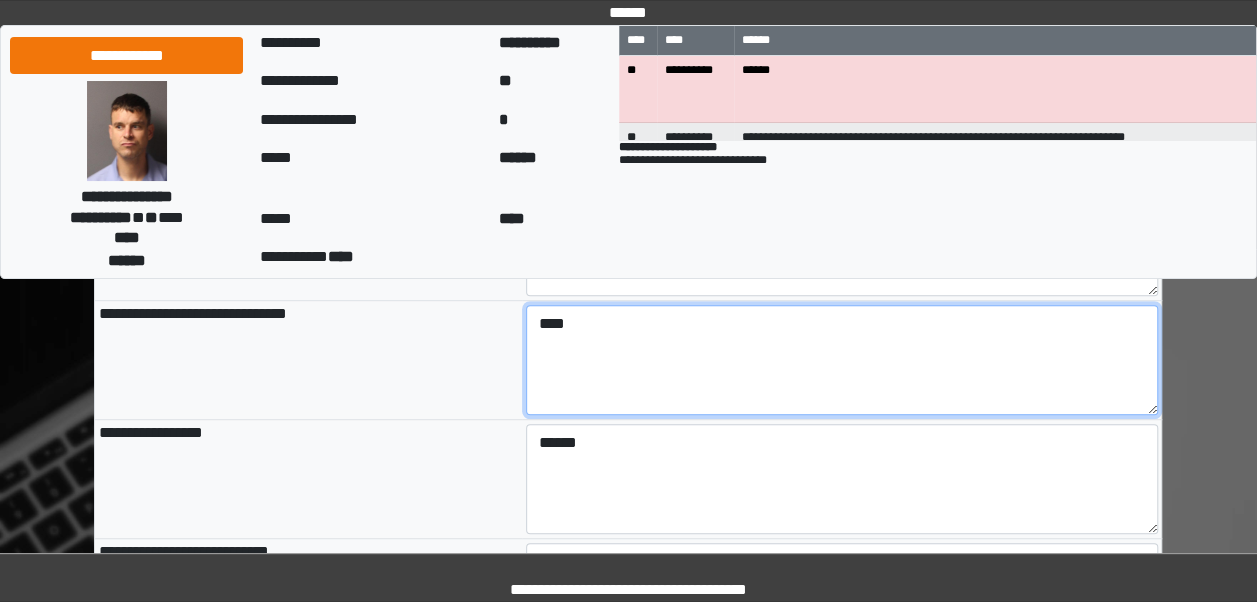 drag, startPoint x: 674, startPoint y: 324, endPoint x: 322, endPoint y: 336, distance: 352.2045 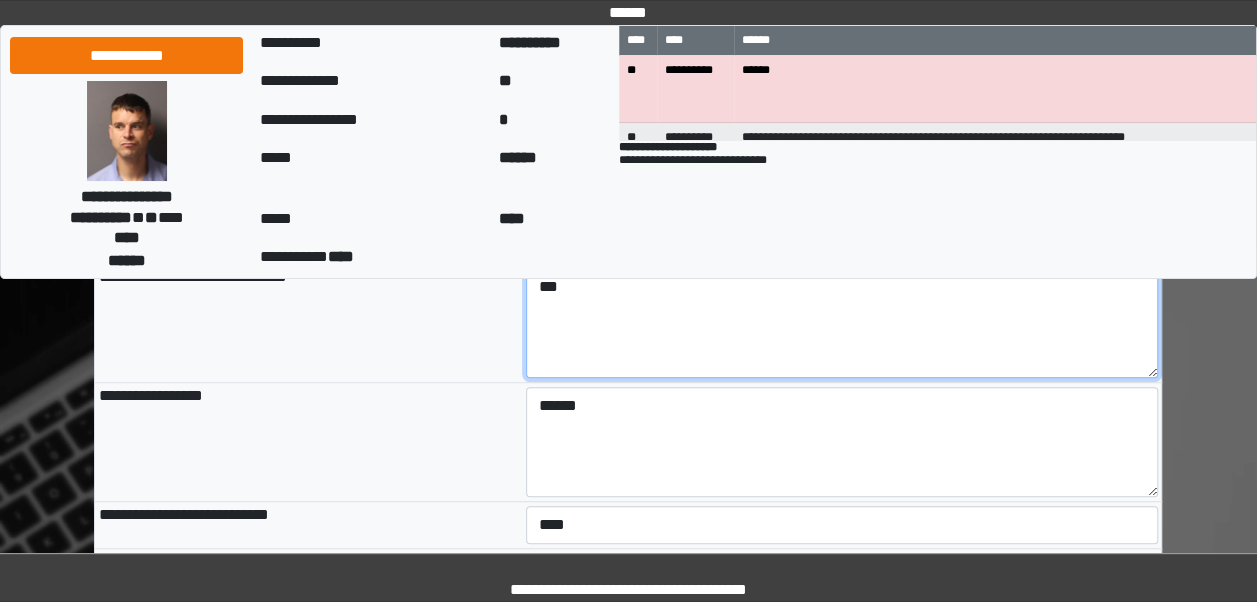 scroll, scrollTop: 483, scrollLeft: 0, axis: vertical 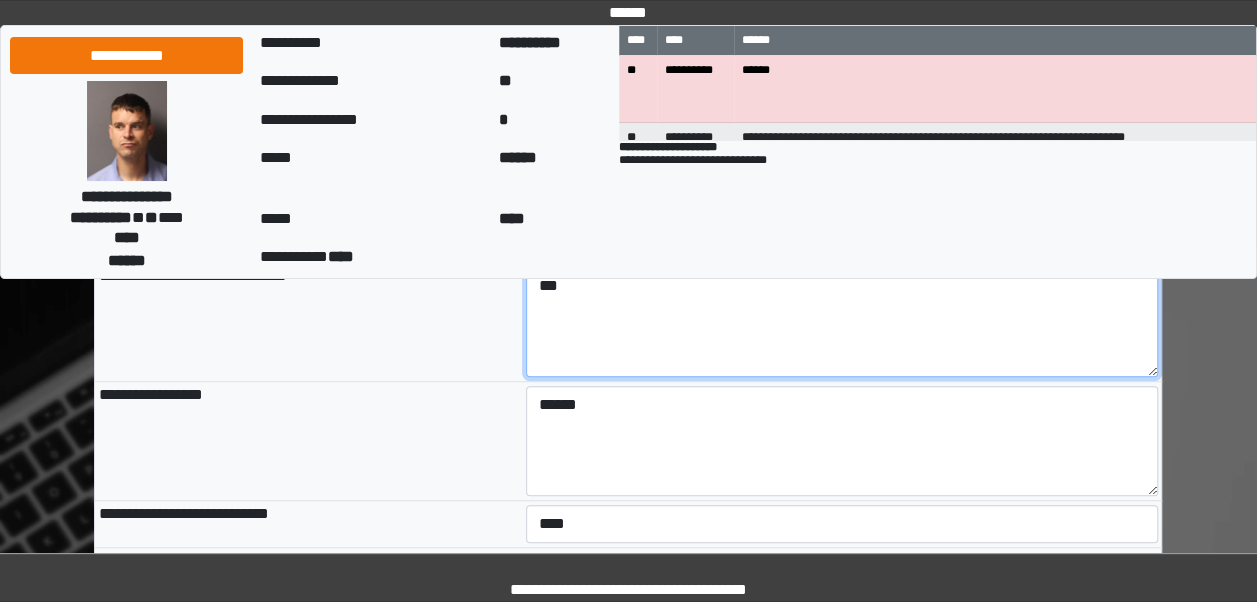 type on "***" 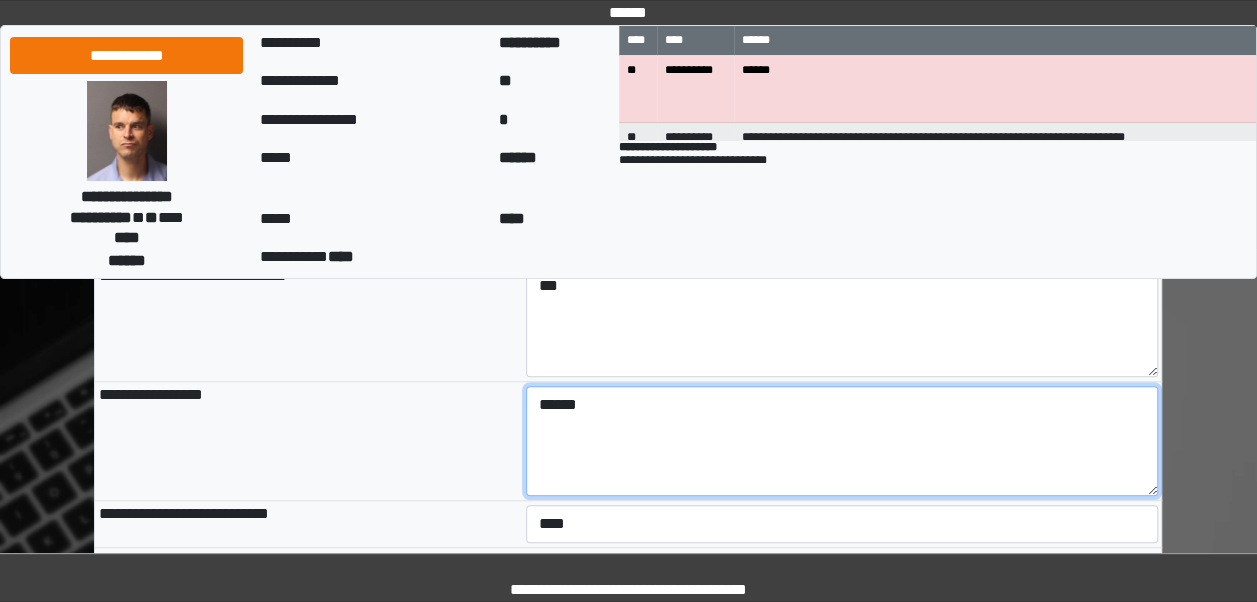click on "******" at bounding box center [842, 441] 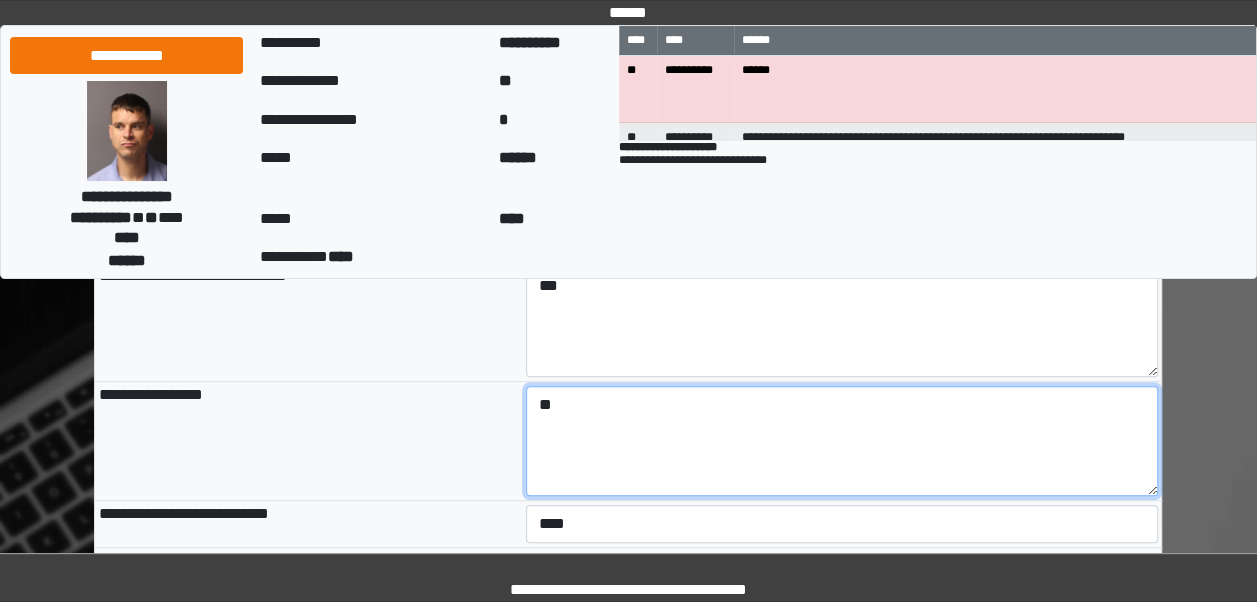 type on "*" 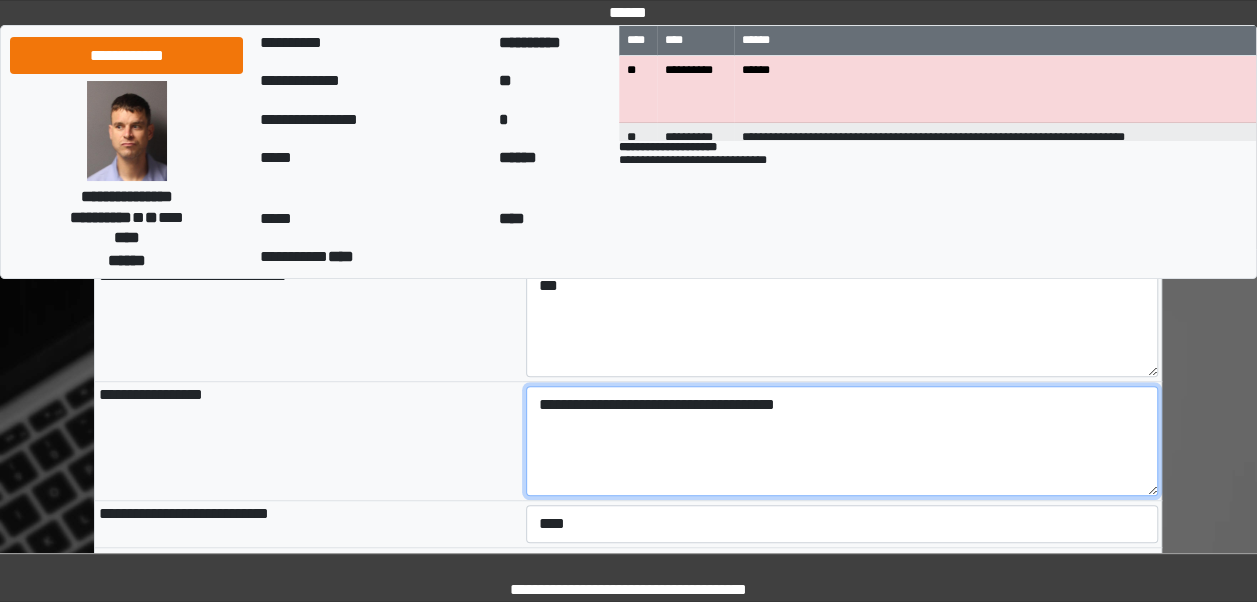 scroll, scrollTop: 628, scrollLeft: 0, axis: vertical 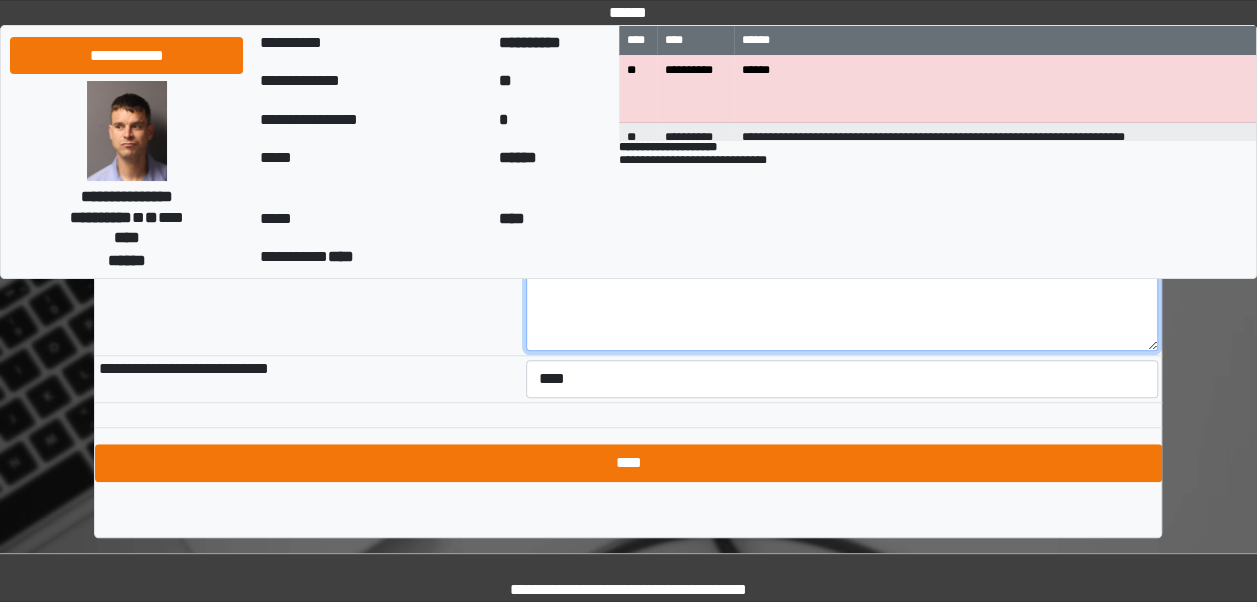 type on "**********" 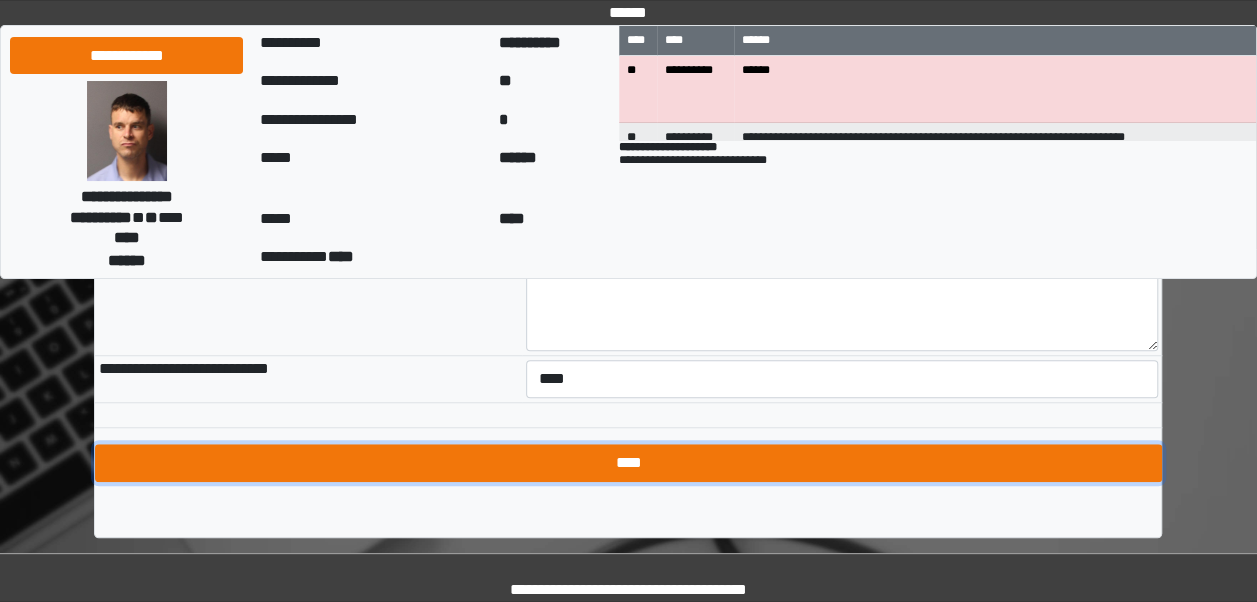 drag, startPoint x: 642, startPoint y: 442, endPoint x: 612, endPoint y: 456, distance: 33.105892 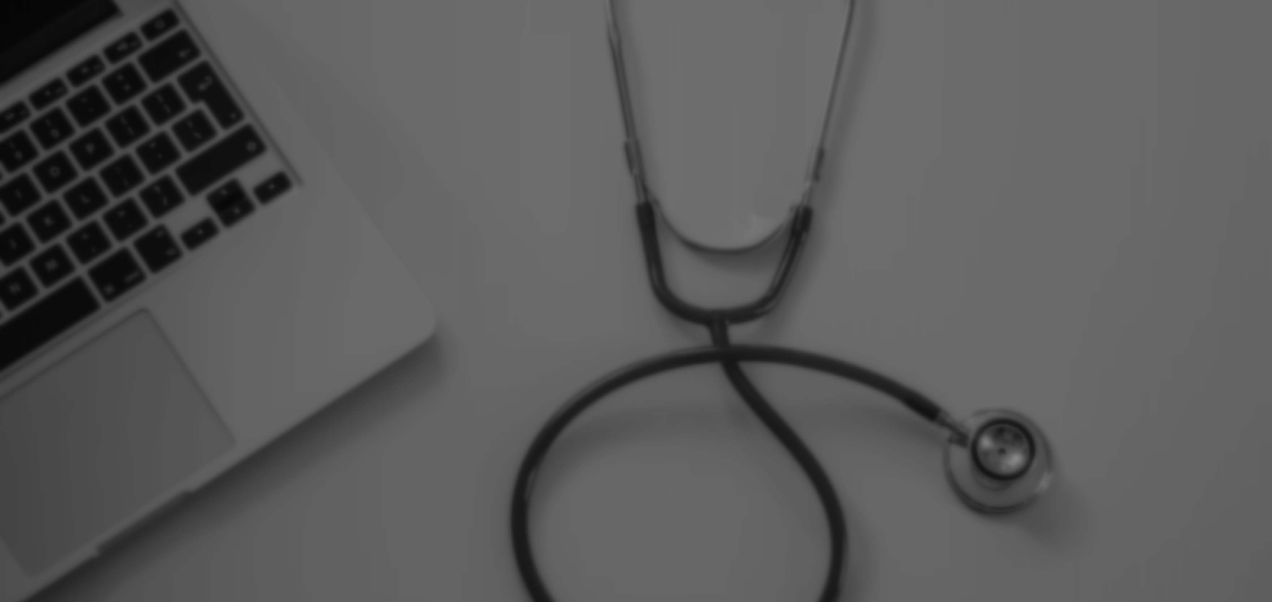 scroll, scrollTop: 0, scrollLeft: 0, axis: both 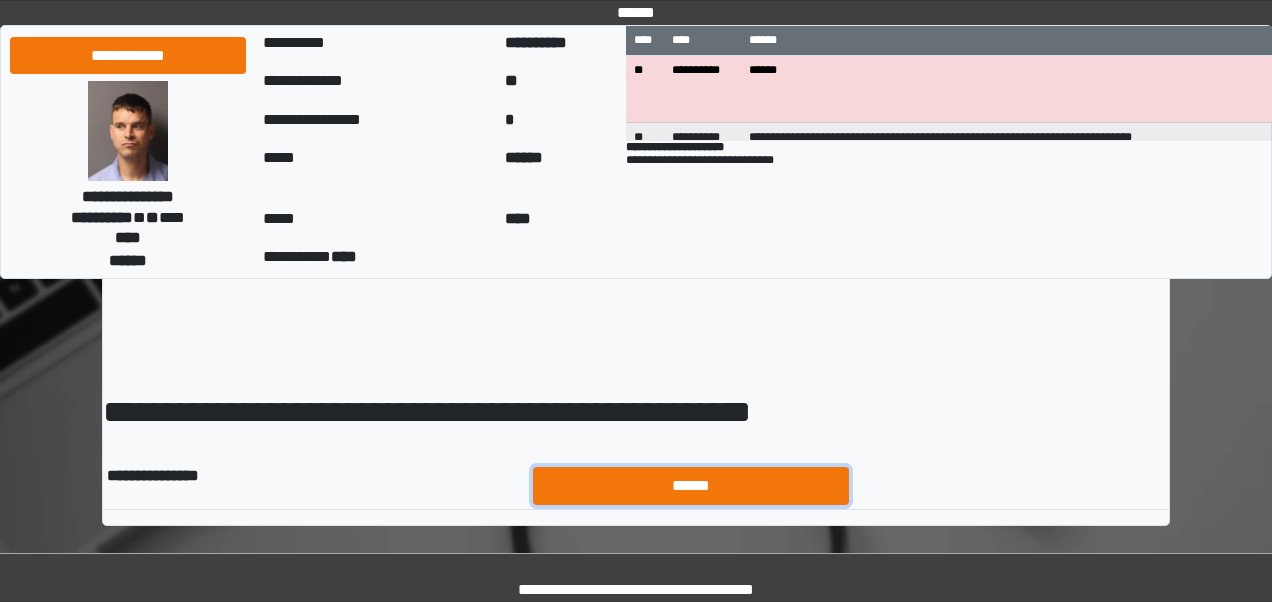 drag, startPoint x: 612, startPoint y: 456, endPoint x: 606, endPoint y: 479, distance: 23.769728 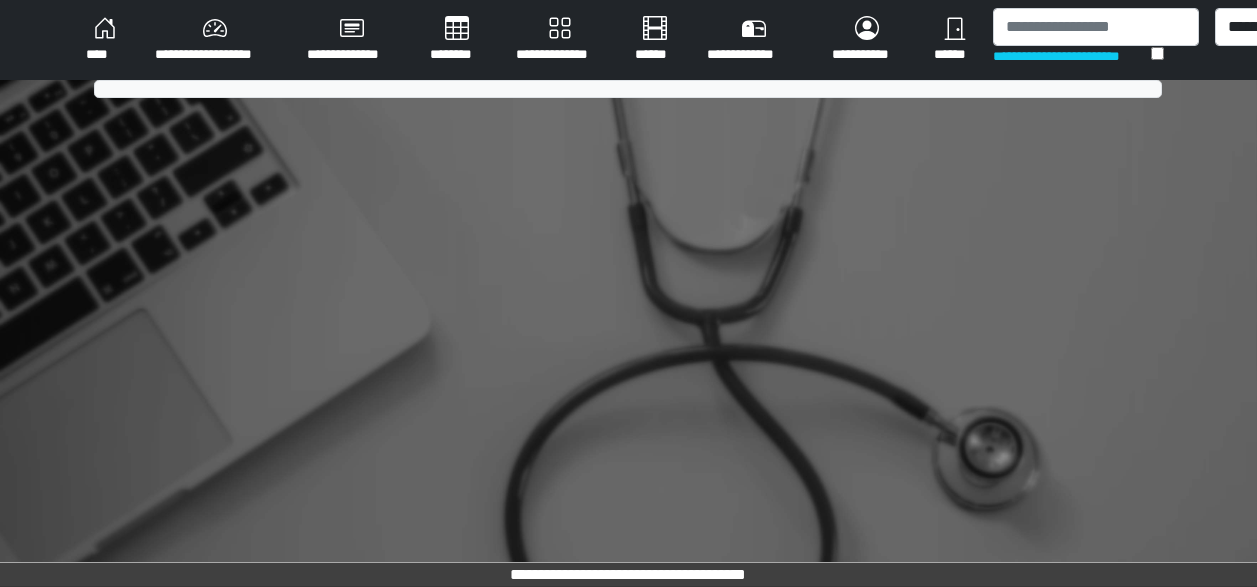 scroll, scrollTop: 0, scrollLeft: 0, axis: both 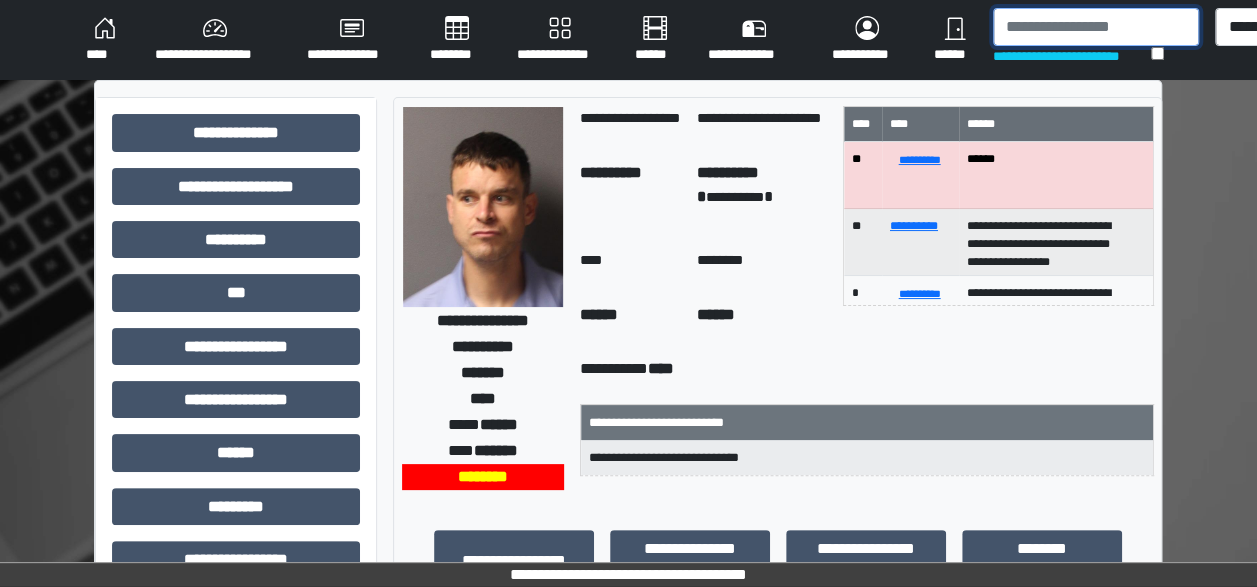 click at bounding box center (1096, 27) 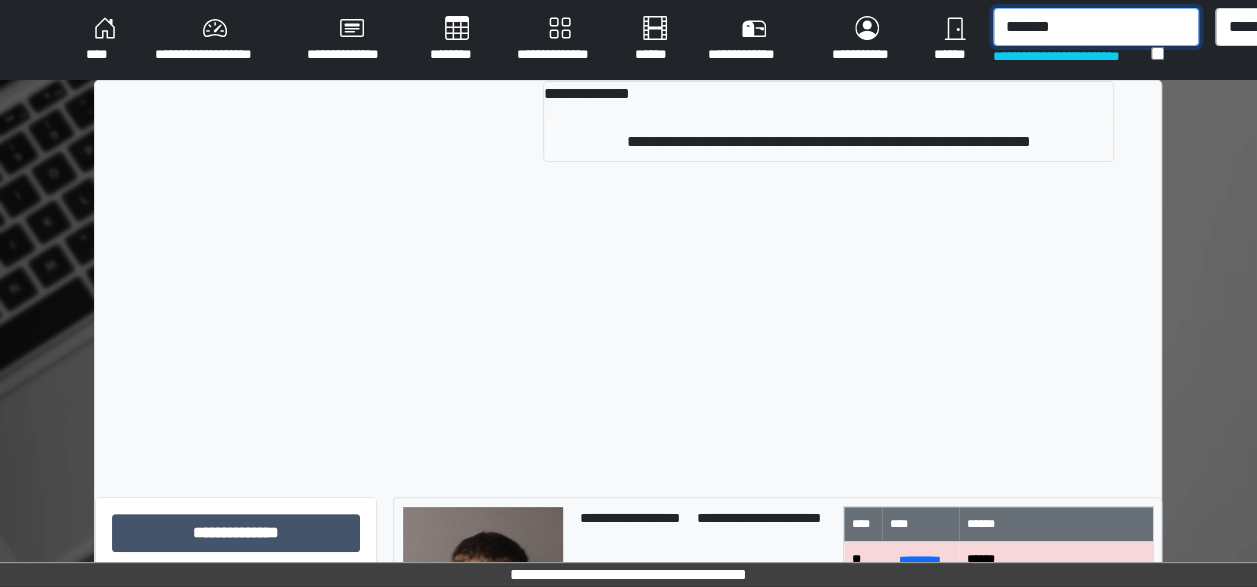 type on "*******" 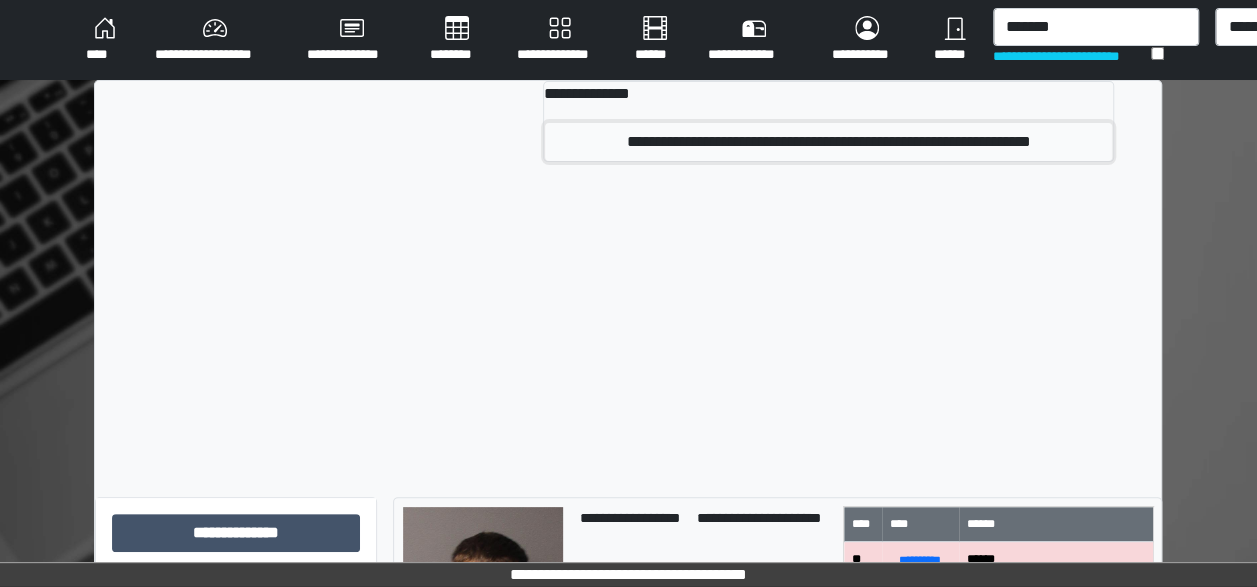 click on "**********" at bounding box center [828, 142] 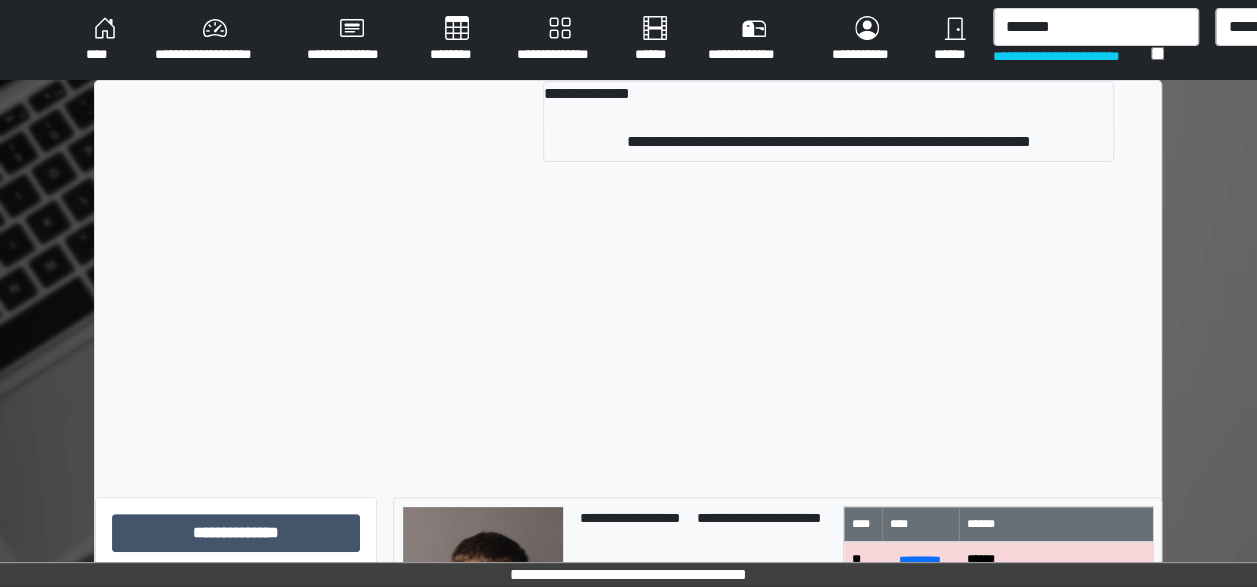 type 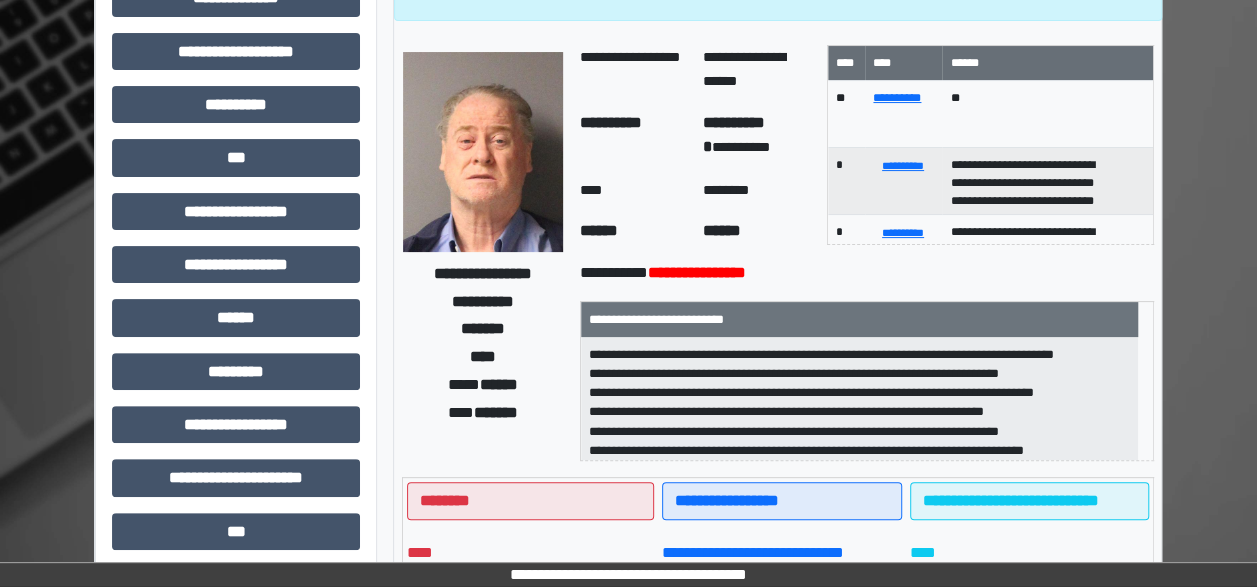 scroll, scrollTop: 136, scrollLeft: 0, axis: vertical 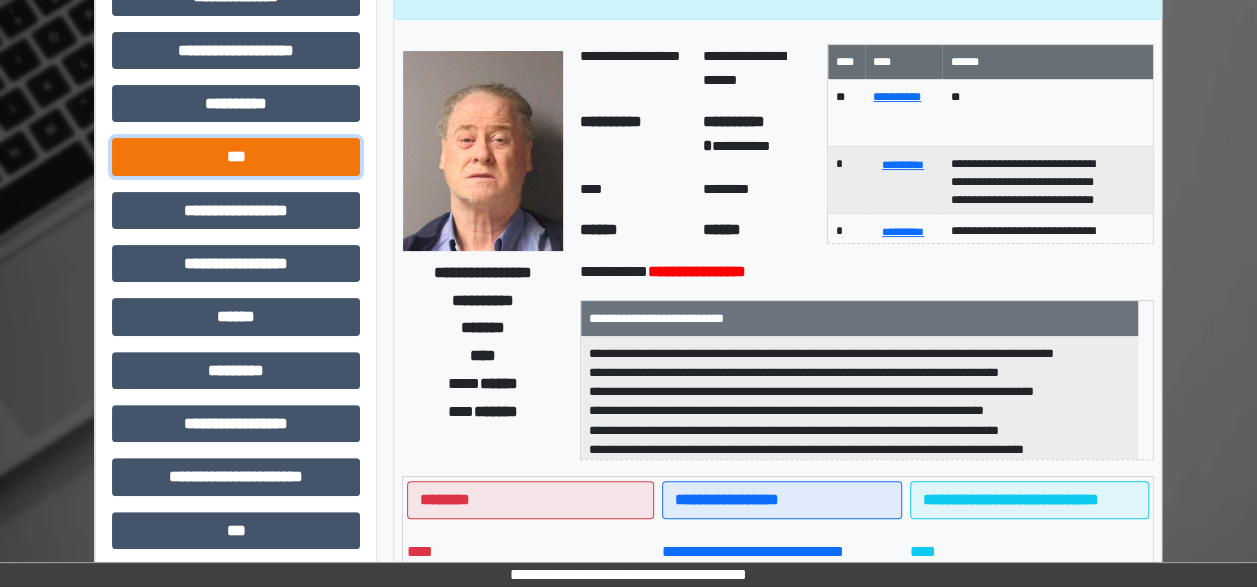 click on "***" at bounding box center [236, 156] 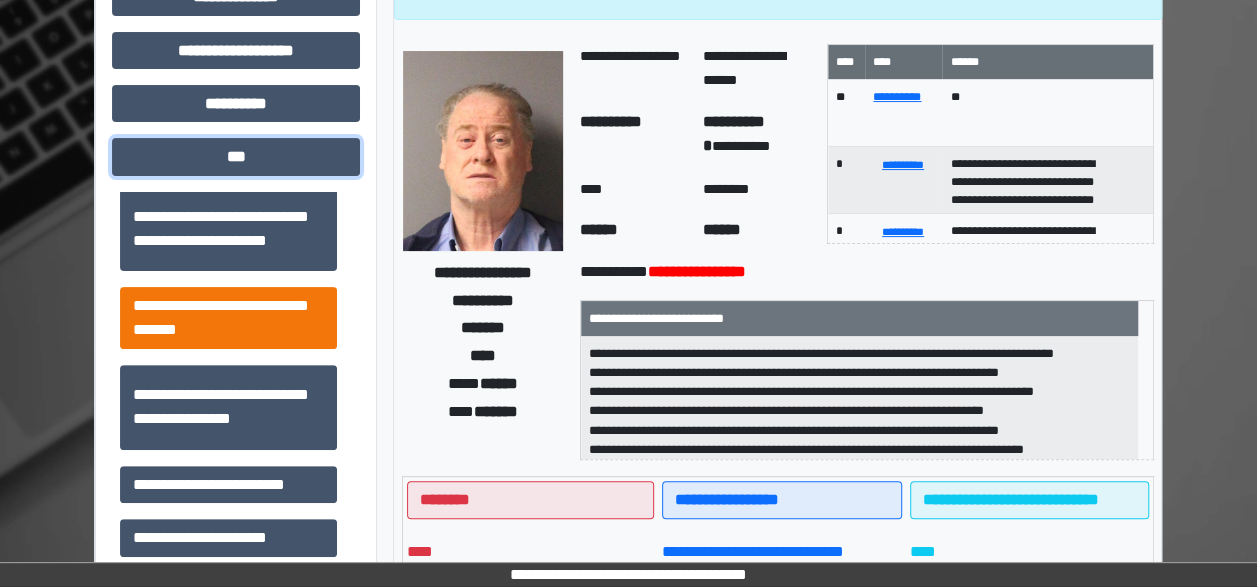 scroll, scrollTop: 120, scrollLeft: 0, axis: vertical 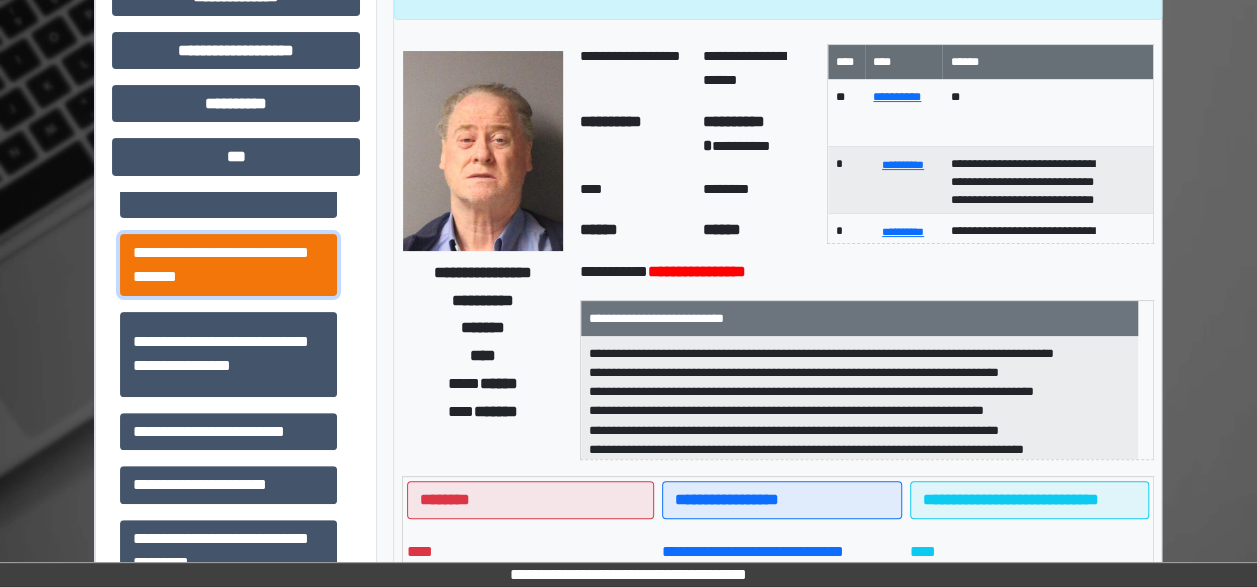 click on "**********" at bounding box center [228, 264] 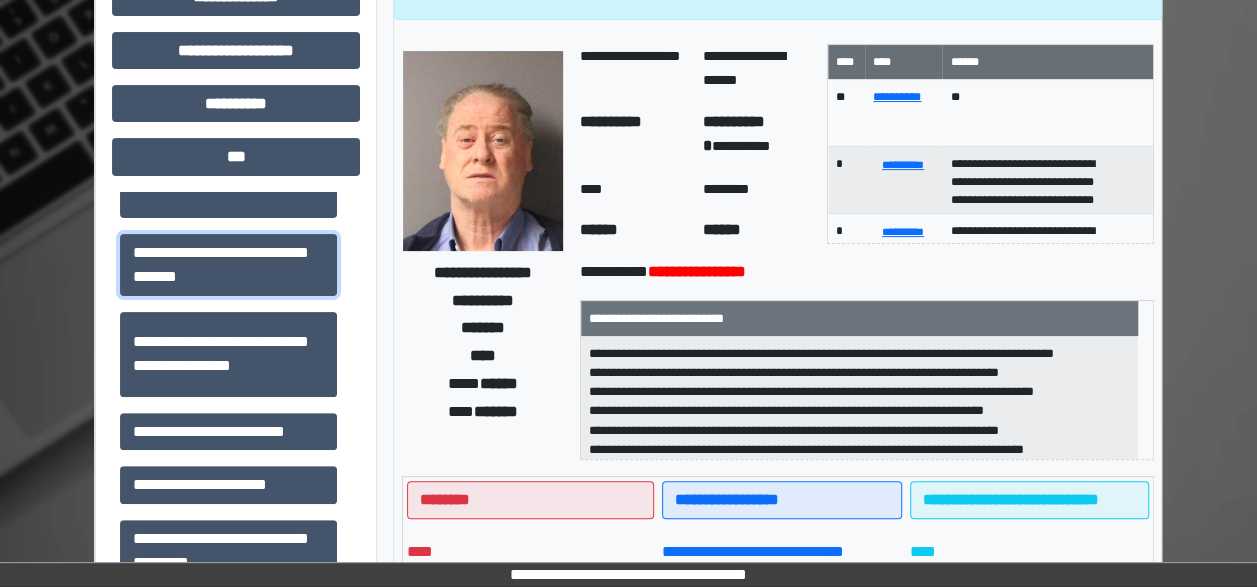 scroll, scrollTop: 59, scrollLeft: 0, axis: vertical 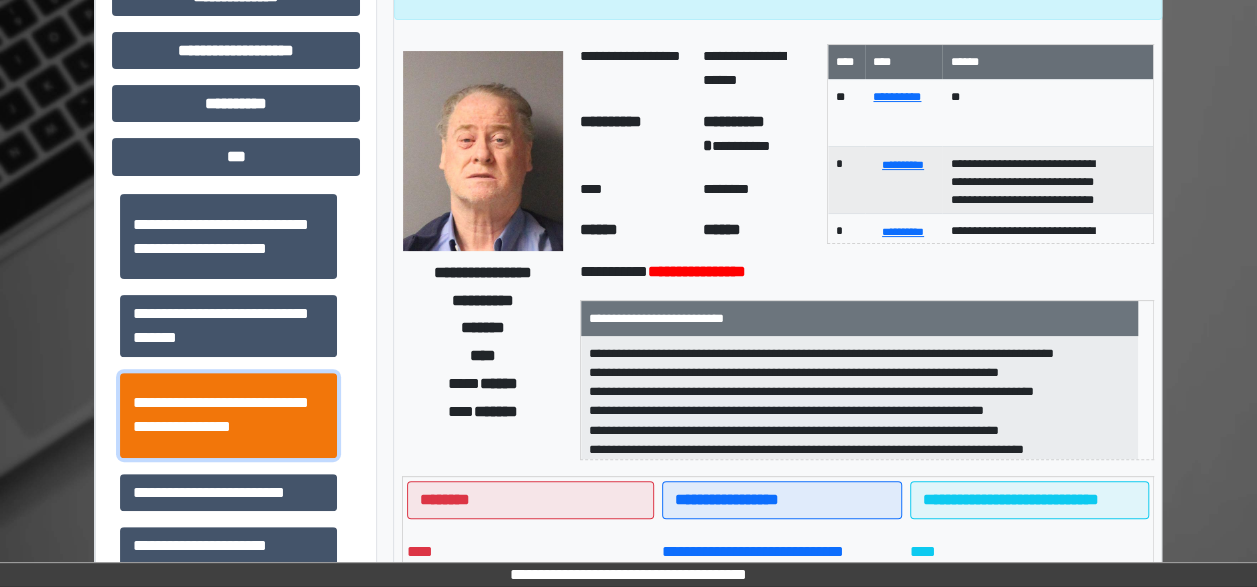 click on "**********" at bounding box center (228, 415) 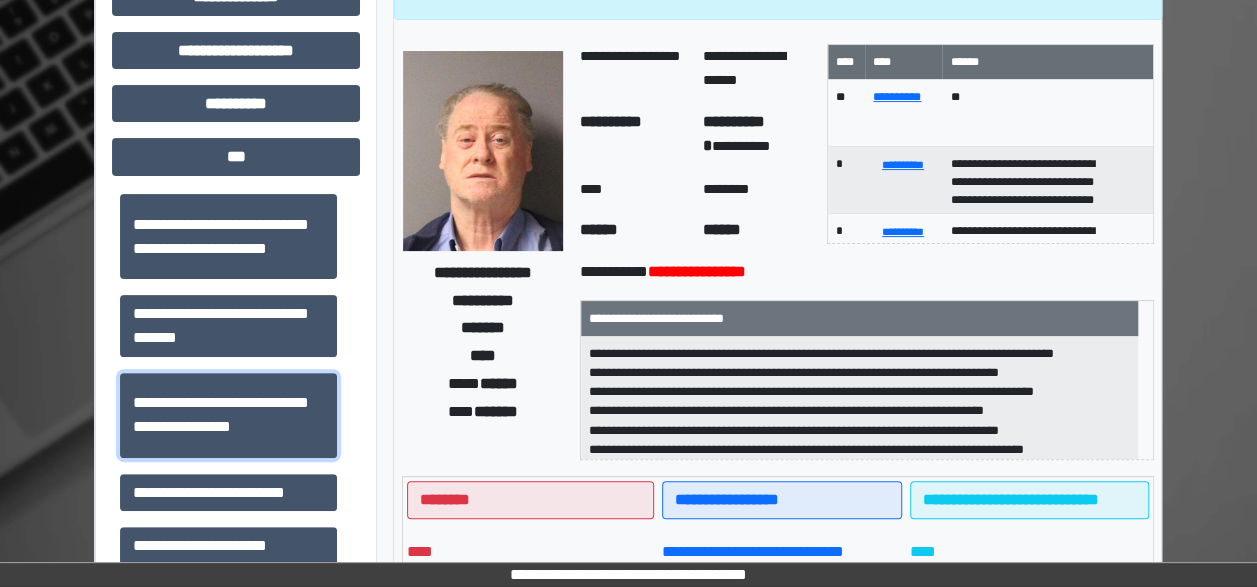 scroll, scrollTop: 313, scrollLeft: 0, axis: vertical 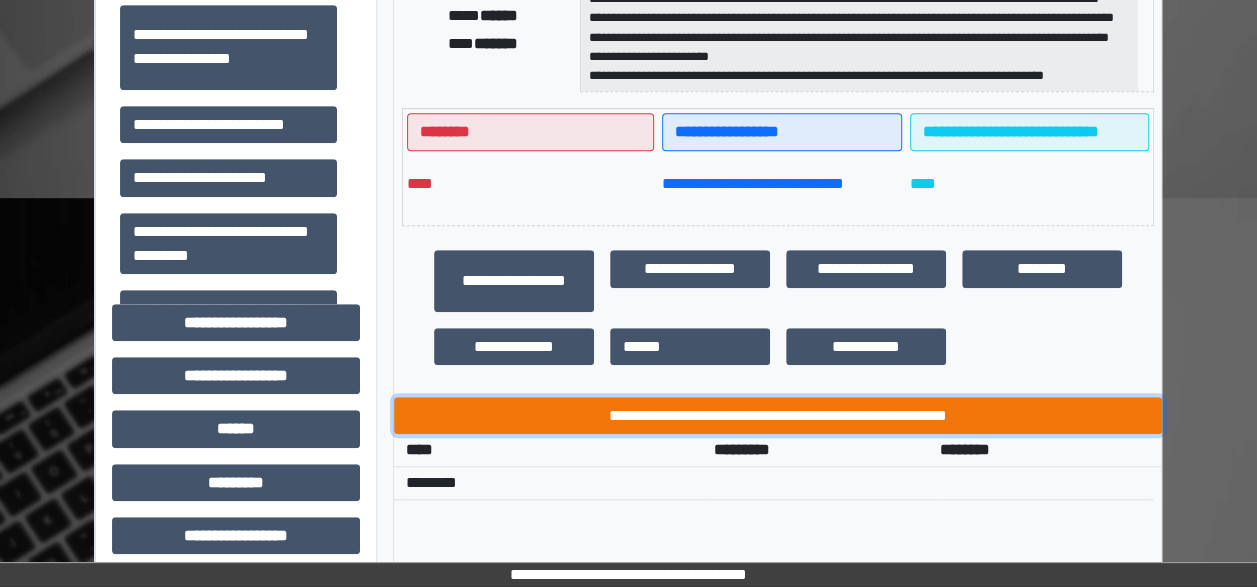 click on "**********" at bounding box center [778, 415] 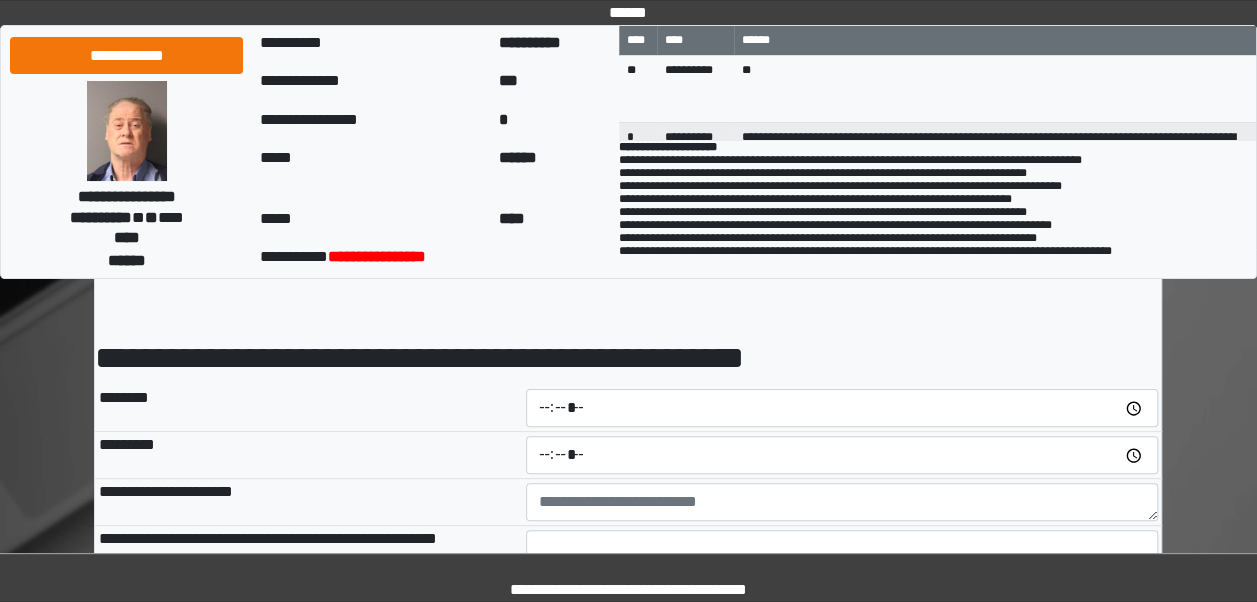 scroll, scrollTop: 55, scrollLeft: 0, axis: vertical 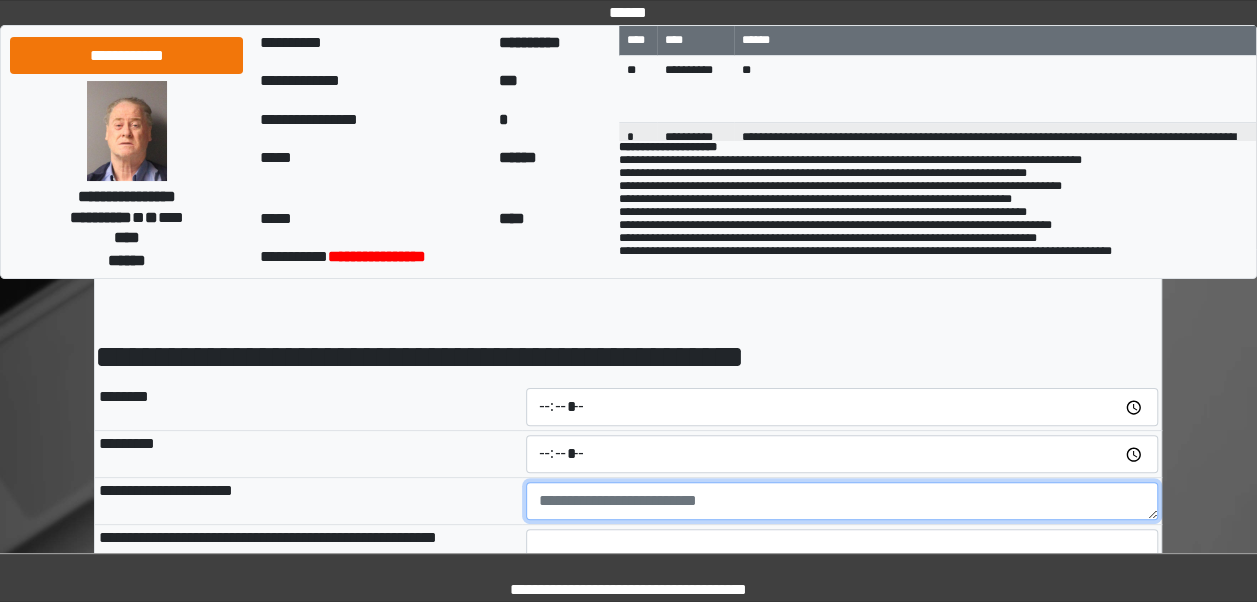 click at bounding box center (842, 501) 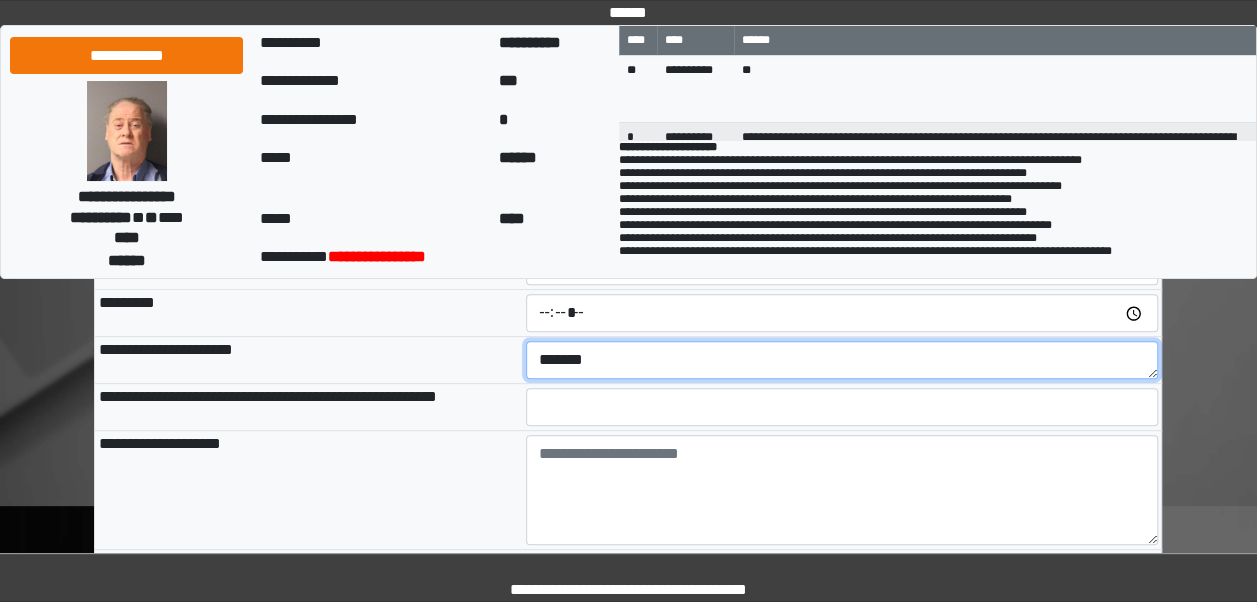 scroll, scrollTop: 197, scrollLeft: 0, axis: vertical 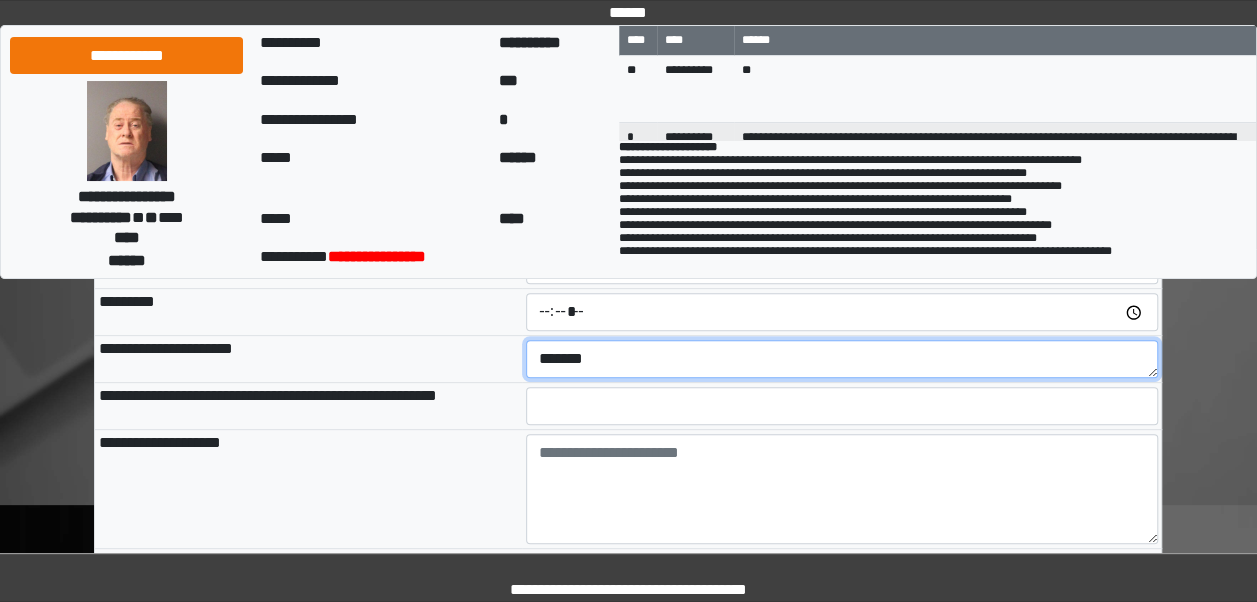 type on "*******" 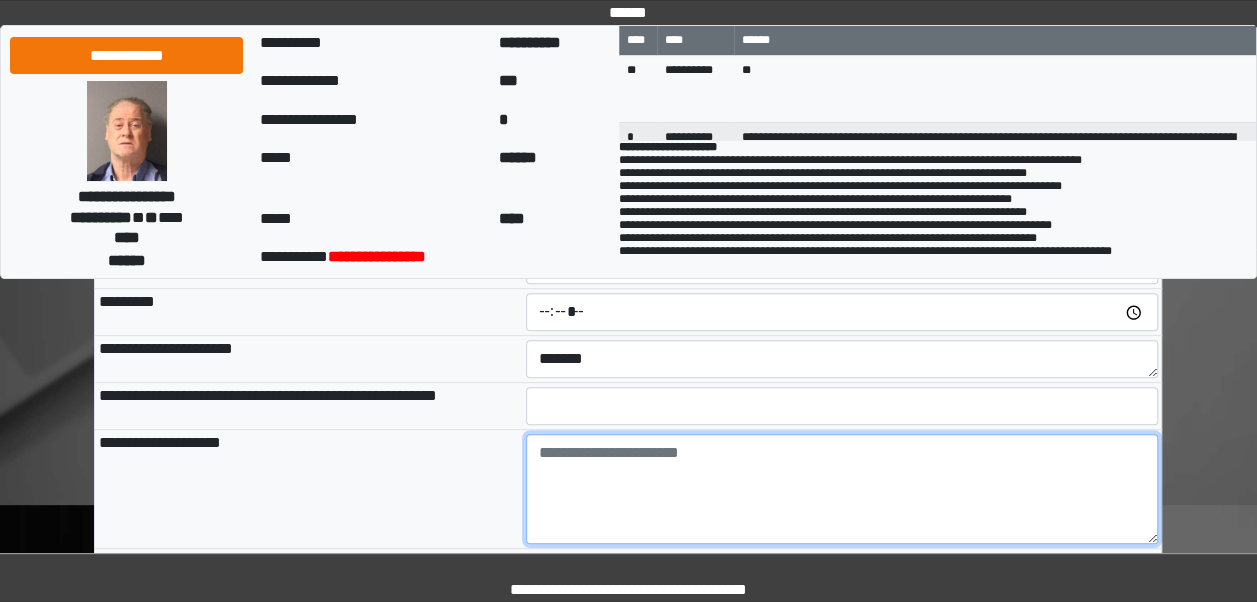 click at bounding box center (842, 489) 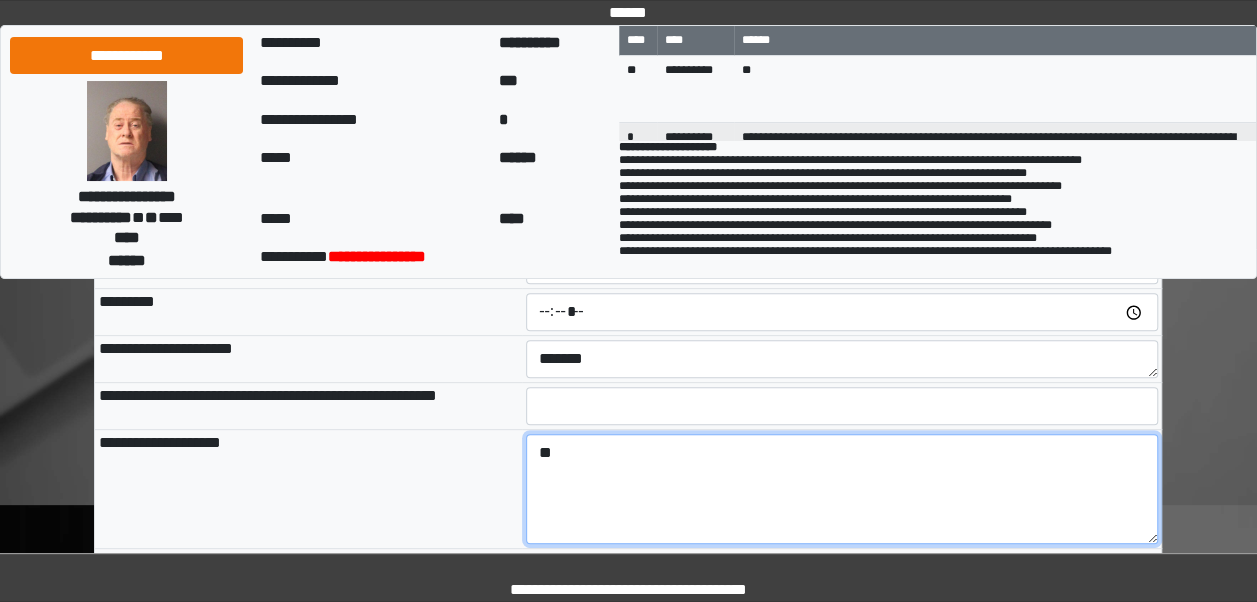 type on "*" 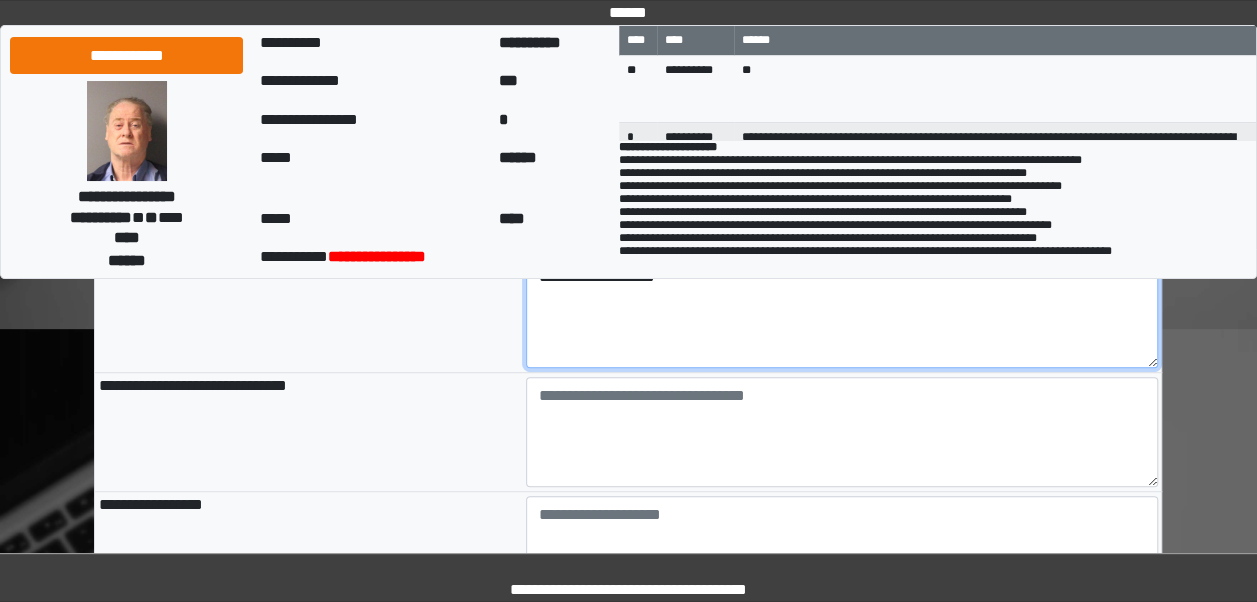 scroll, scrollTop: 375, scrollLeft: 0, axis: vertical 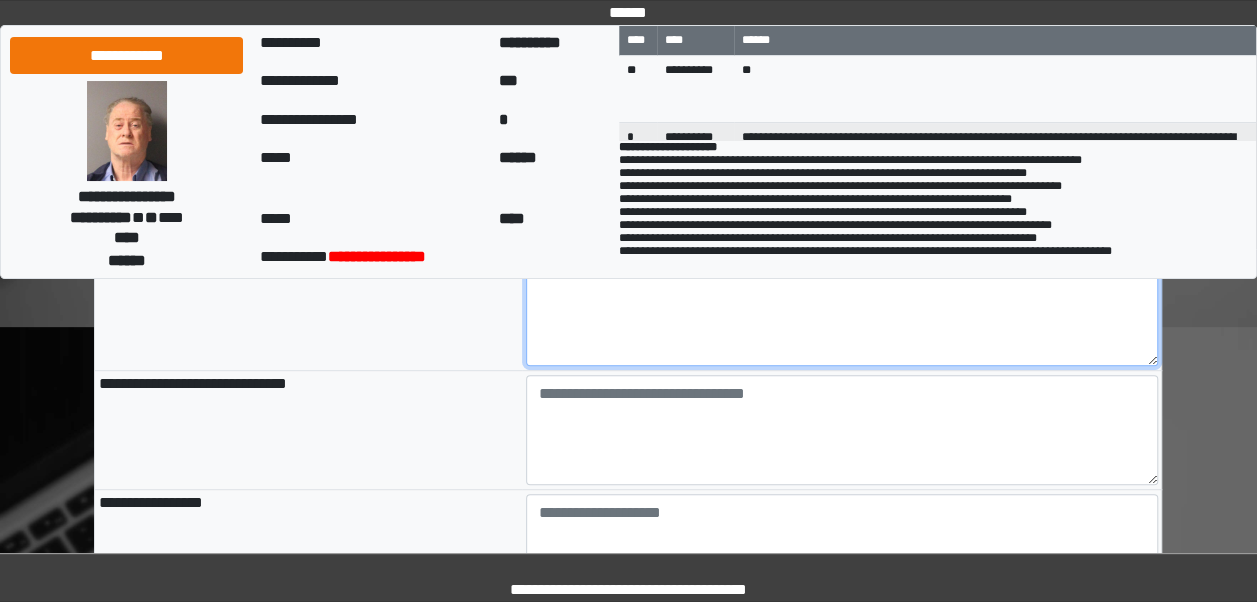 type on "**********" 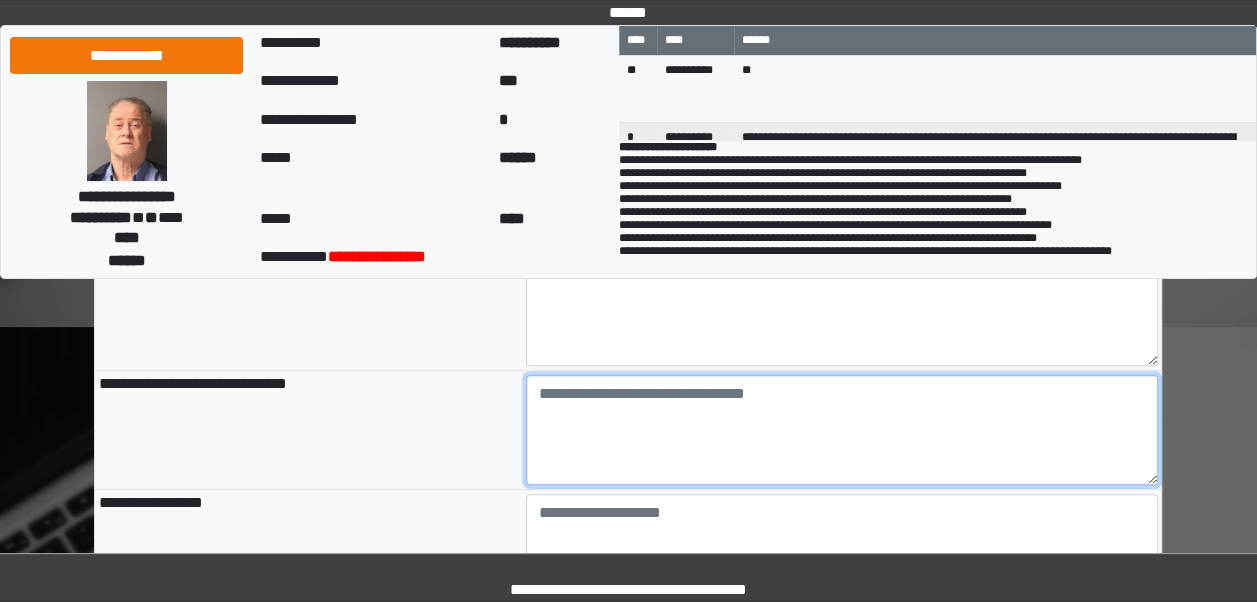 click at bounding box center [842, 430] 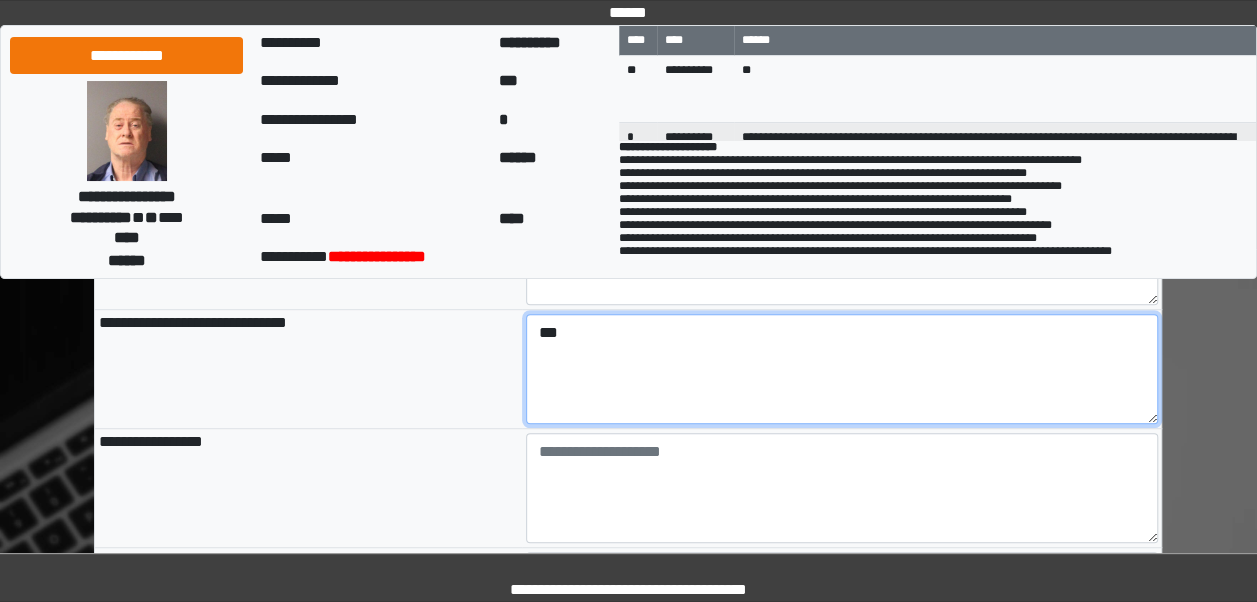 scroll, scrollTop: 439, scrollLeft: 0, axis: vertical 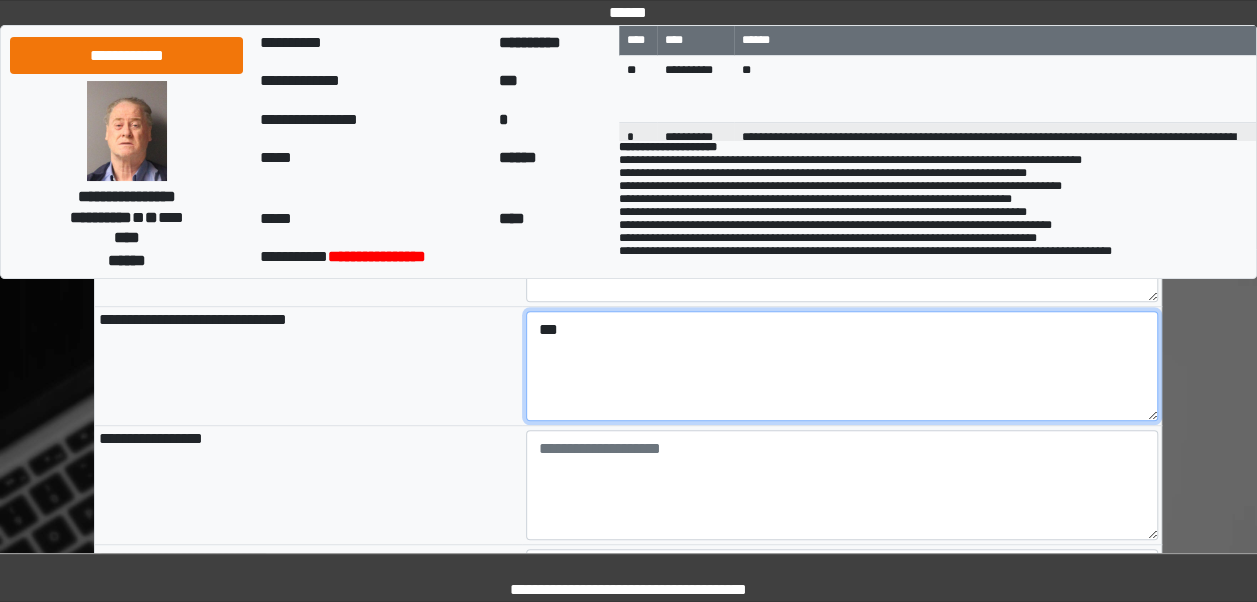 type on "***" 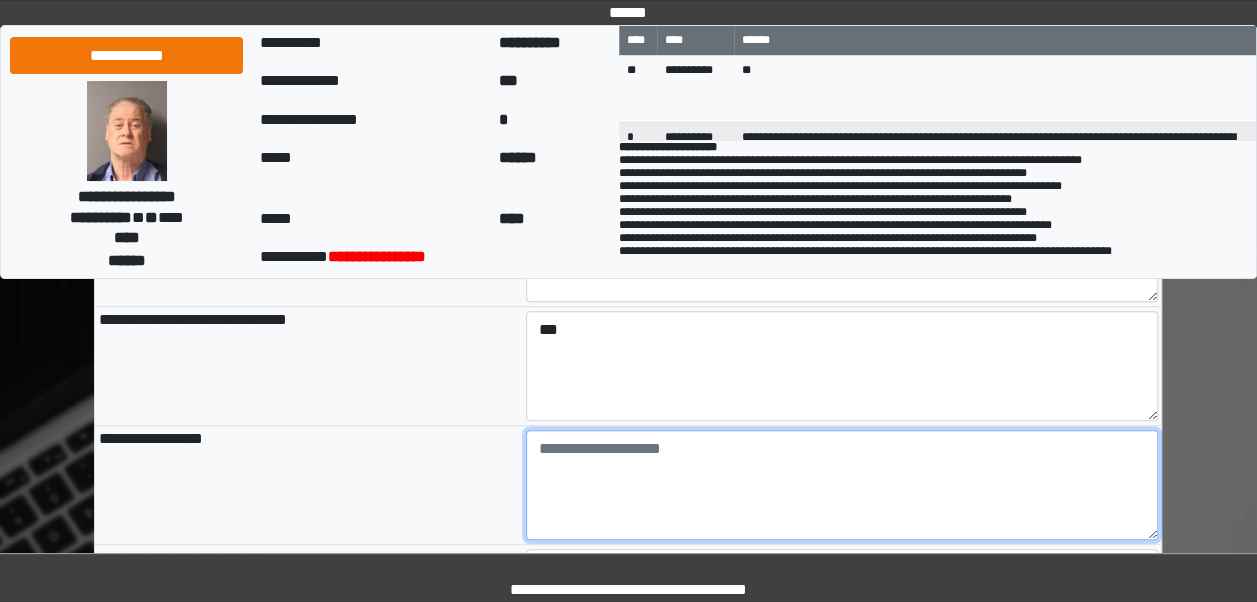 click at bounding box center [842, 485] 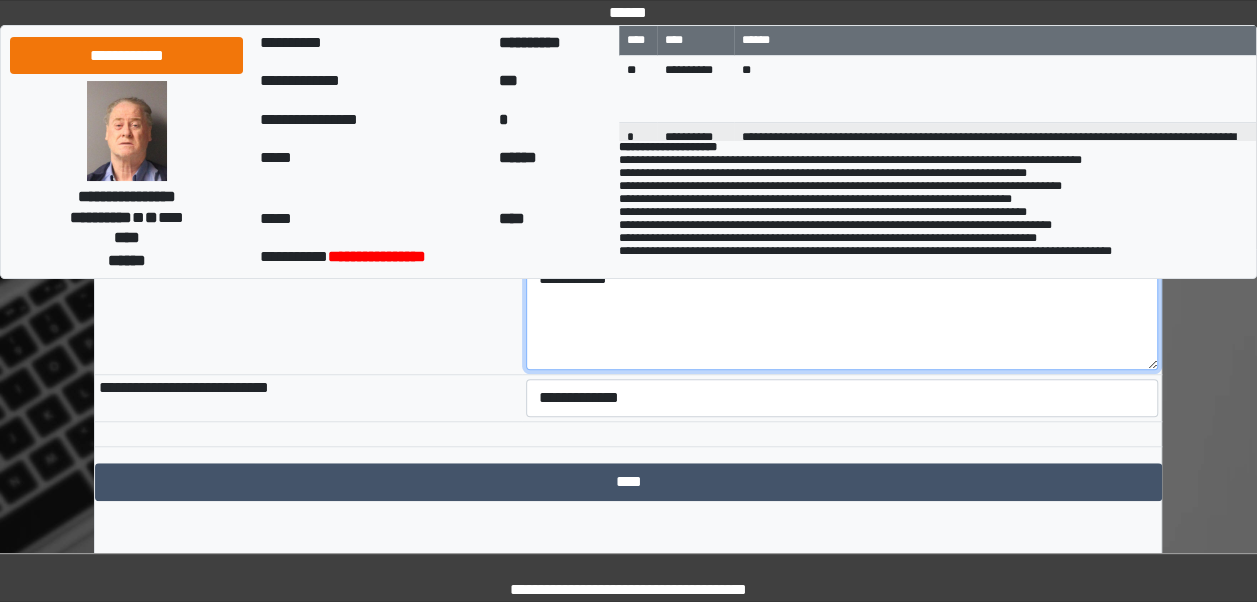 scroll, scrollTop: 611, scrollLeft: 0, axis: vertical 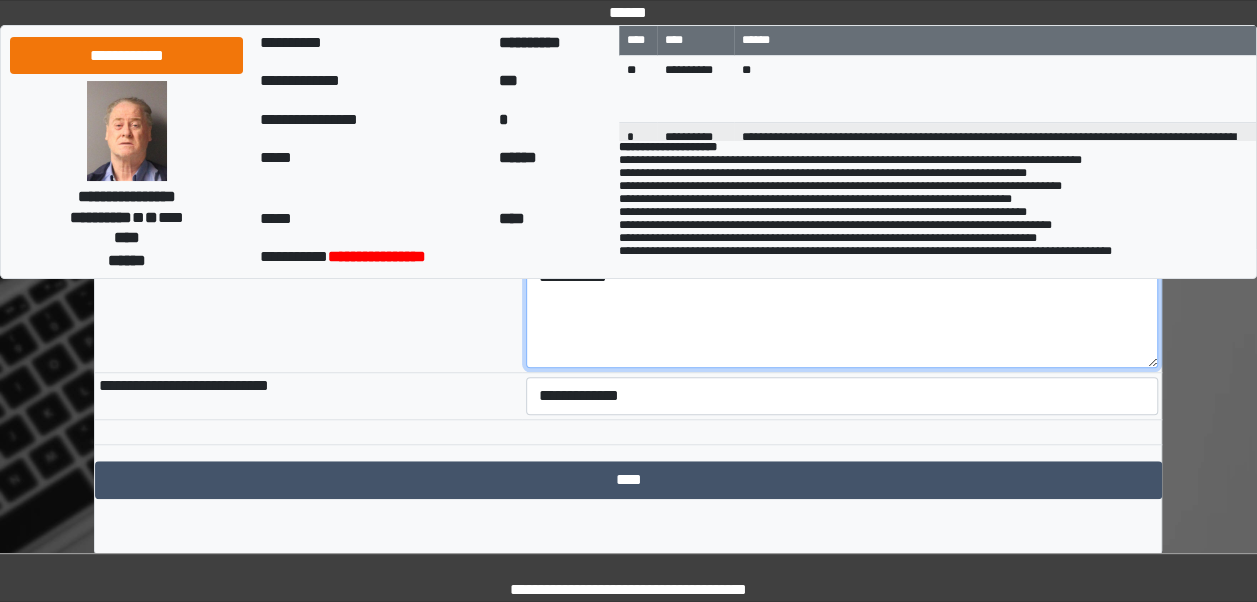 type on "**********" 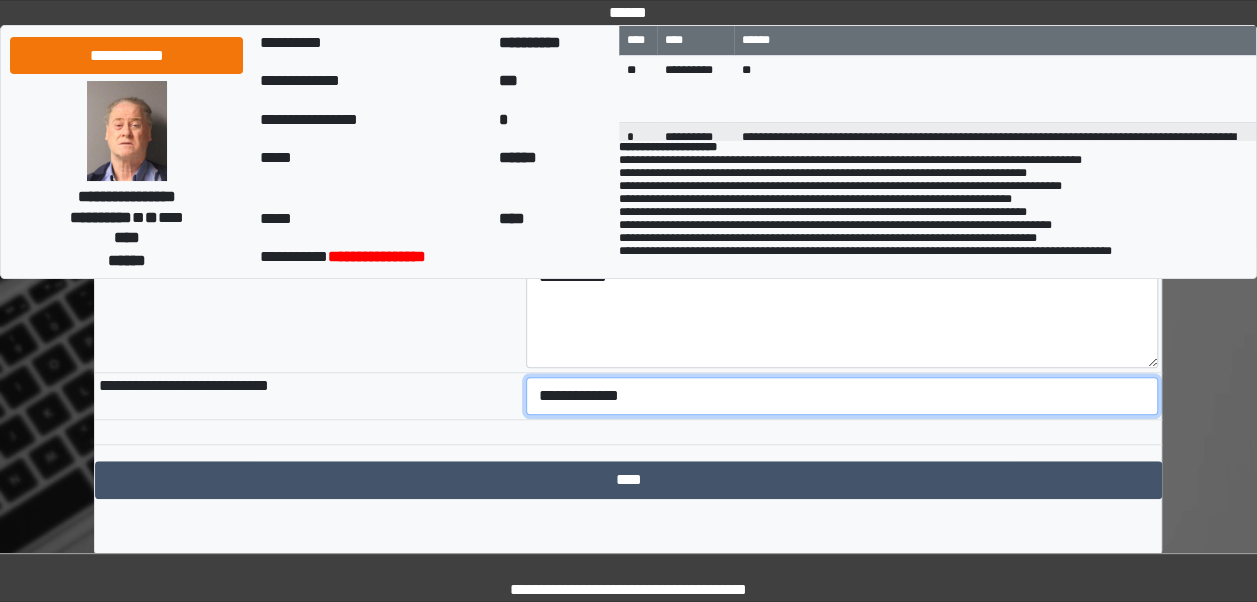 click on "**********" at bounding box center [842, 396] 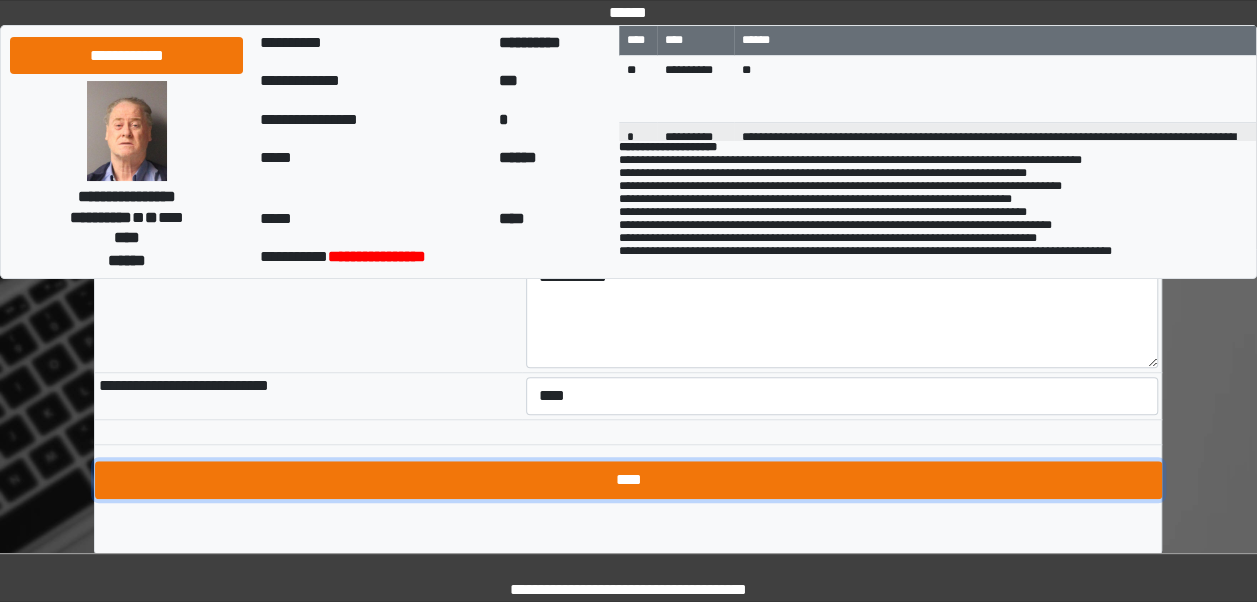 click on "****" at bounding box center (628, 480) 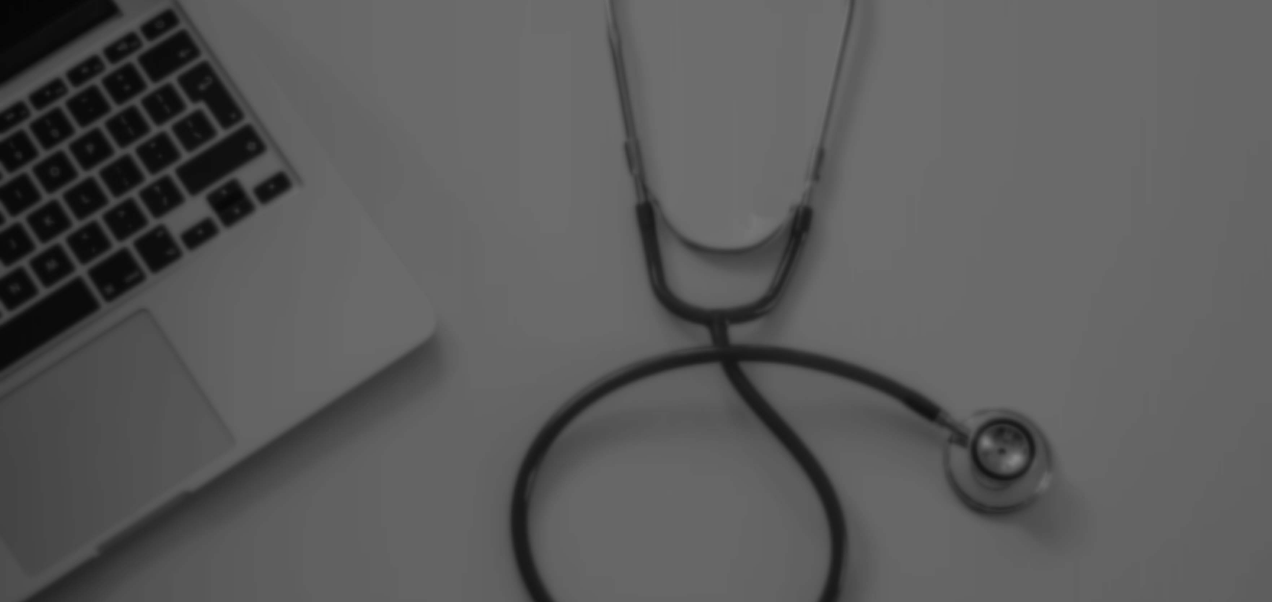 scroll, scrollTop: 0, scrollLeft: 0, axis: both 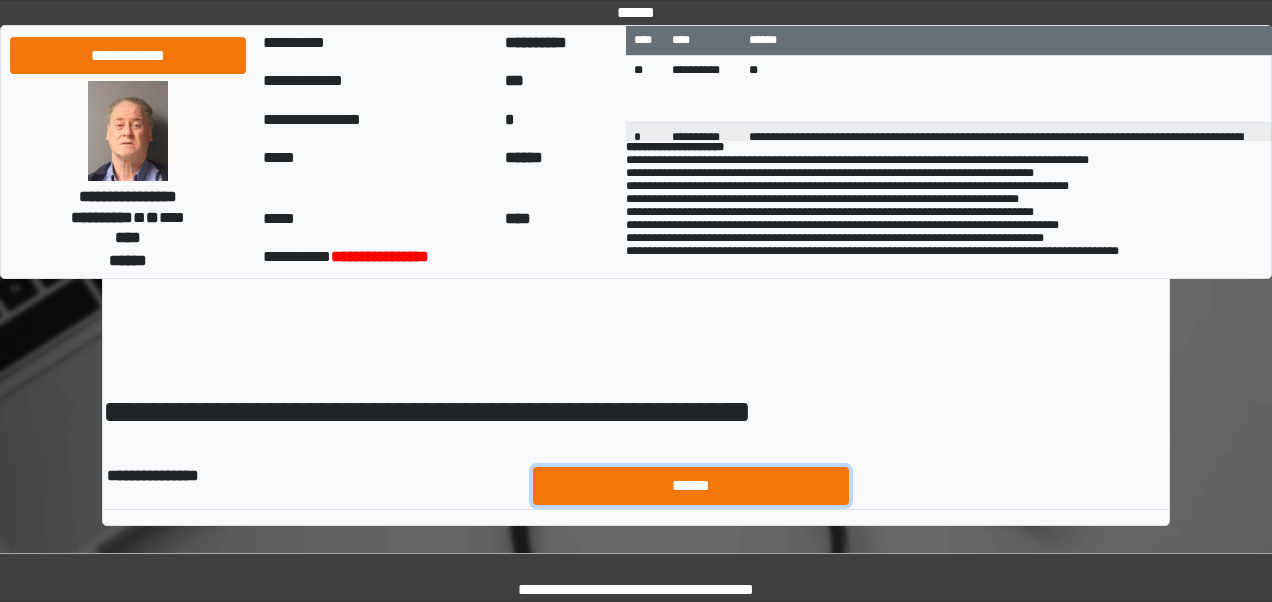 click on "******" at bounding box center [691, 485] 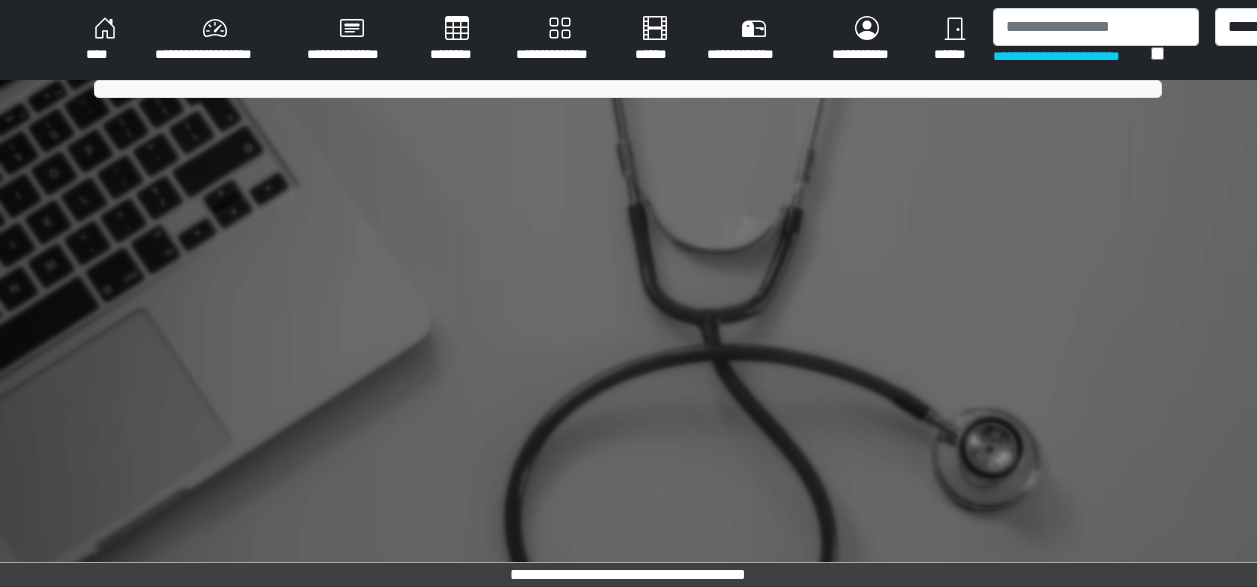 scroll, scrollTop: 0, scrollLeft: 0, axis: both 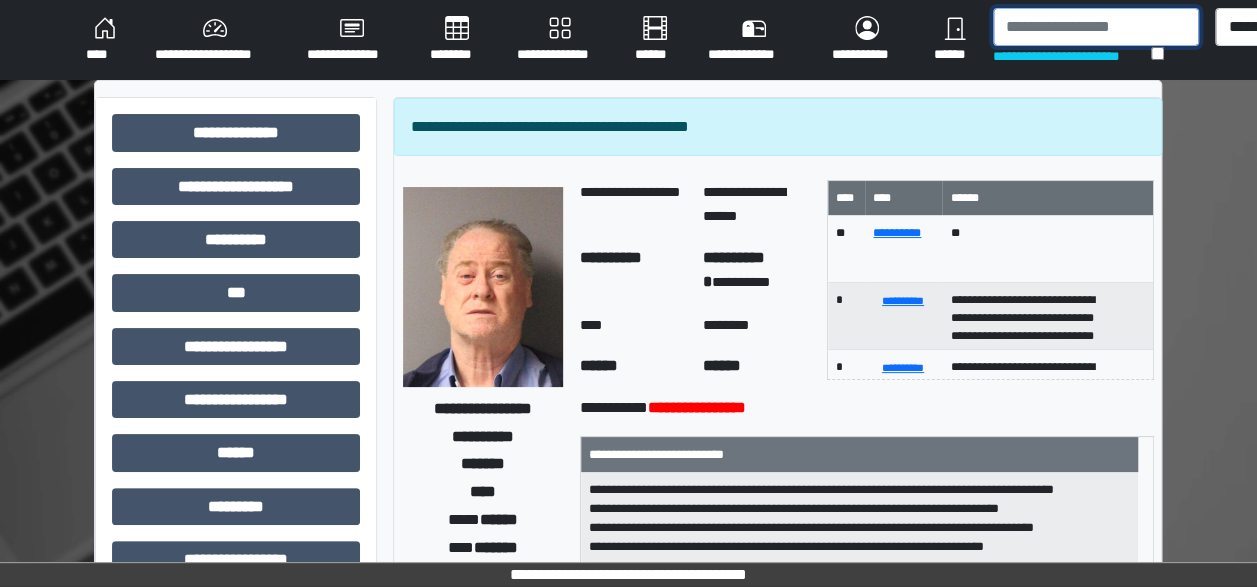 click at bounding box center [1096, 27] 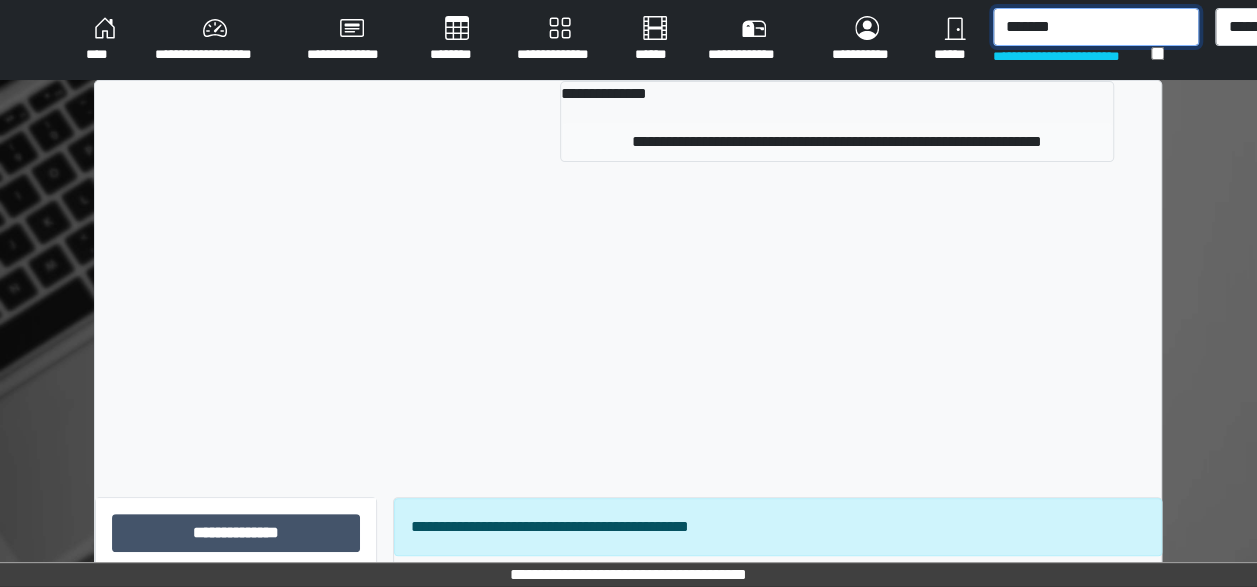 type on "*******" 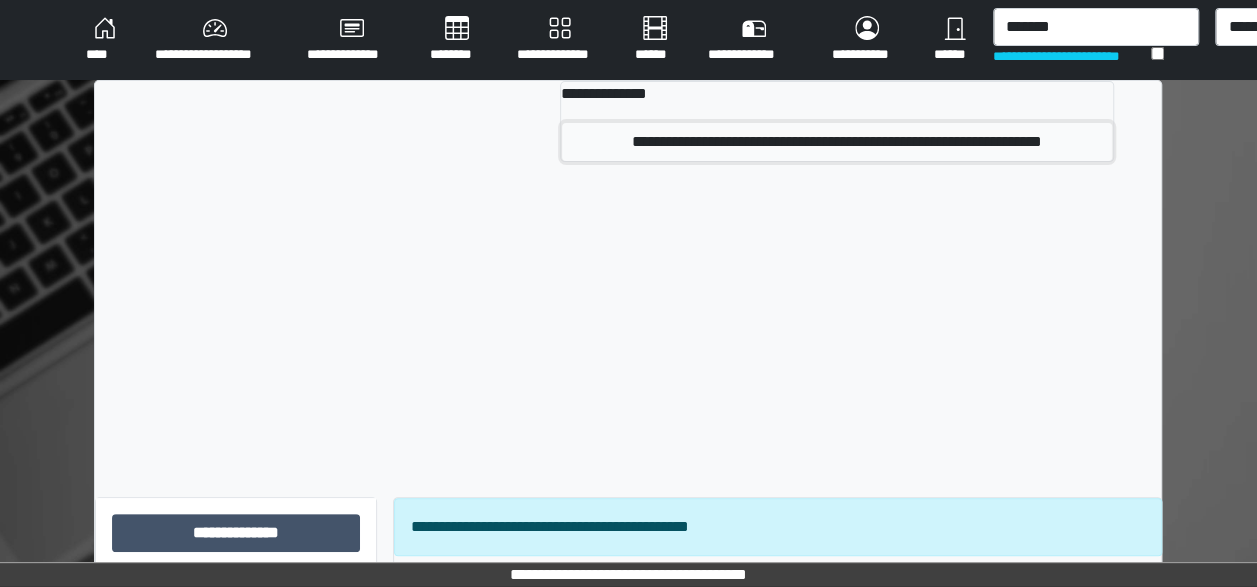 click on "**********" at bounding box center [837, 142] 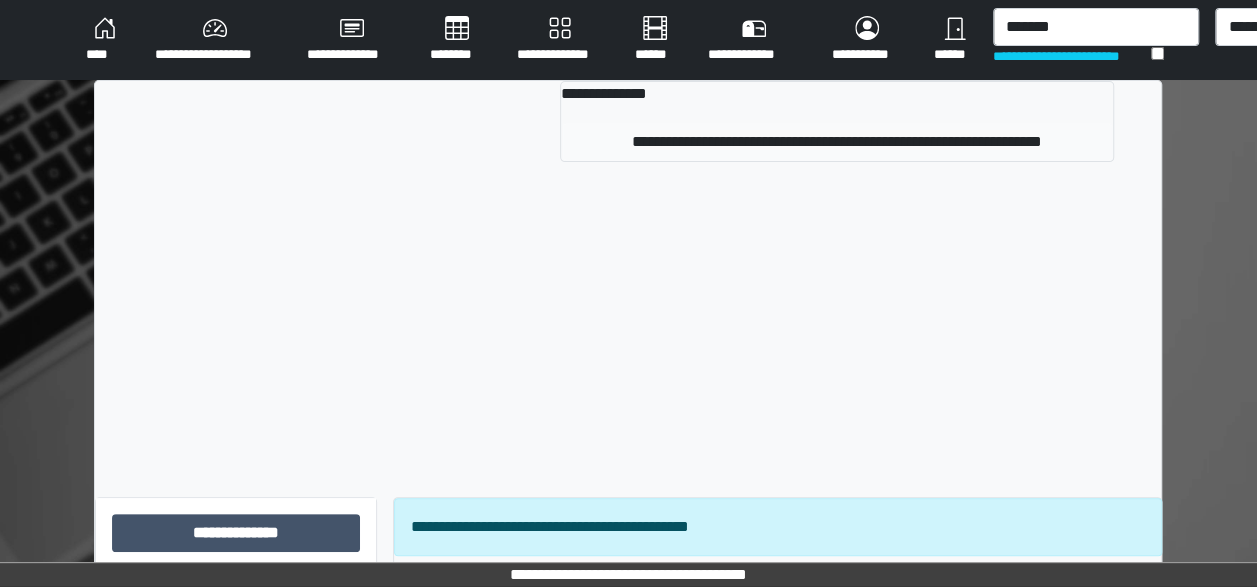 type 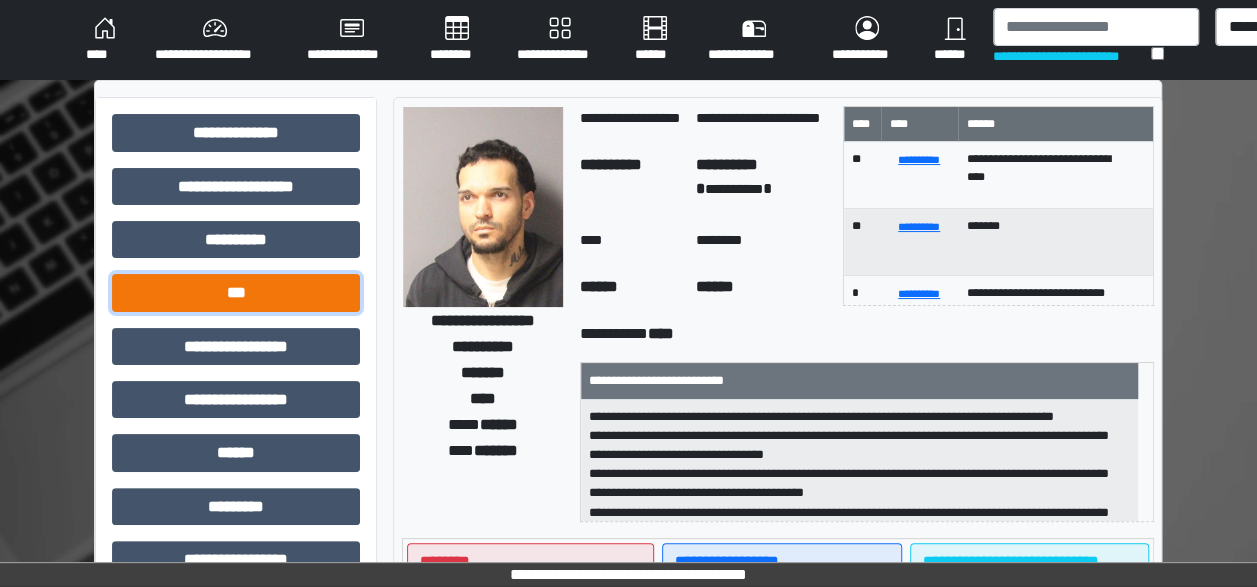click on "***" at bounding box center [236, 292] 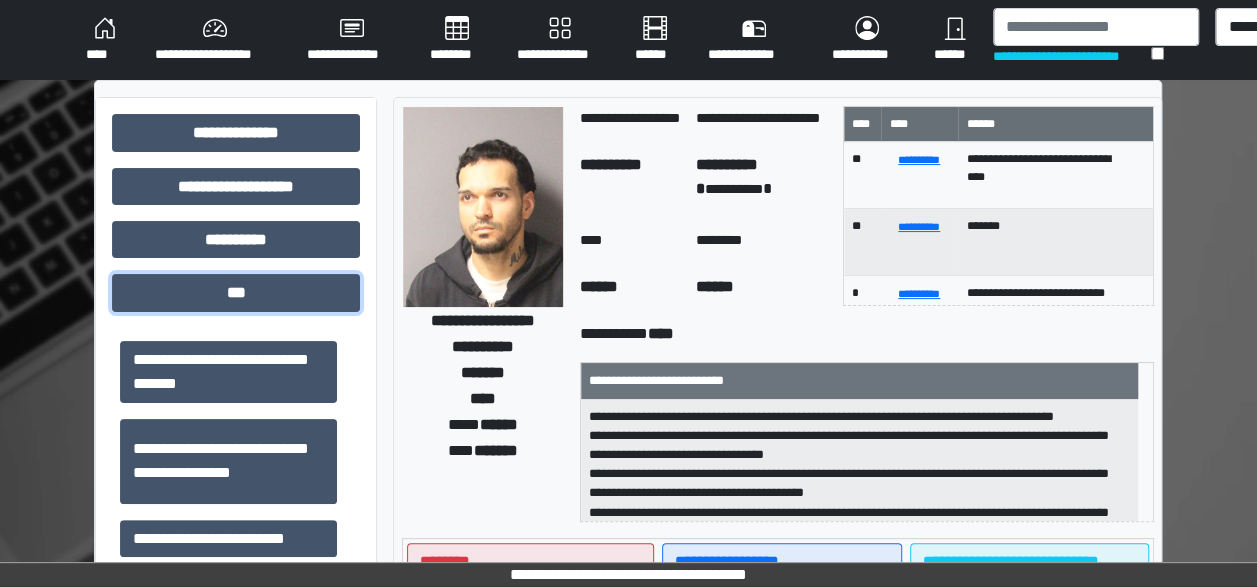 scroll, scrollTop: 148, scrollLeft: 0, axis: vertical 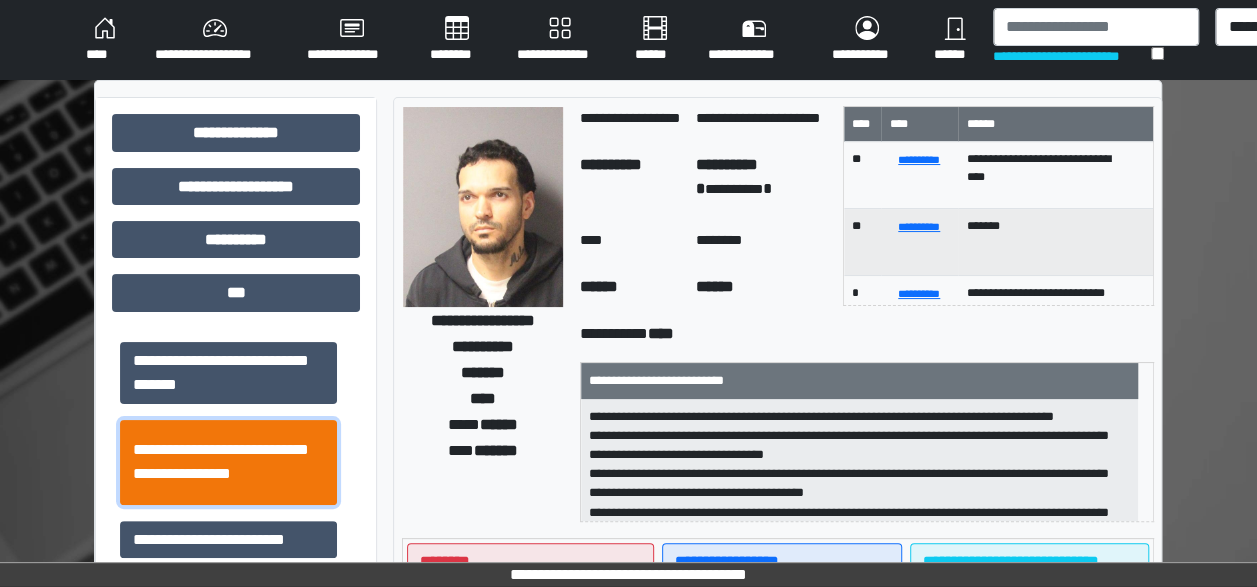 click on "**********" at bounding box center (228, 462) 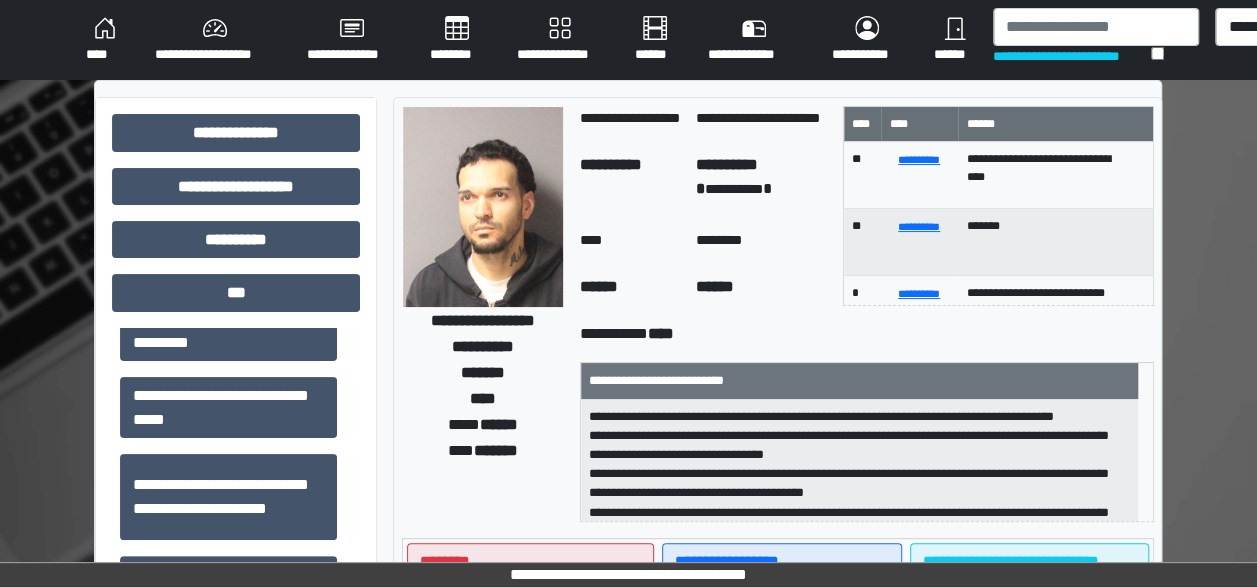 scroll, scrollTop: 482, scrollLeft: 0, axis: vertical 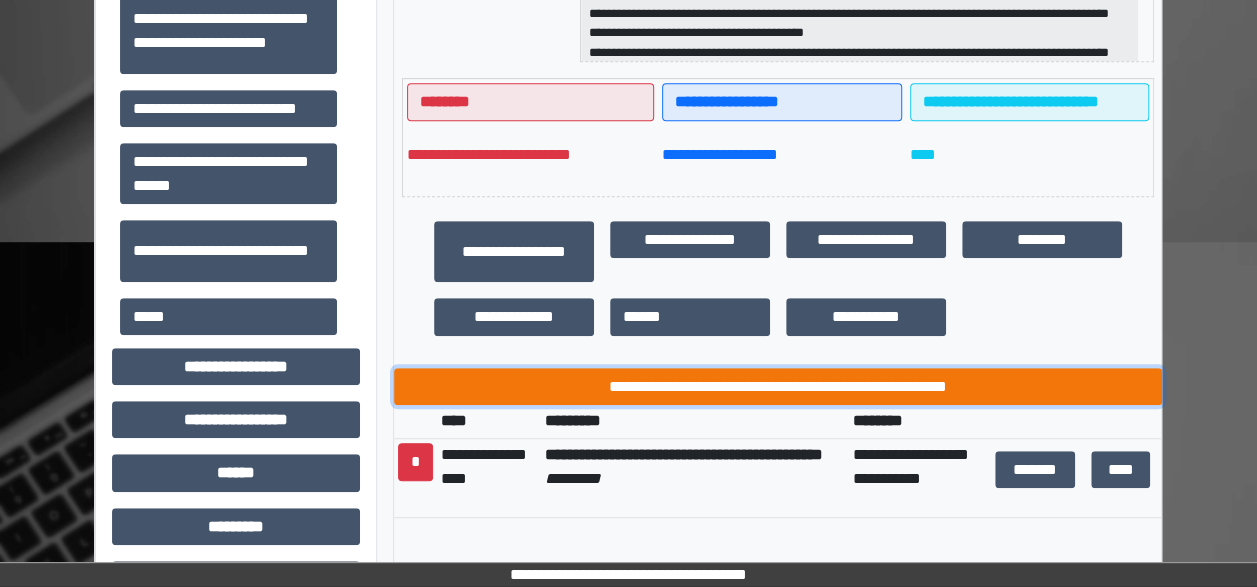 click on "**********" at bounding box center (778, 386) 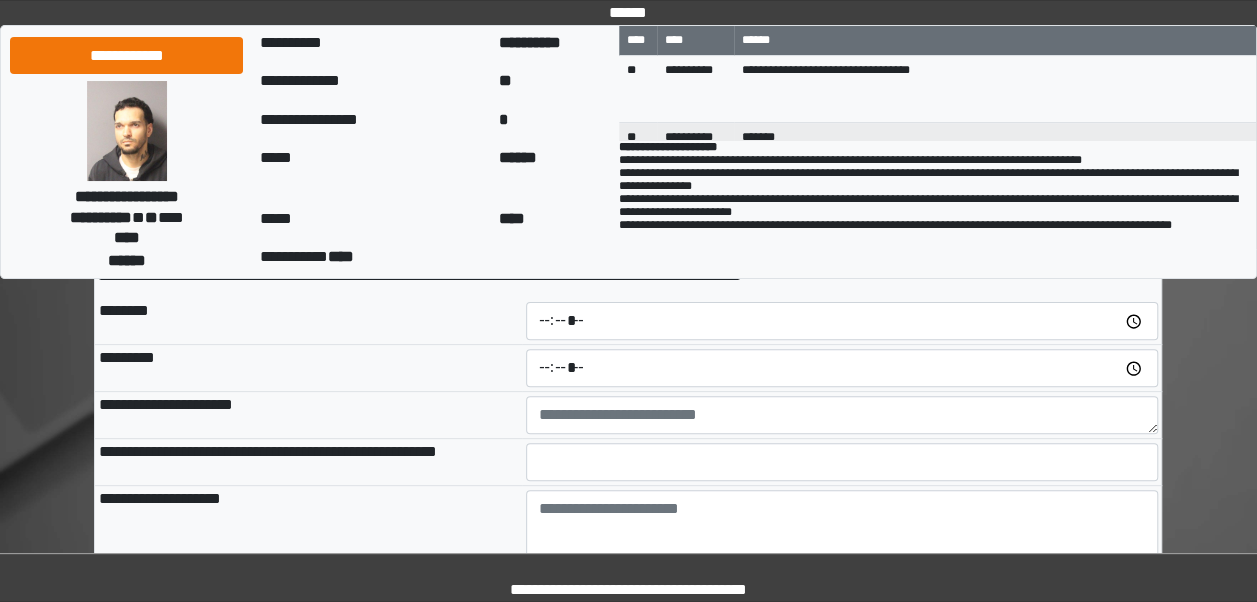scroll, scrollTop: 142, scrollLeft: 0, axis: vertical 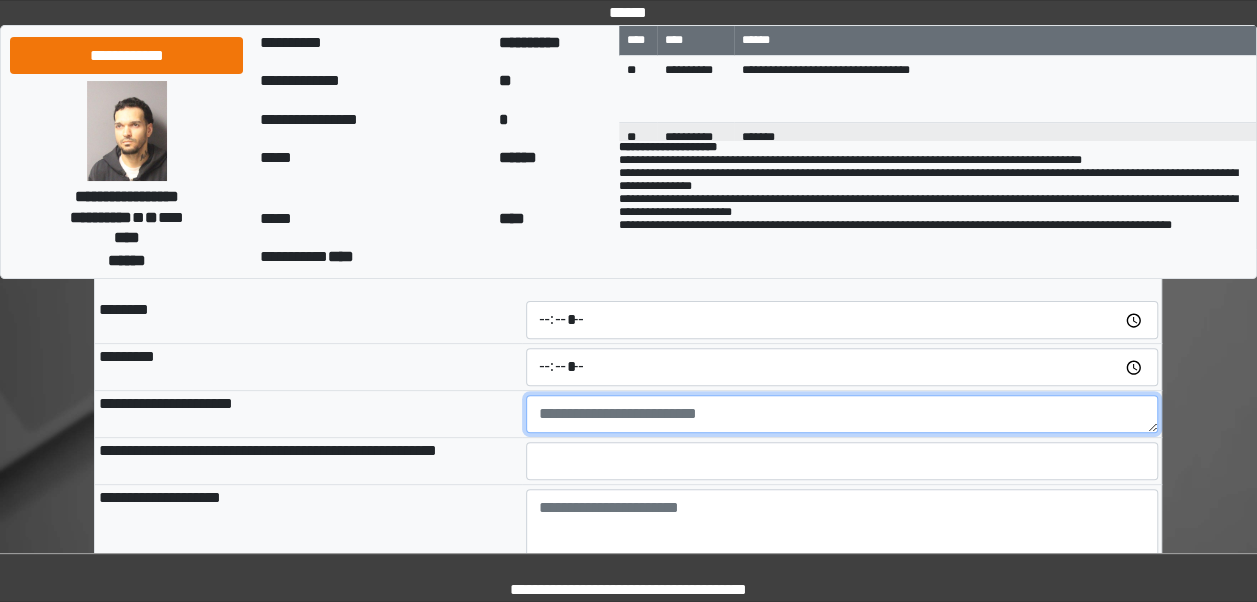 click at bounding box center [842, 414] 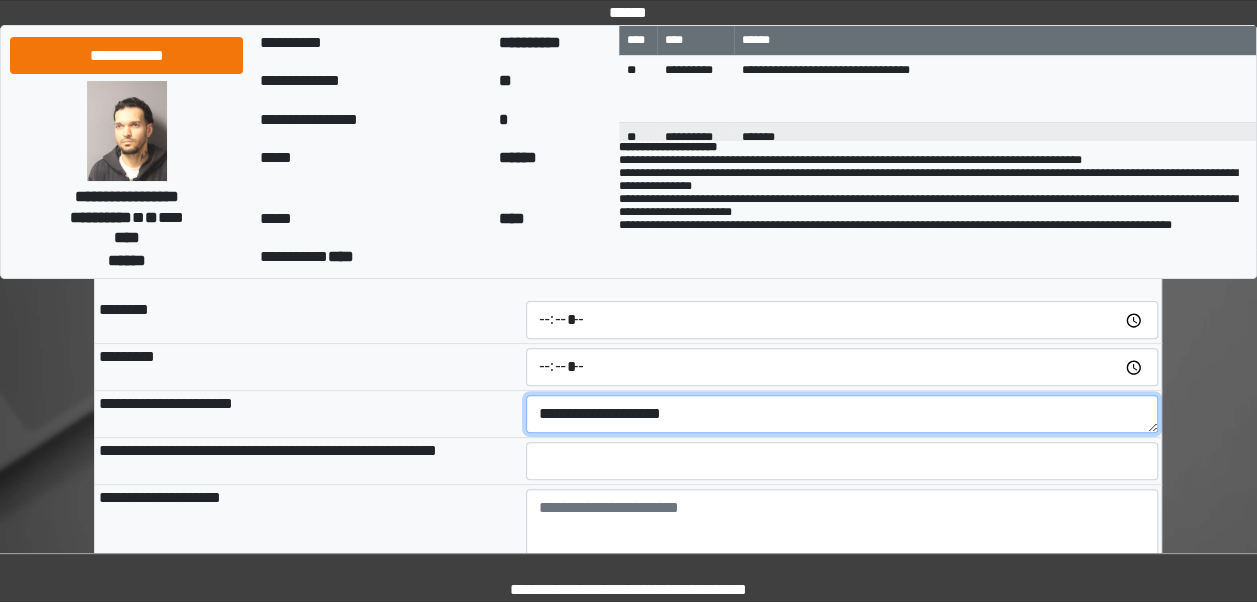 type on "**********" 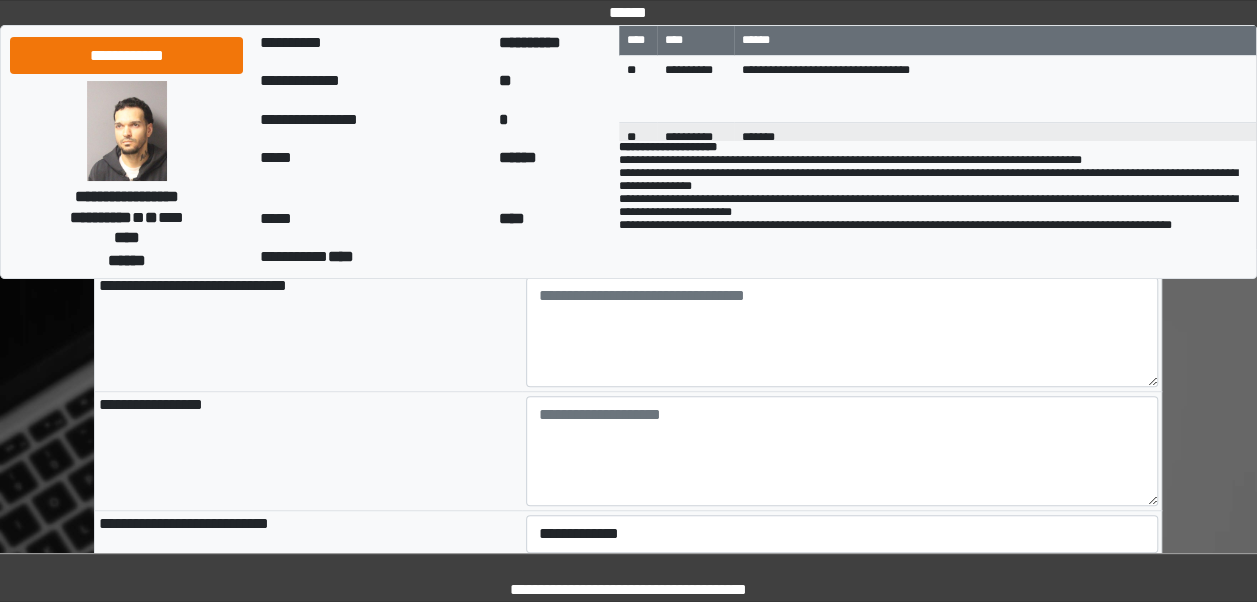 scroll, scrollTop: 474, scrollLeft: 0, axis: vertical 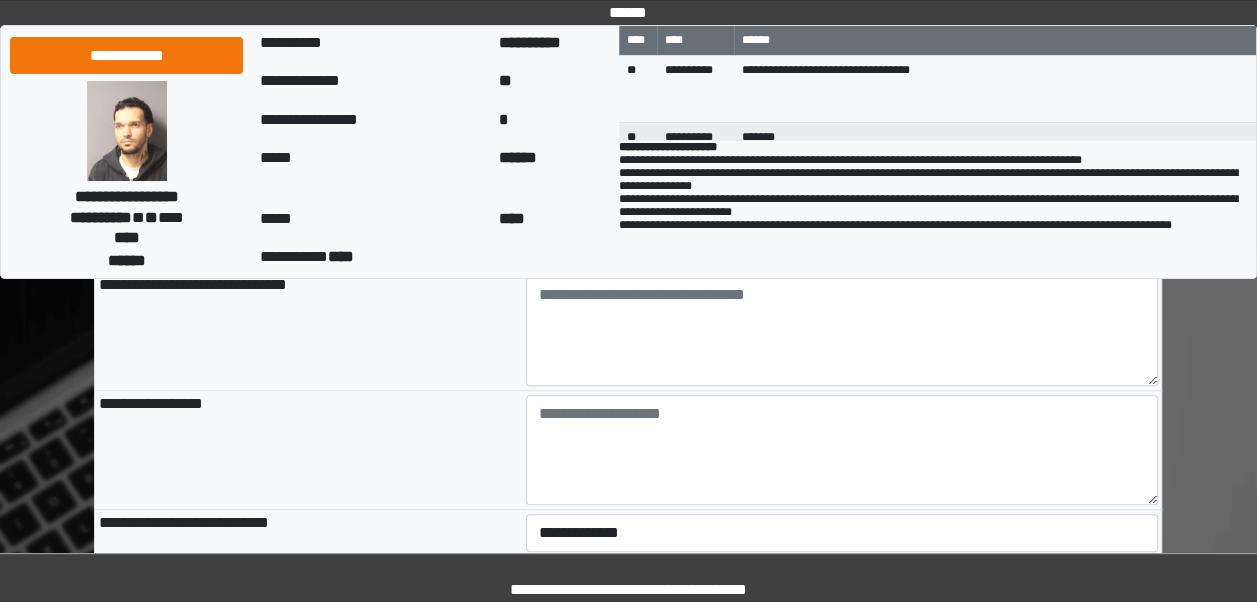 type on "**********" 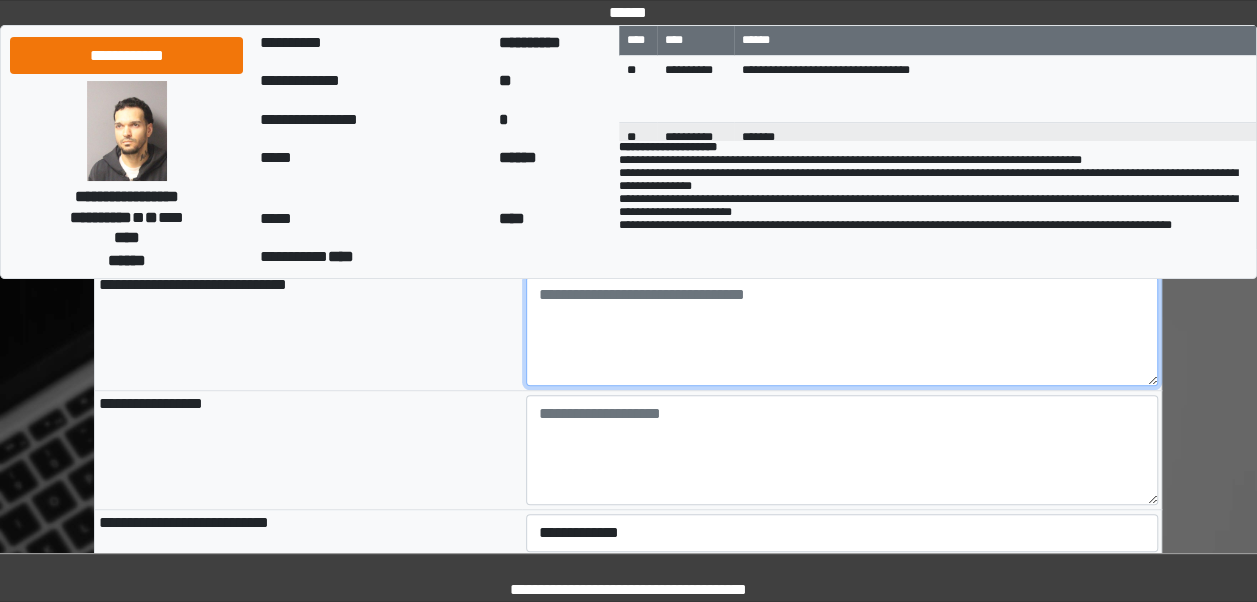 click at bounding box center (842, 331) 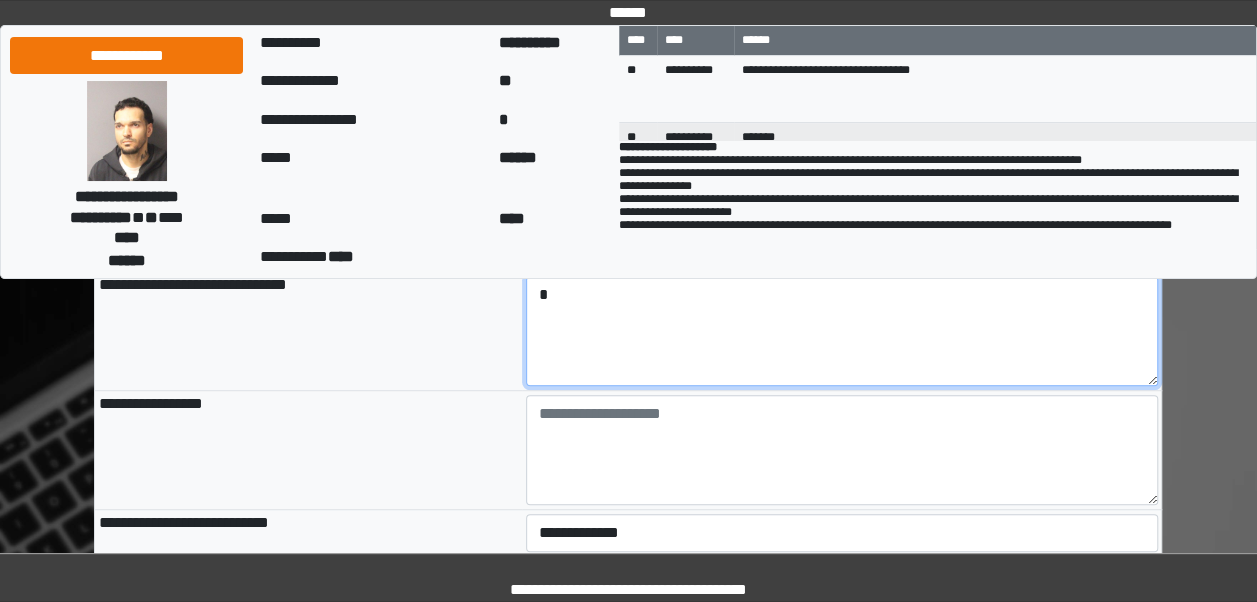 click on "*" at bounding box center [842, 331] 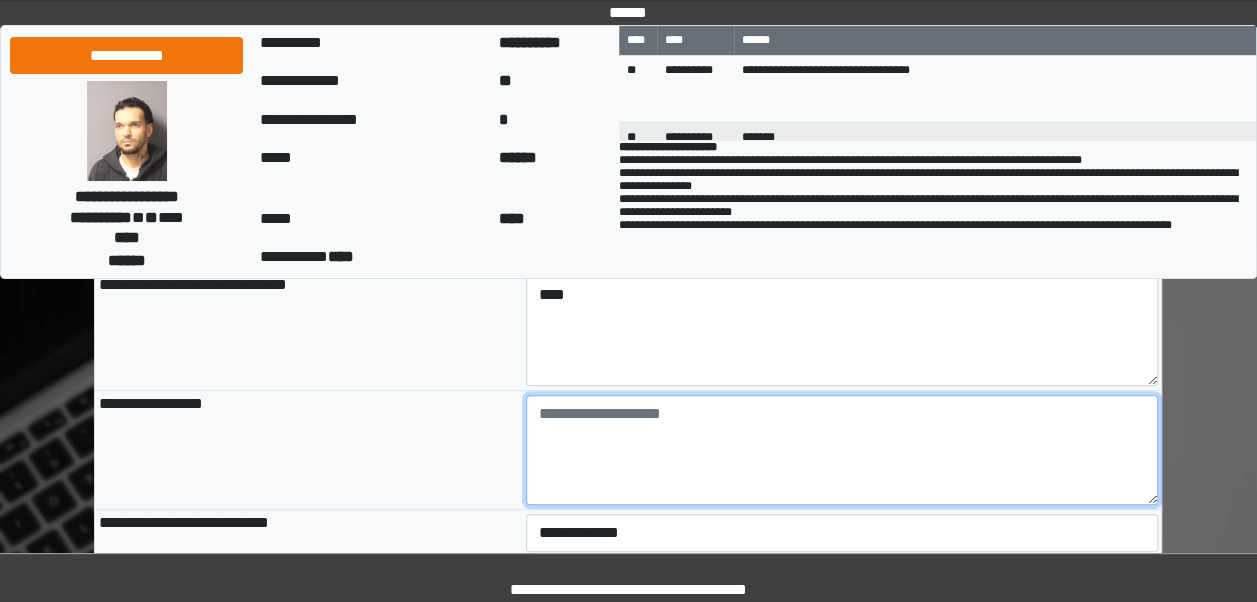 click at bounding box center [842, 450] 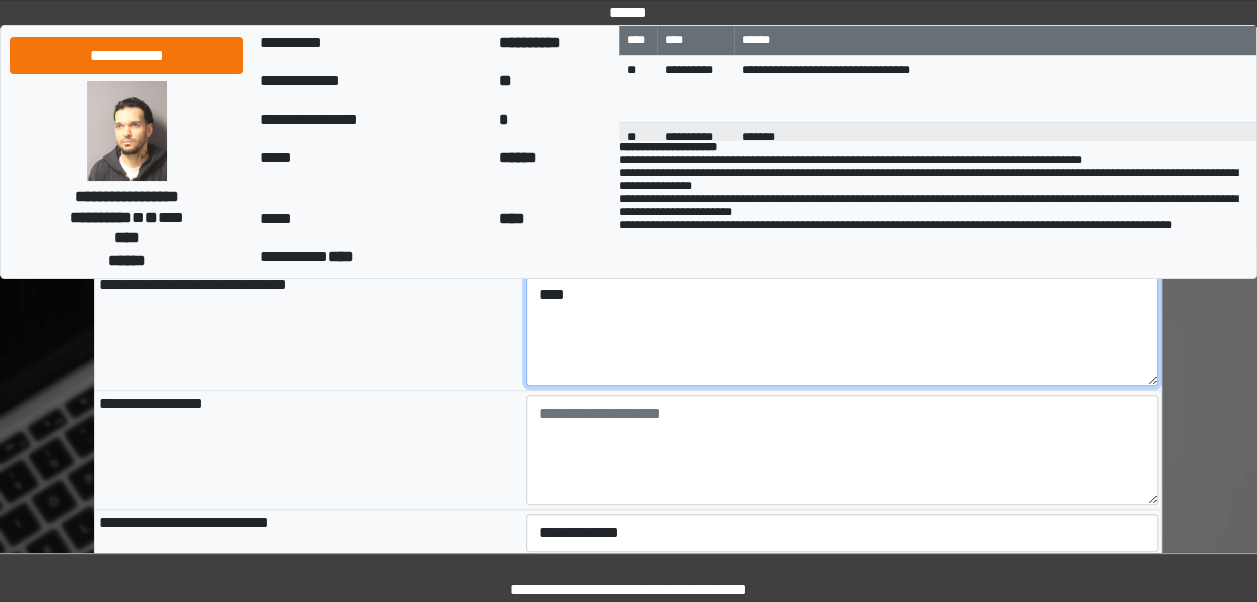 click on "****" at bounding box center (842, 331) 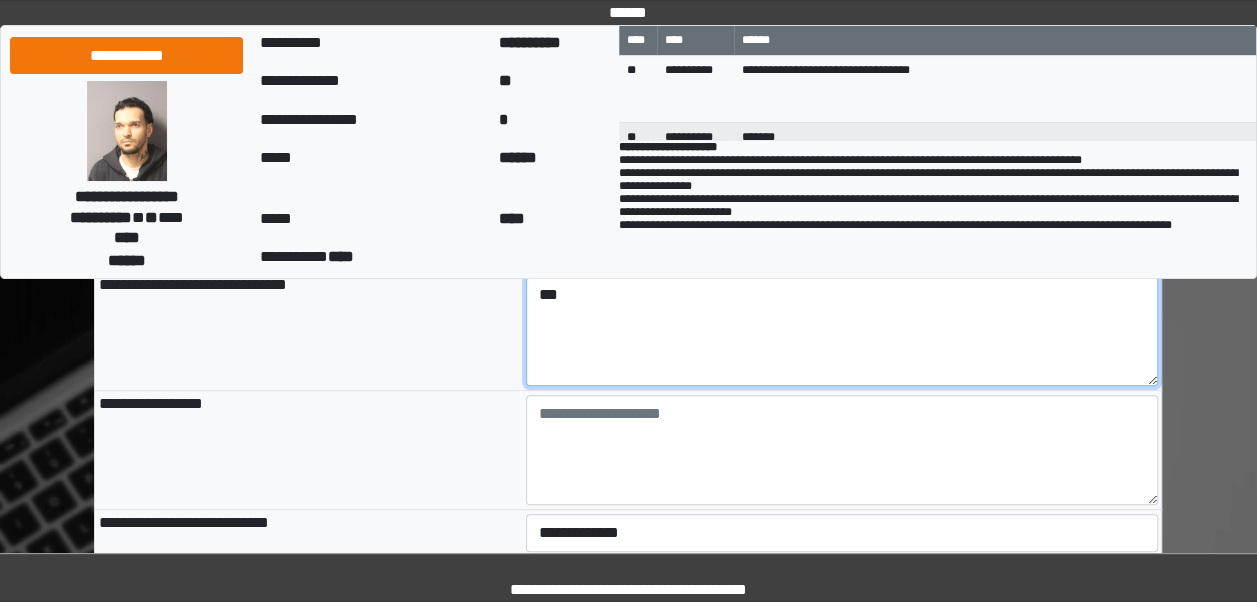 type on "***" 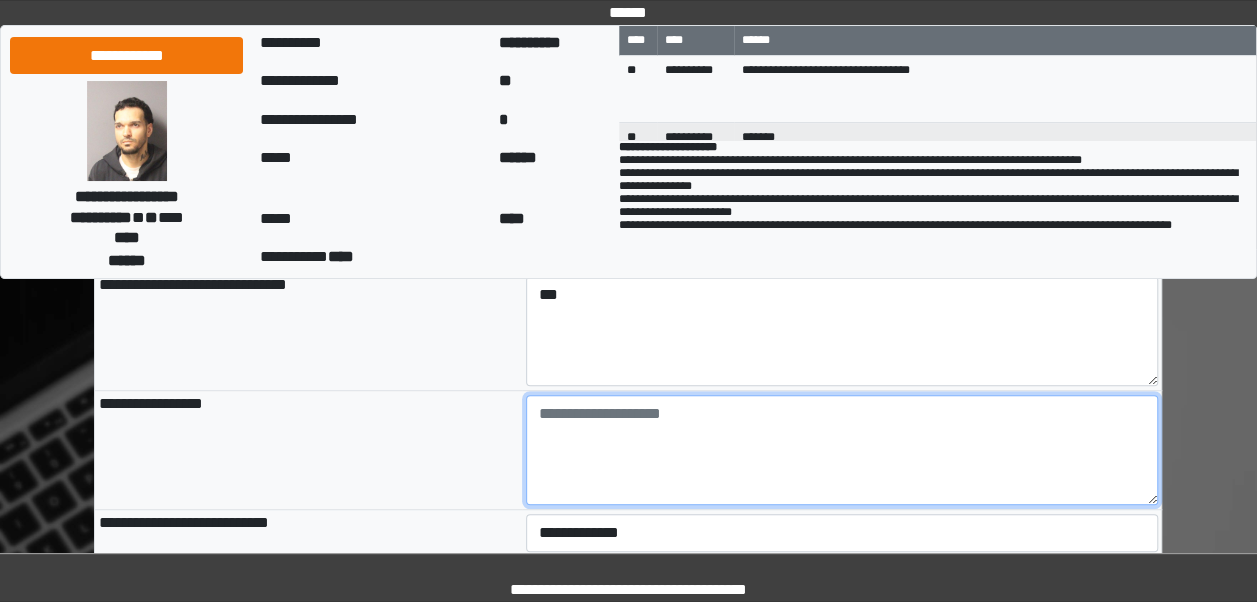 click at bounding box center [842, 450] 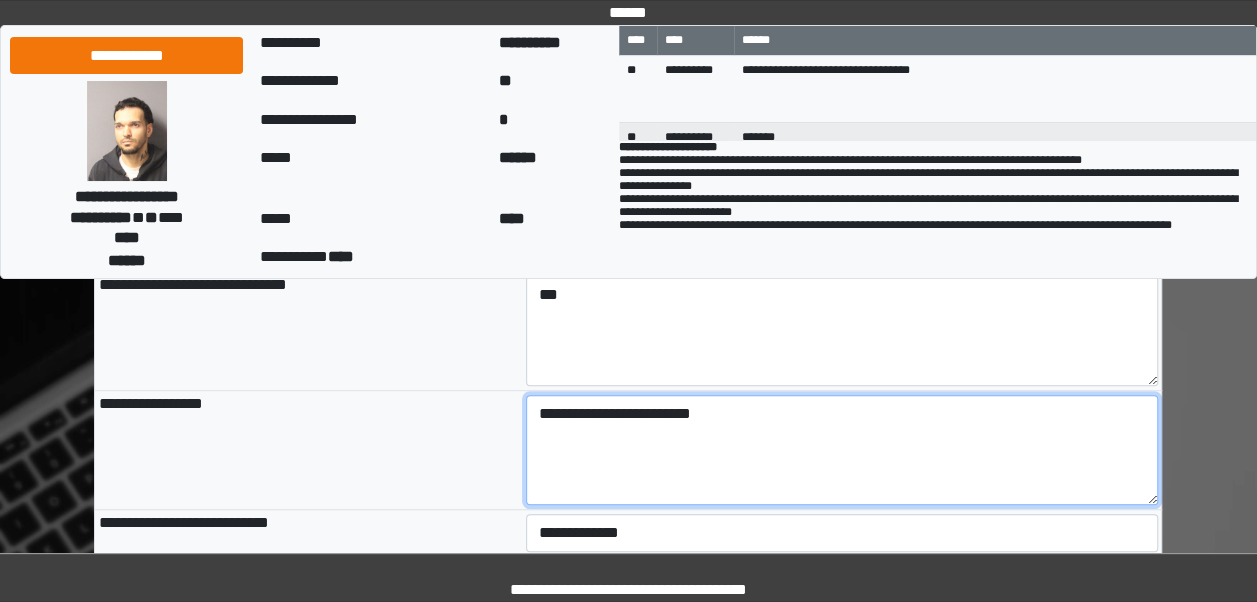 type on "**********" 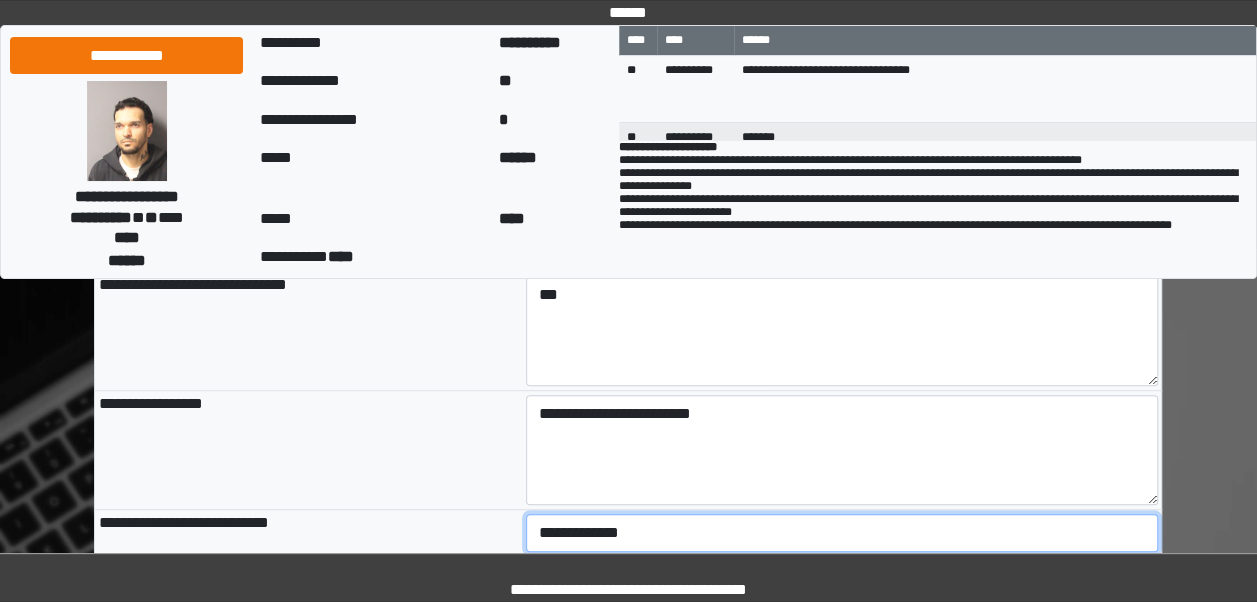 click on "**********" at bounding box center (842, 533) 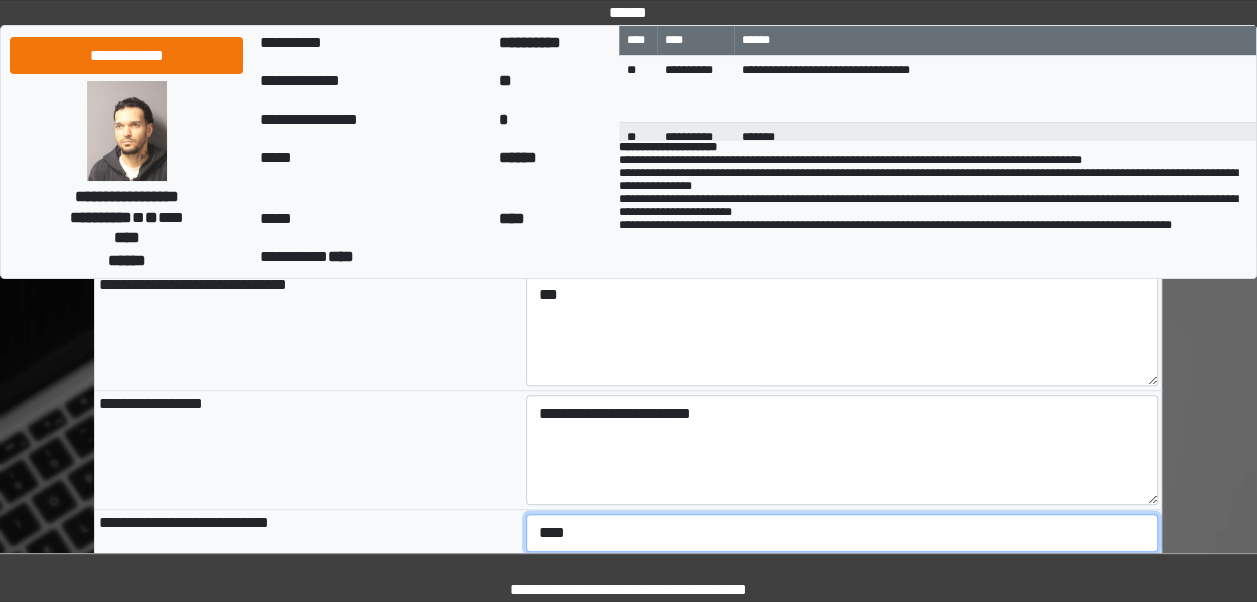 click on "**********" at bounding box center (842, 533) 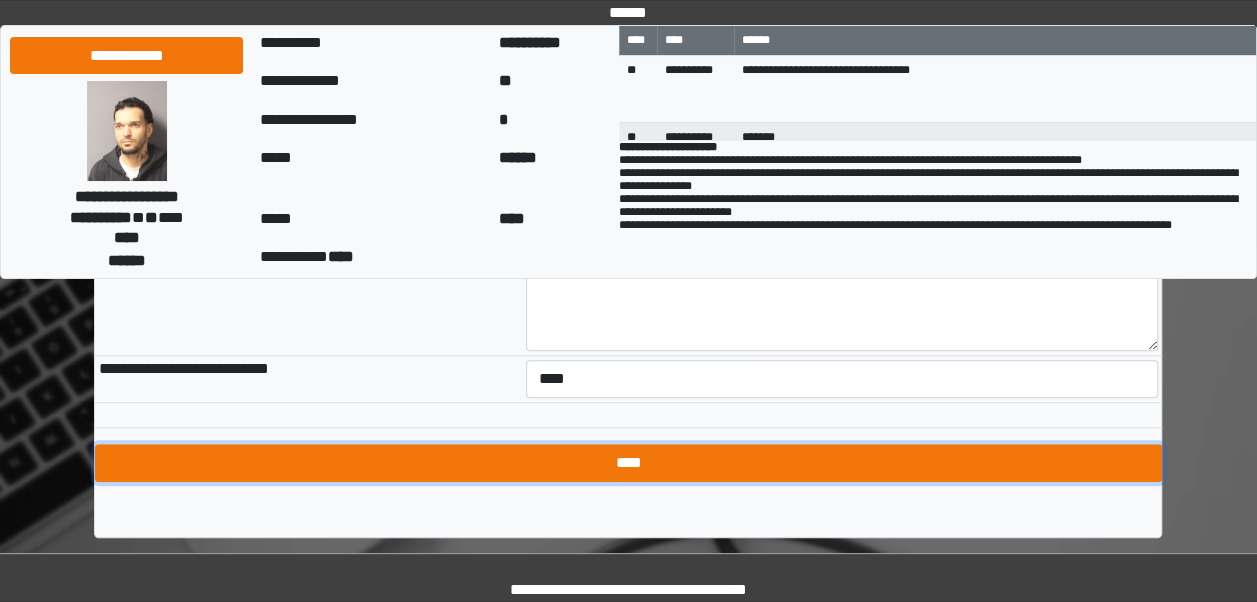 click on "****" at bounding box center [628, 463] 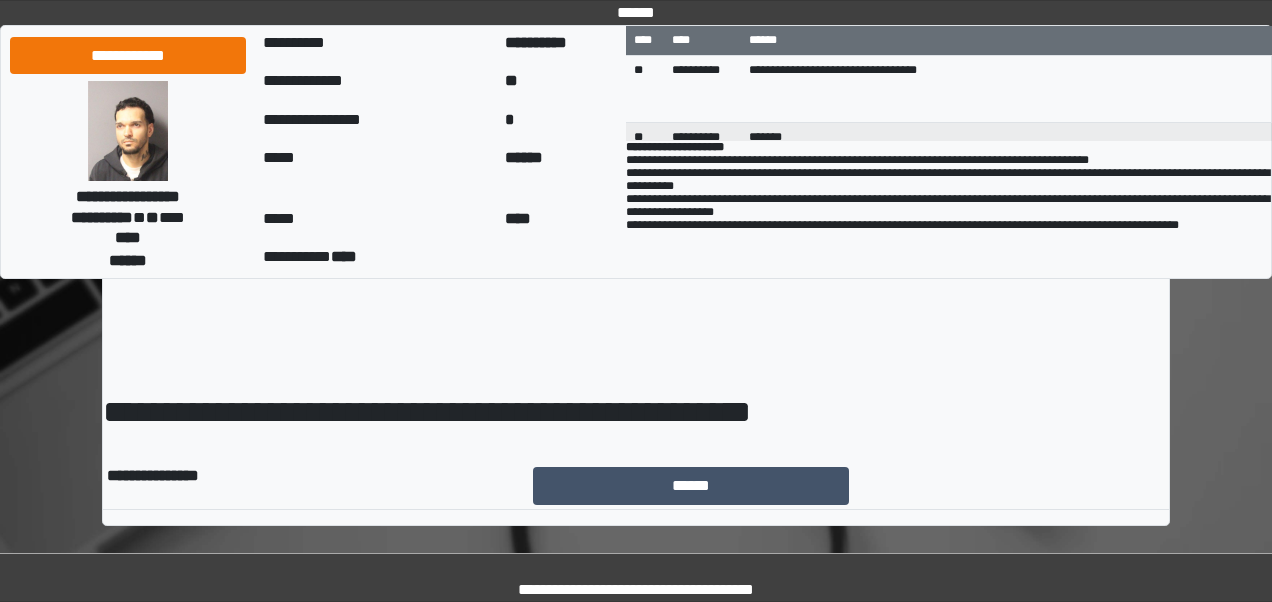 scroll, scrollTop: 0, scrollLeft: 0, axis: both 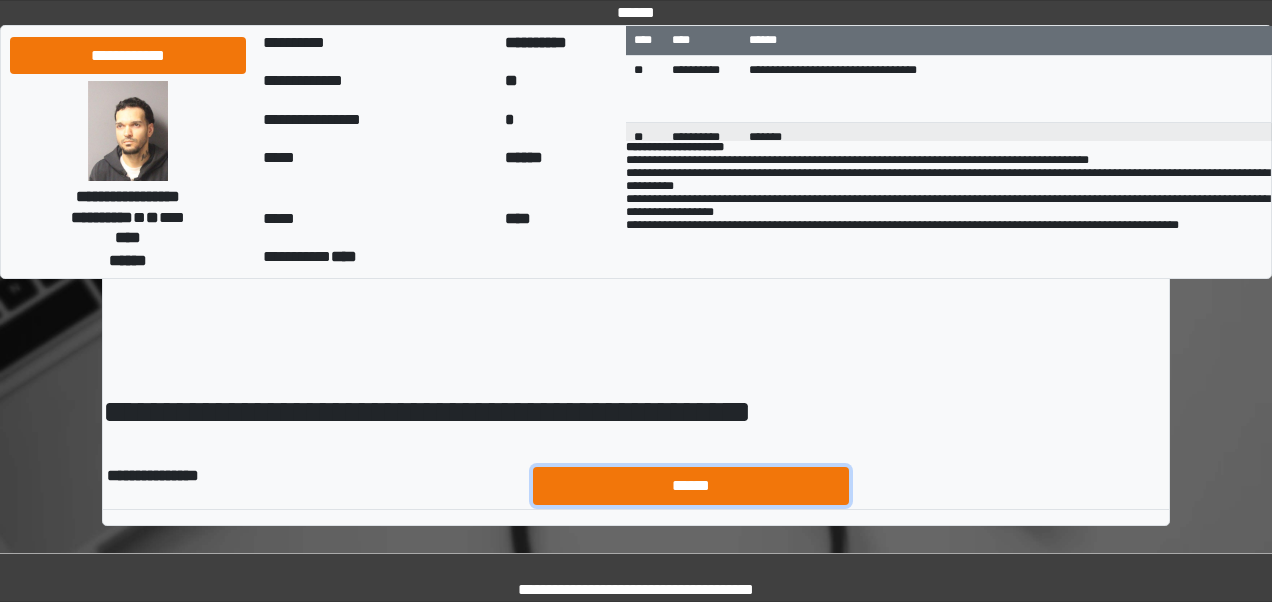 click on "******" at bounding box center [691, 485] 